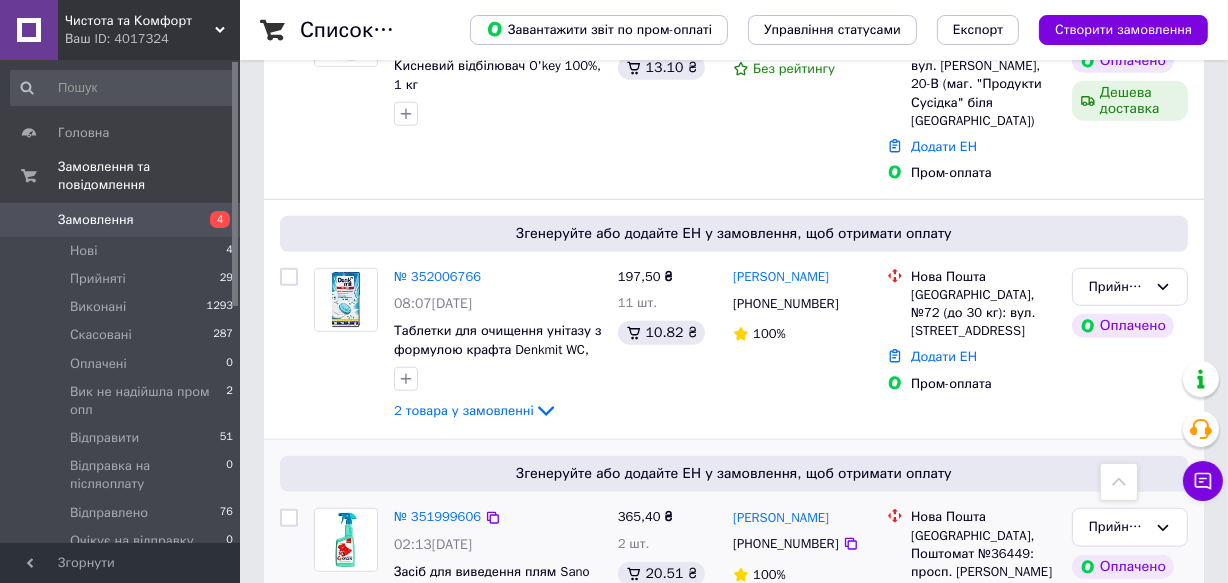 scroll, scrollTop: 1636, scrollLeft: 0, axis: vertical 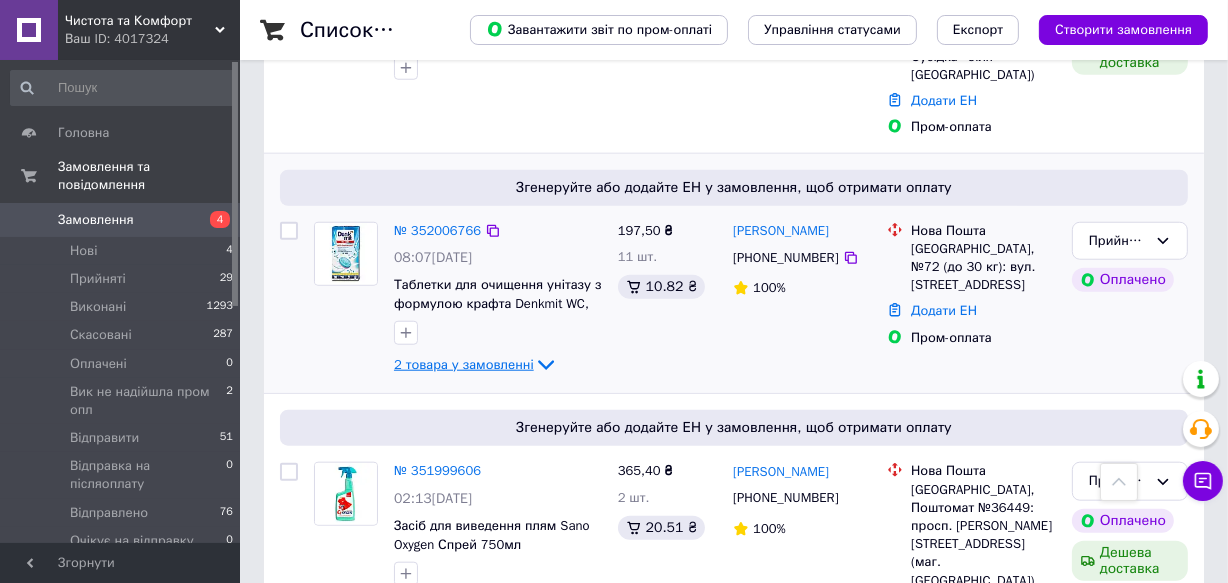 click on "2 товара у замовленні" at bounding box center (464, 364) 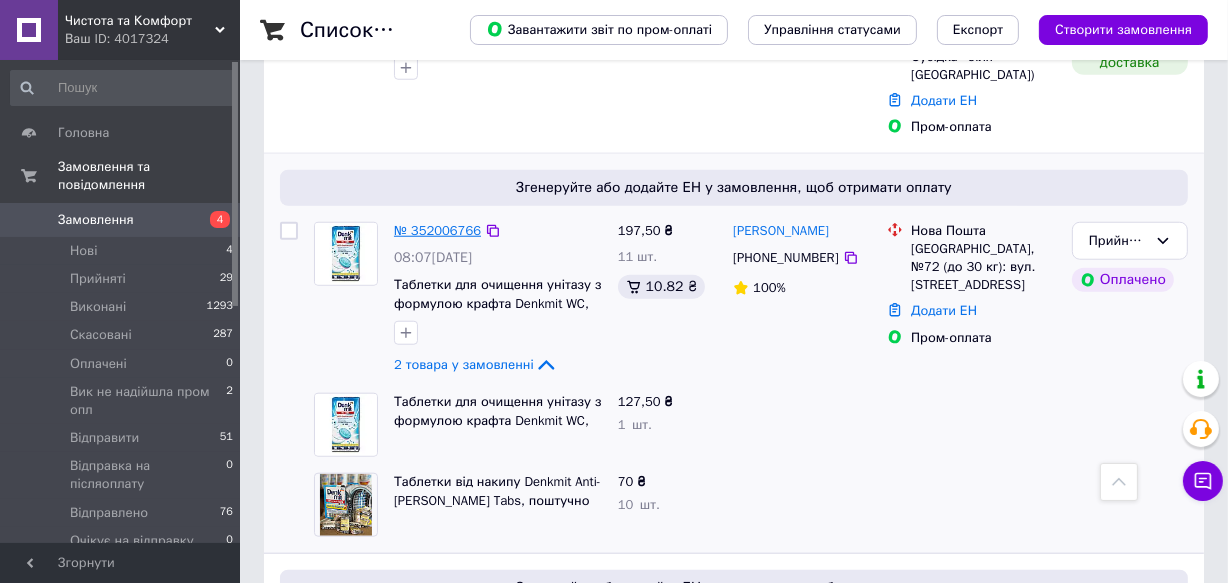 click on "№ 352006766" at bounding box center [437, 230] 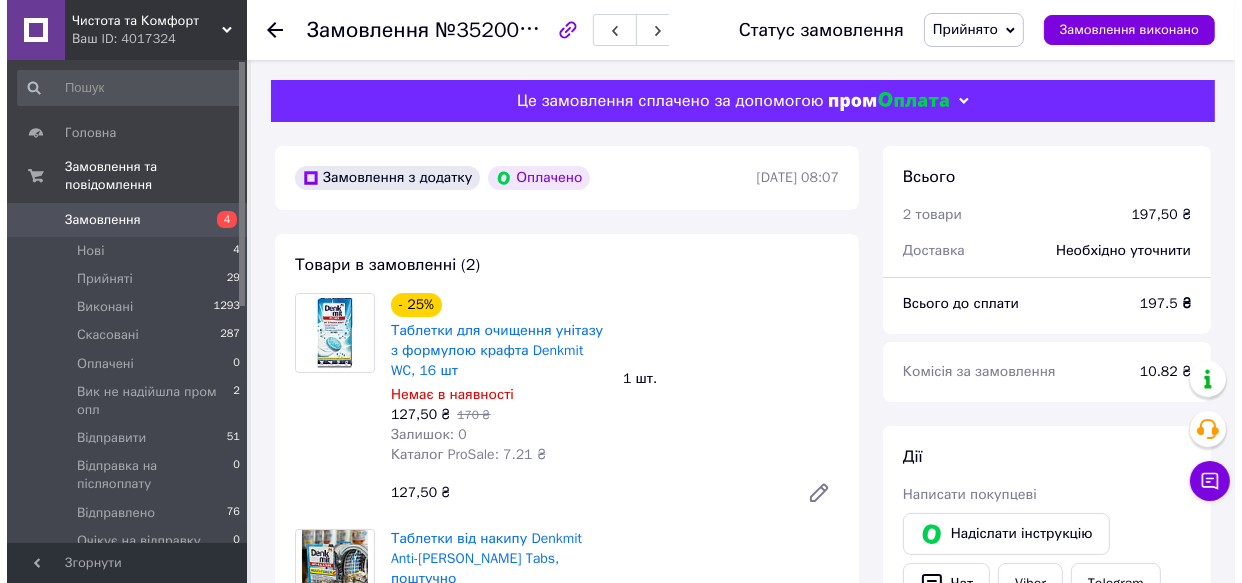 scroll, scrollTop: 363, scrollLeft: 0, axis: vertical 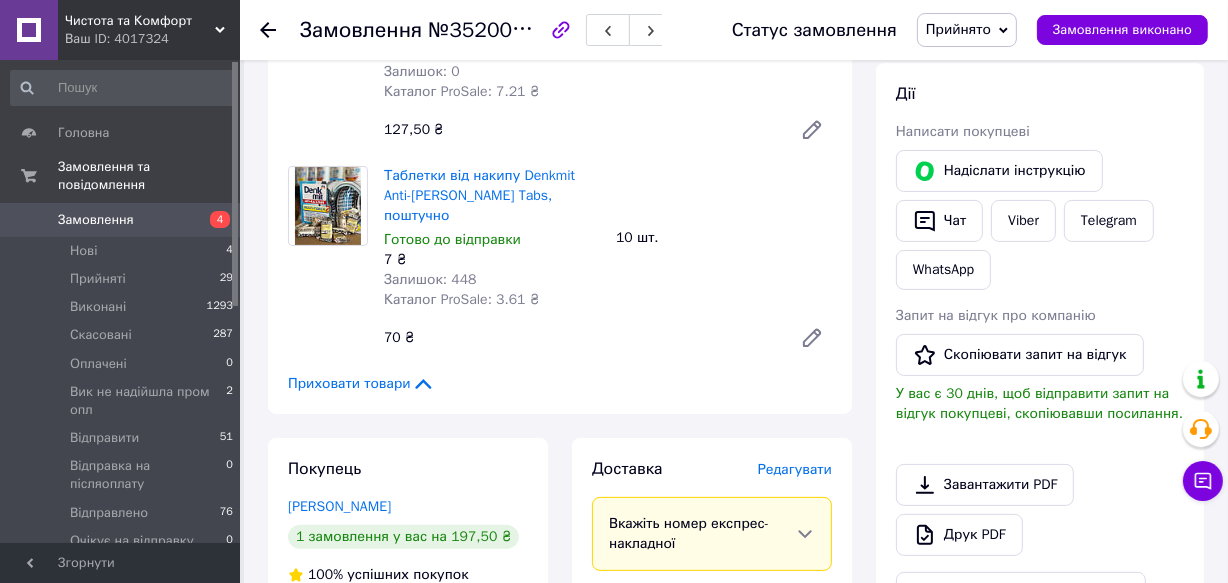click on "Доставка Редагувати" at bounding box center (712, 469) 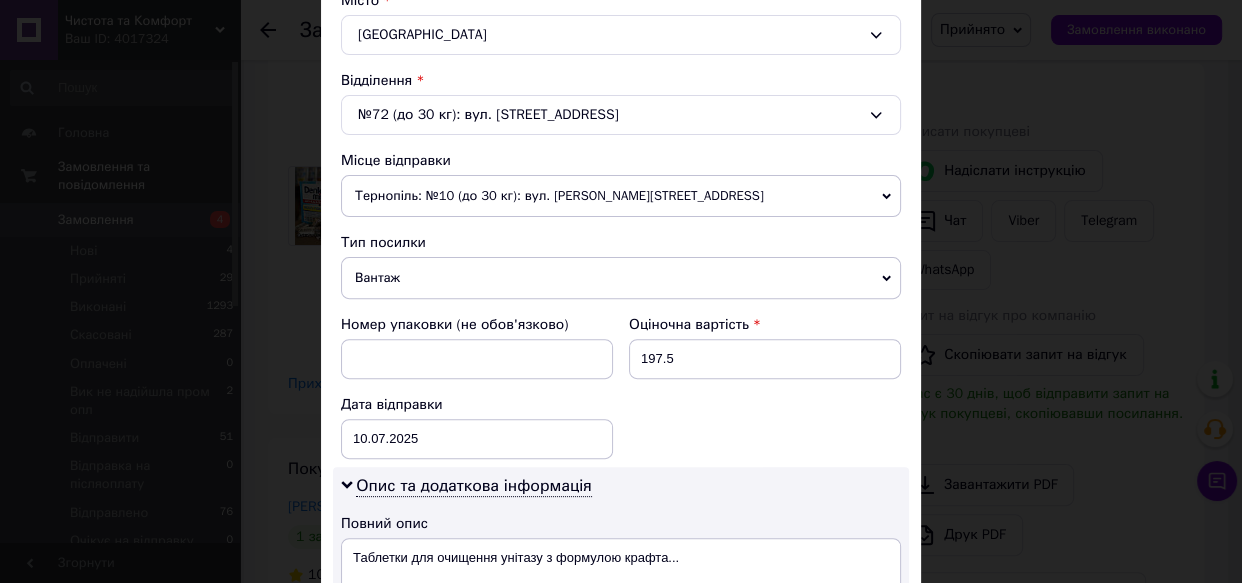 scroll, scrollTop: 818, scrollLeft: 0, axis: vertical 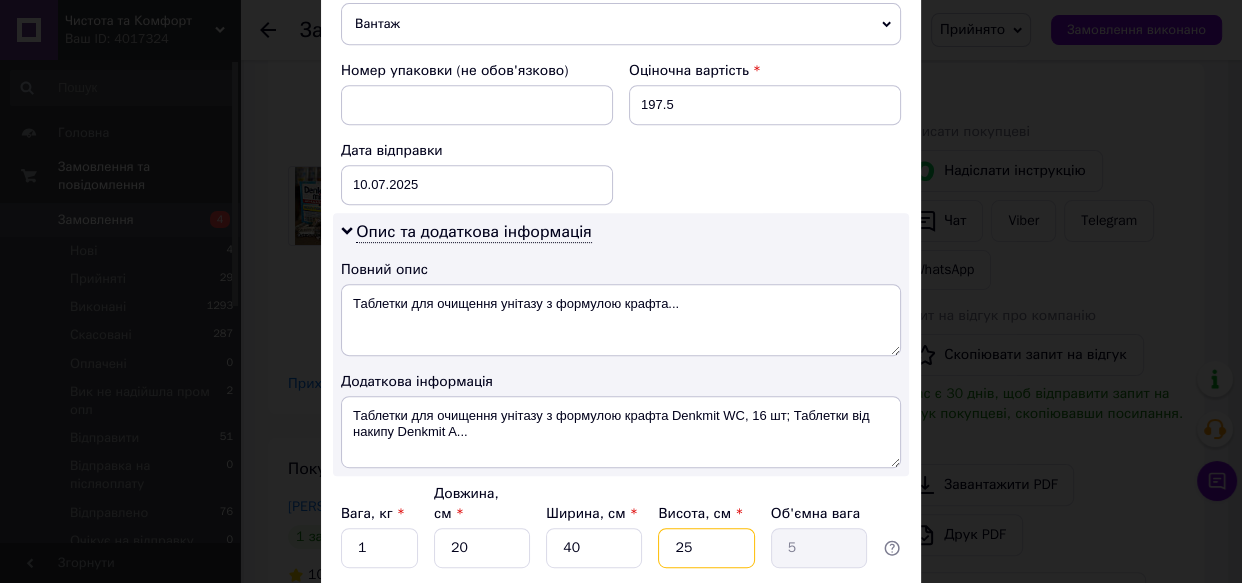 click on "25" at bounding box center [706, 548] 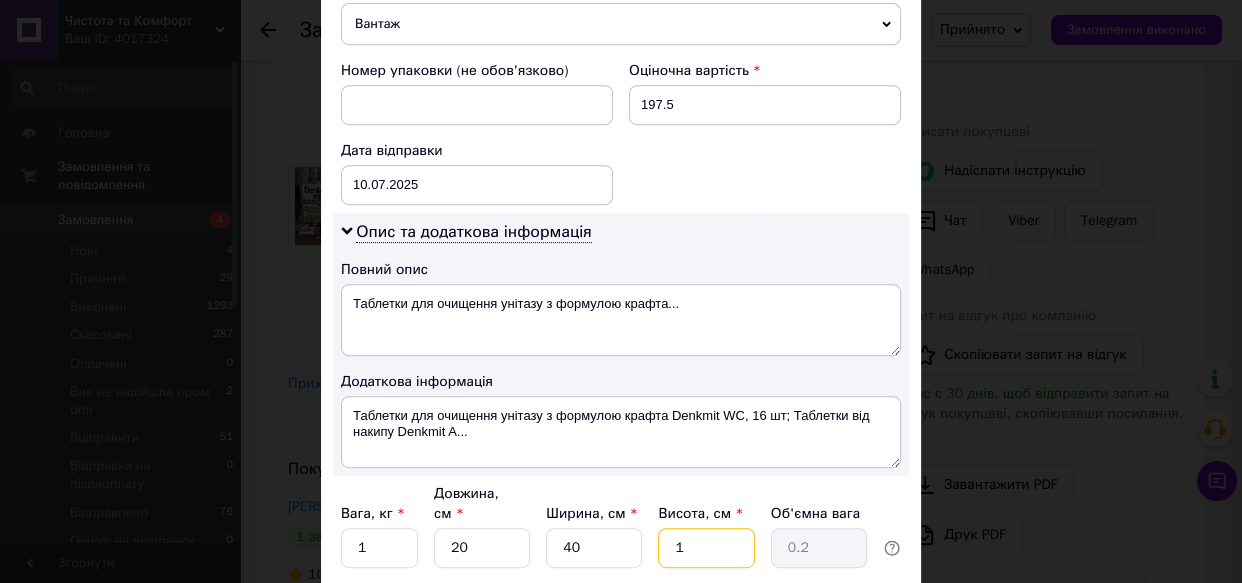 type on "15" 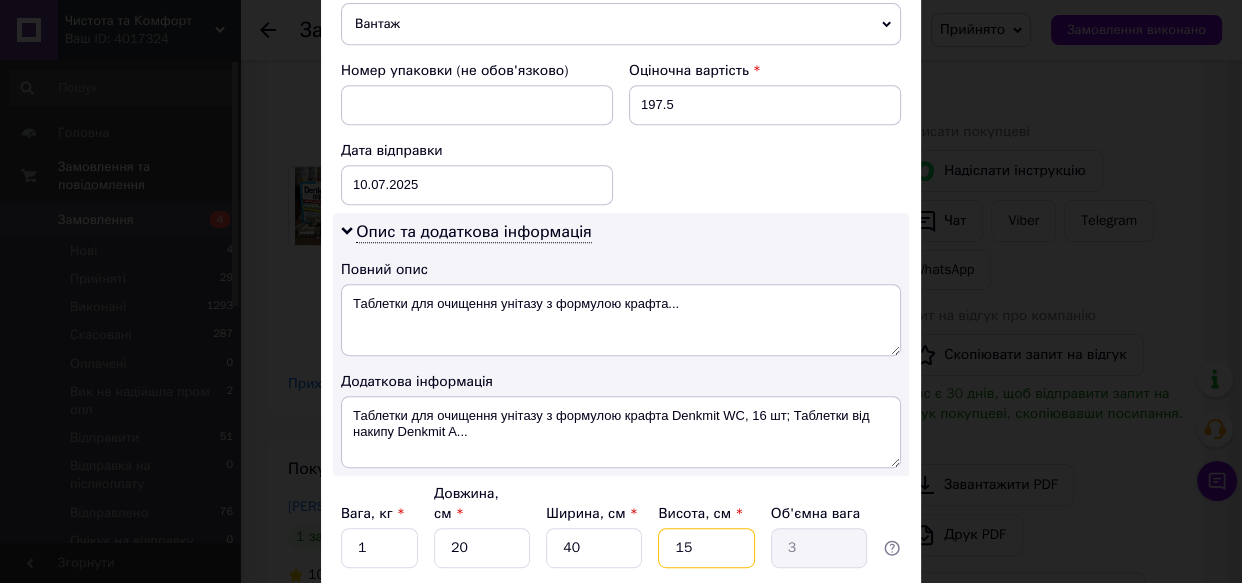 type on "15" 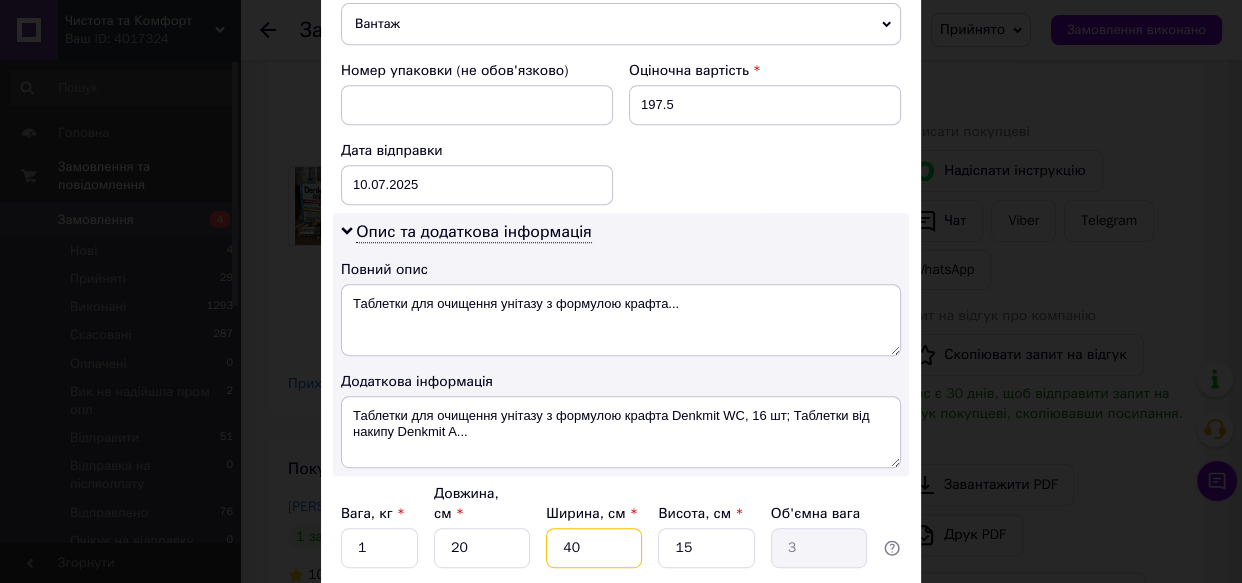 click on "40" at bounding box center [594, 548] 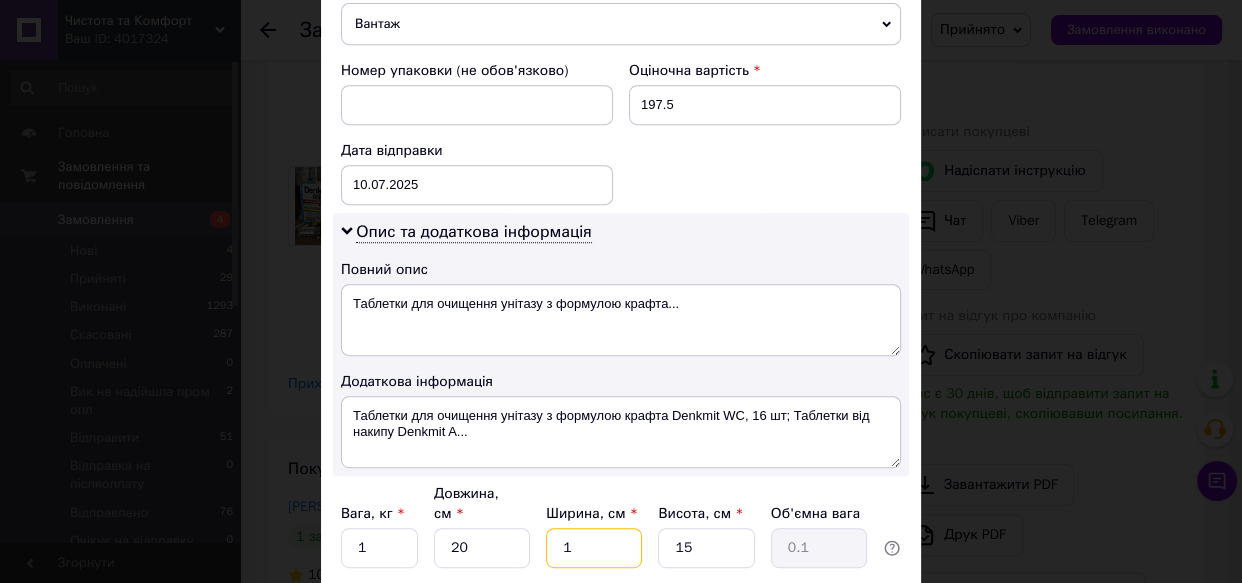 type on "10" 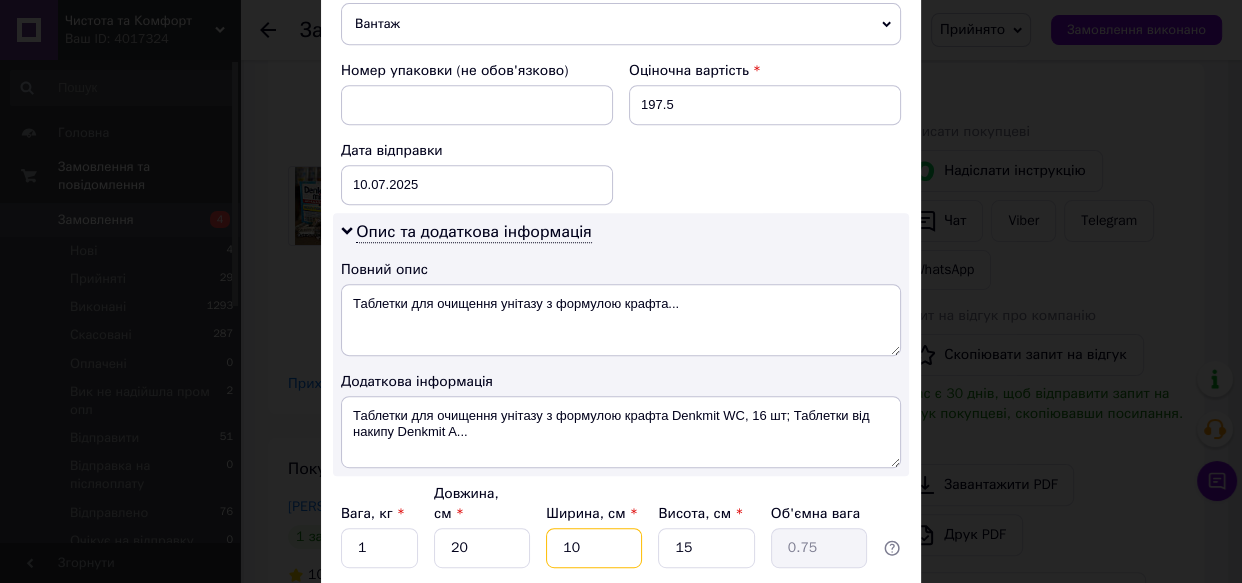 type on "10" 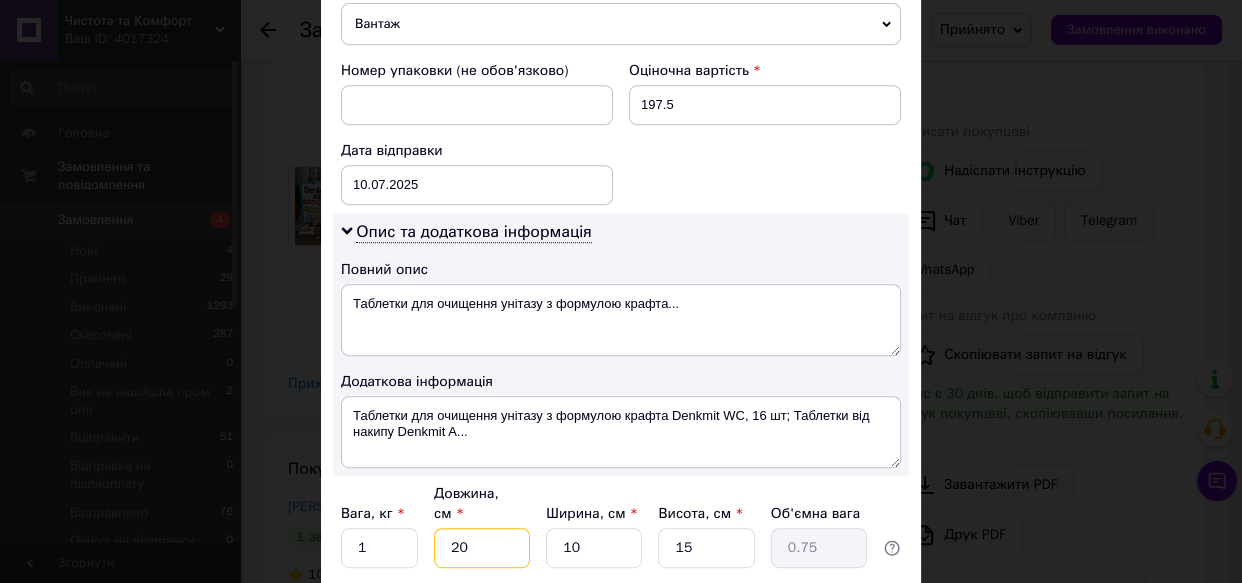 click on "20" at bounding box center (482, 548) 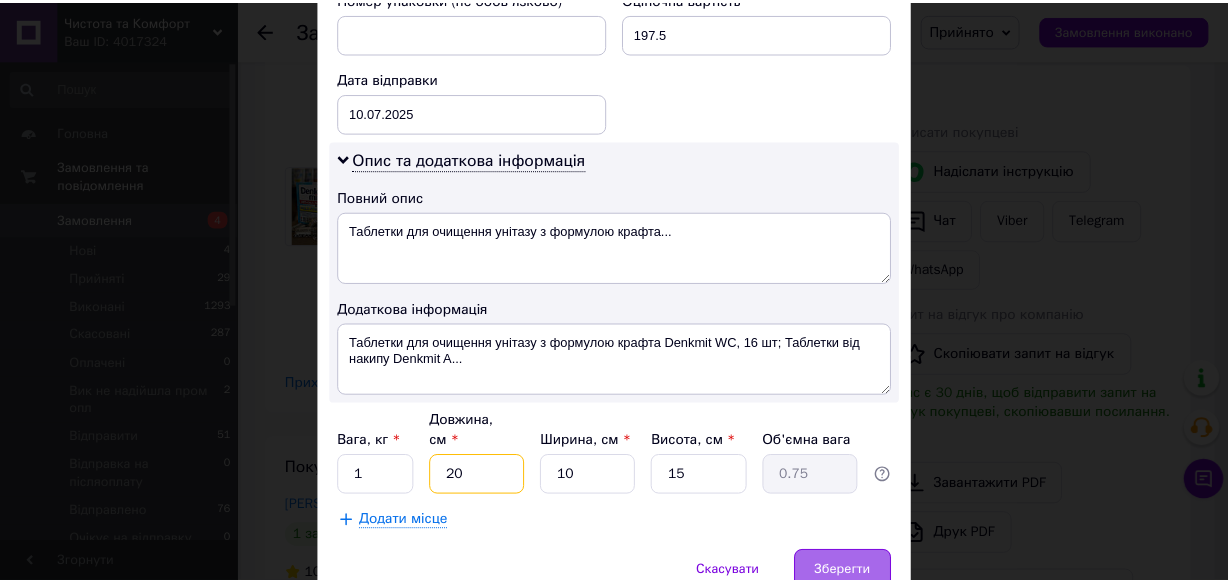 scroll, scrollTop: 966, scrollLeft: 0, axis: vertical 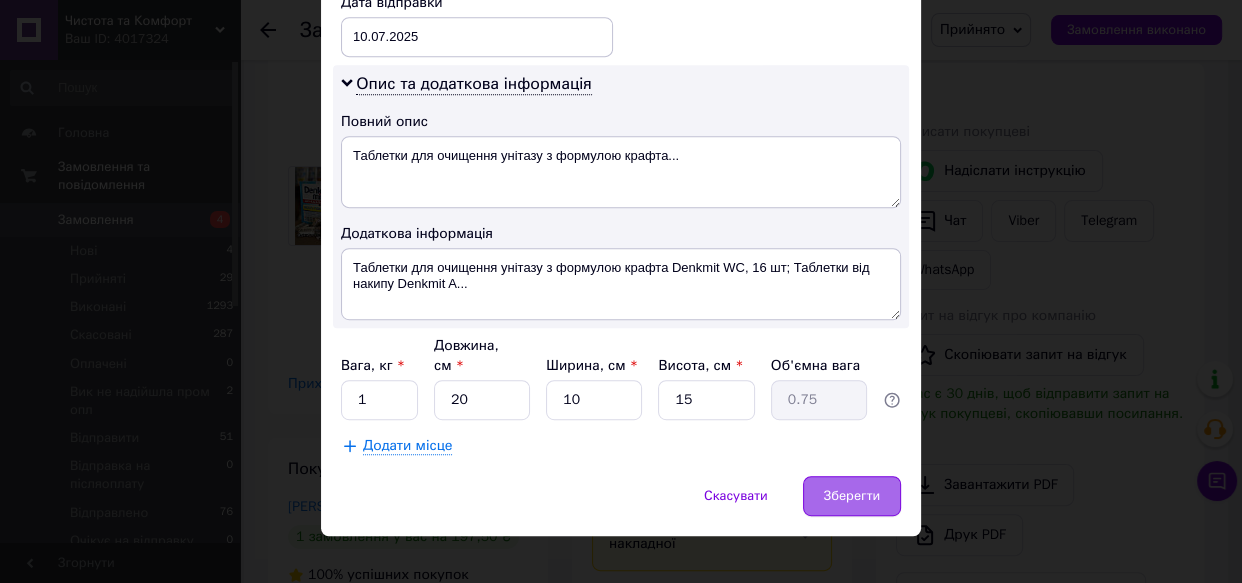click on "Зберегти" at bounding box center (852, 496) 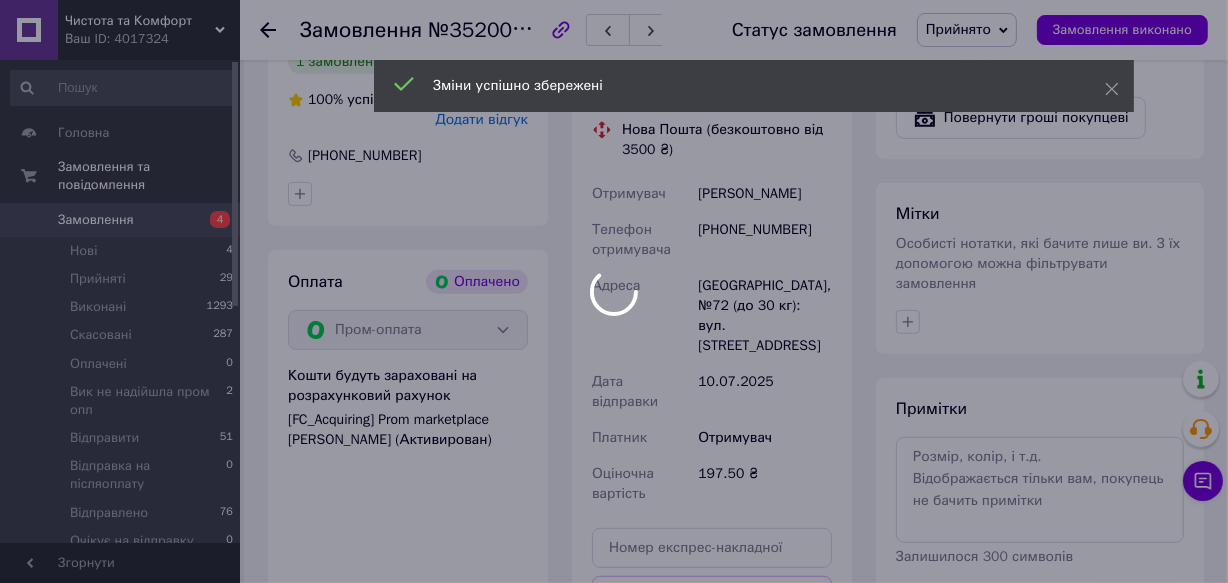 scroll, scrollTop: 1000, scrollLeft: 0, axis: vertical 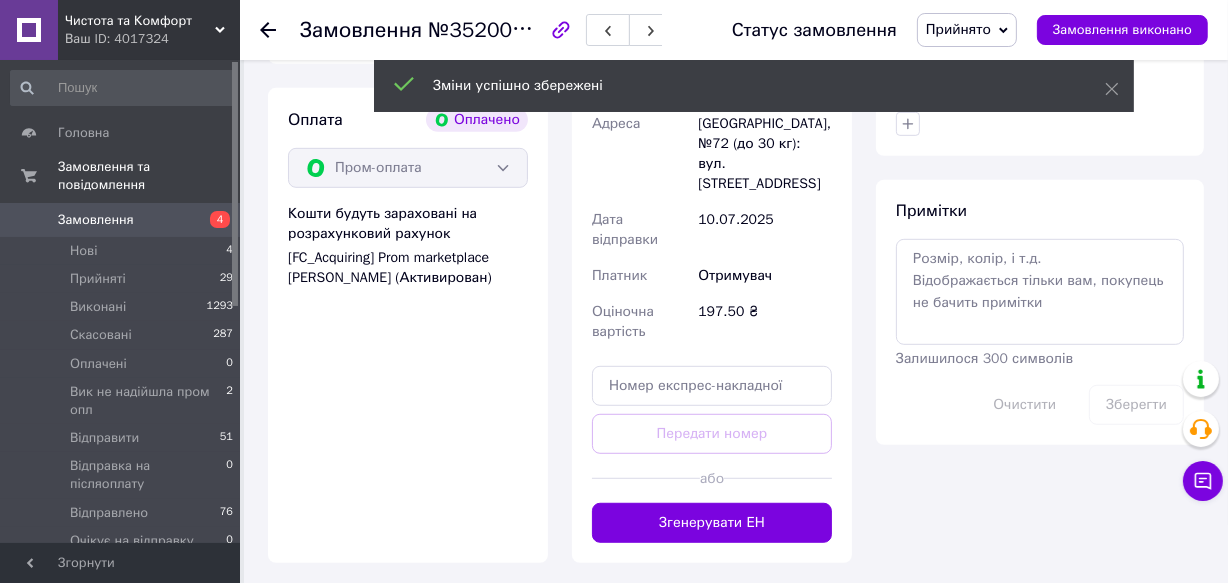 click on "Згенерувати ЕН" at bounding box center (712, 523) 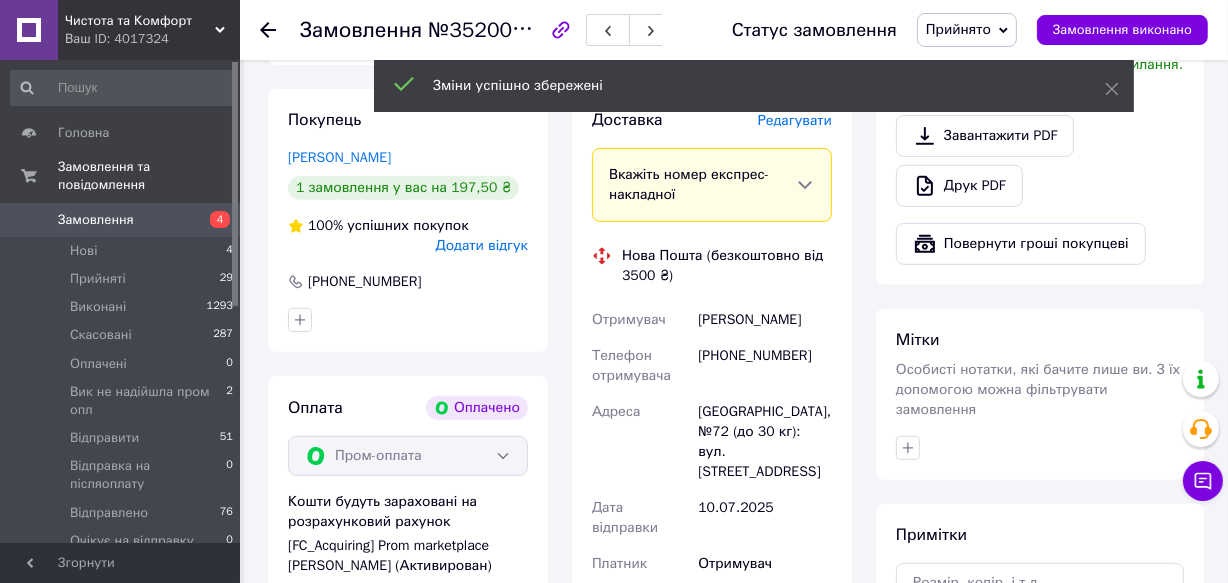 scroll, scrollTop: 636, scrollLeft: 0, axis: vertical 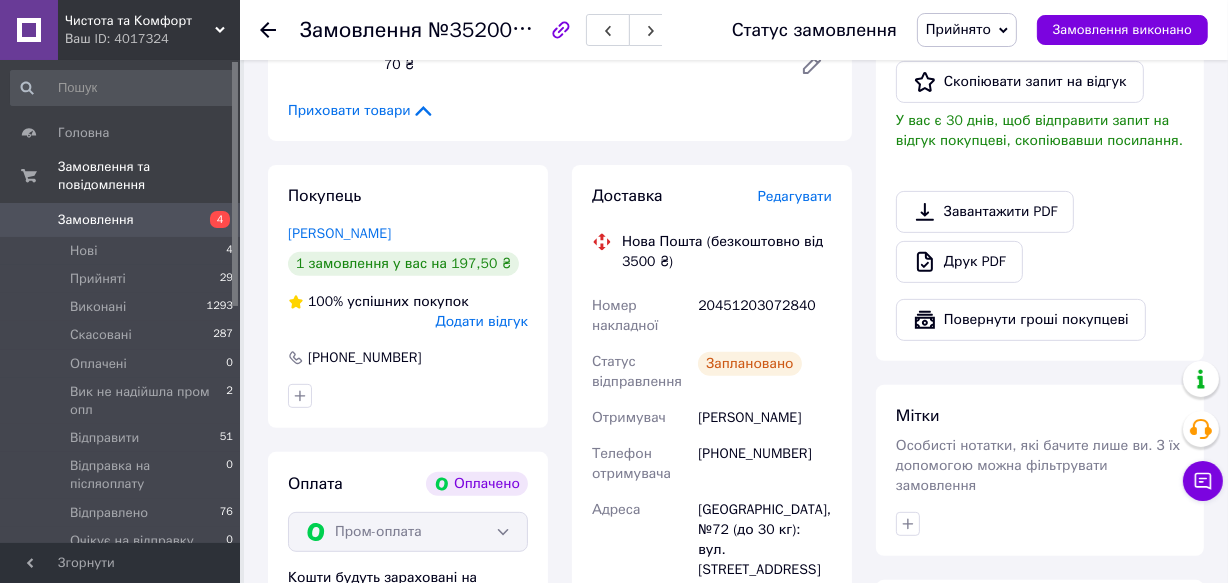 click on "Прийнято" at bounding box center [967, 30] 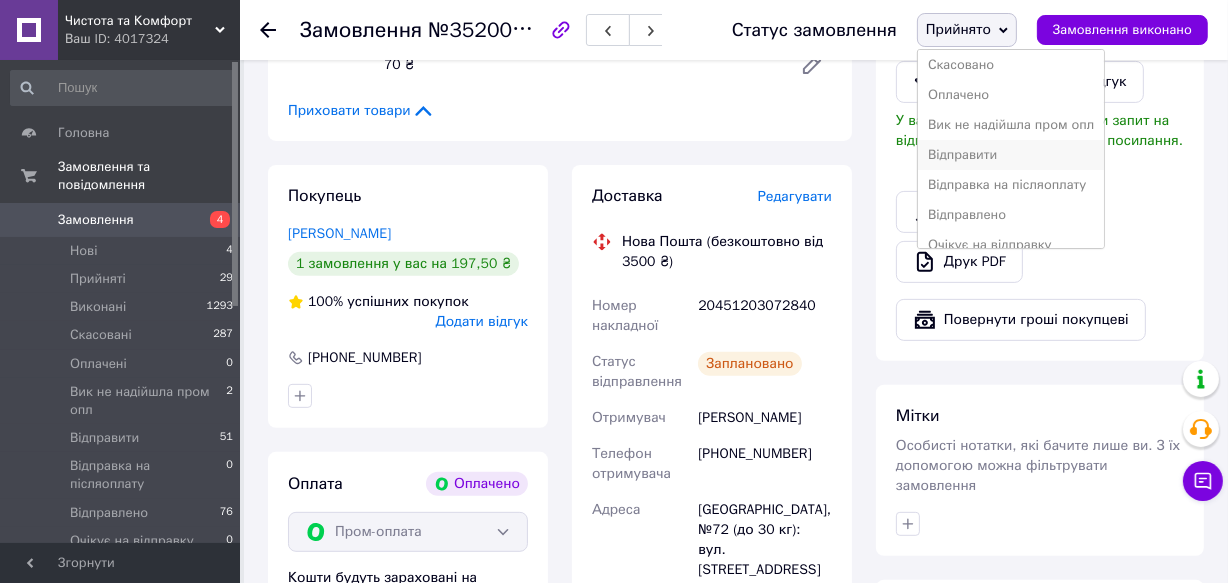 scroll, scrollTop: 51, scrollLeft: 0, axis: vertical 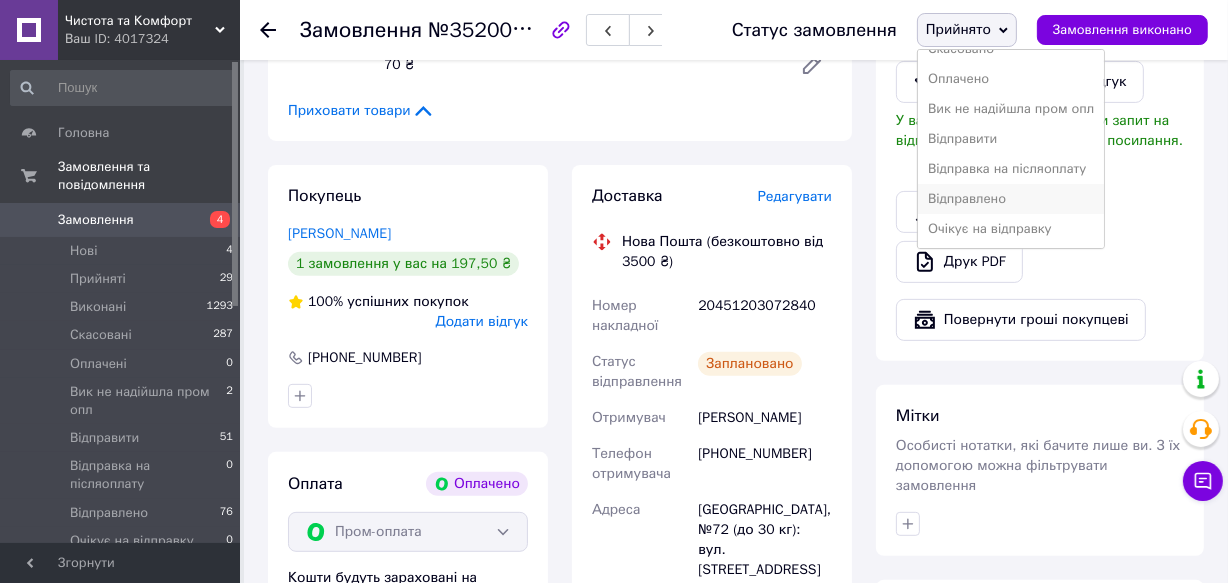 click on "Відправлено" at bounding box center (1011, 199) 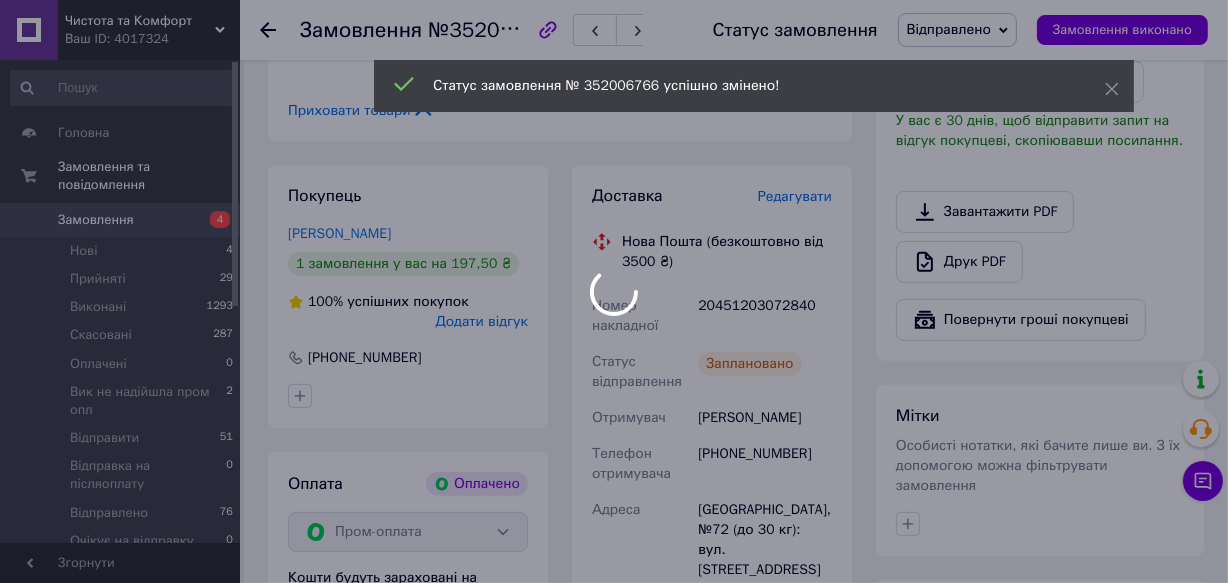 click on "20451203072840" at bounding box center [765, 316] 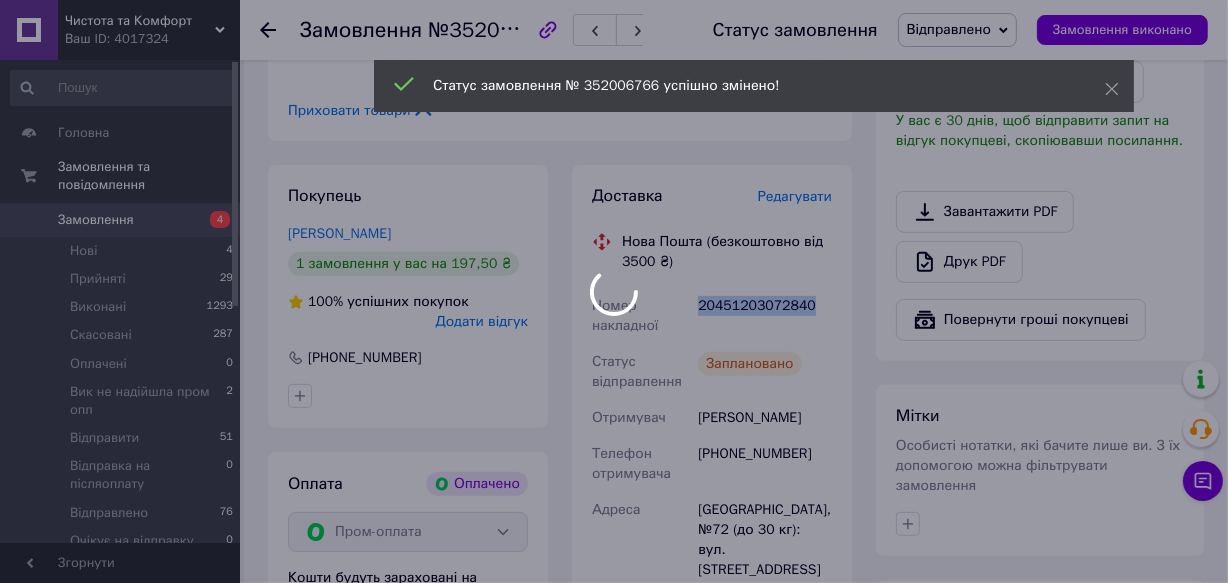 click on "Чистота та Комфорт Ваш ID: 4017324 Сайт Чистота та Комфорт Кабінет покупця Перевірити стан системи Сторінка на порталі Павло Папінко Довідка Вийти Головна Замовлення та повідомлення Замовлення 4 Нові 4 Прийняті 29 Виконані 1293 Скасовані 287 Оплачені 0 Вик не надійшла пром опл 2 Відправити 51 Відправка на післяоплату 0 Відправлено 76 Очікує на відправку  0 Повідомлення 0 Товари та послуги Сповіщення 48 99+ Показники роботи компанії Відгуки Клієнти Каталог ProSale Аналітика Управління сайтом Гаманець компанії Маркет №352006766" at bounding box center [614, 471] 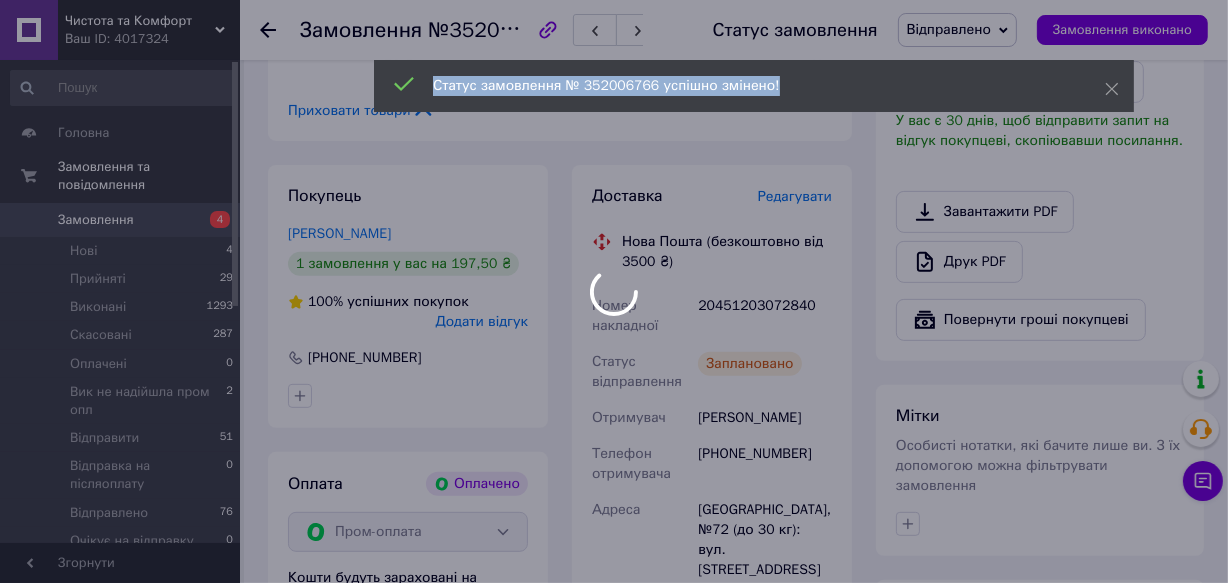 click at bounding box center (614, 291) 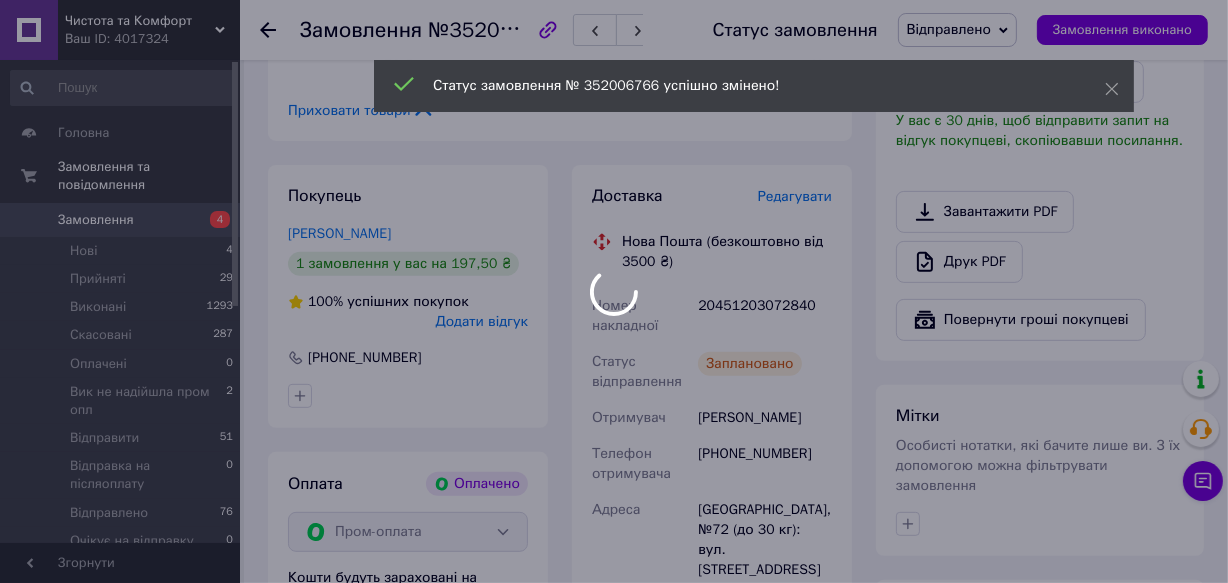 click on "20451203072840" at bounding box center (765, 316) 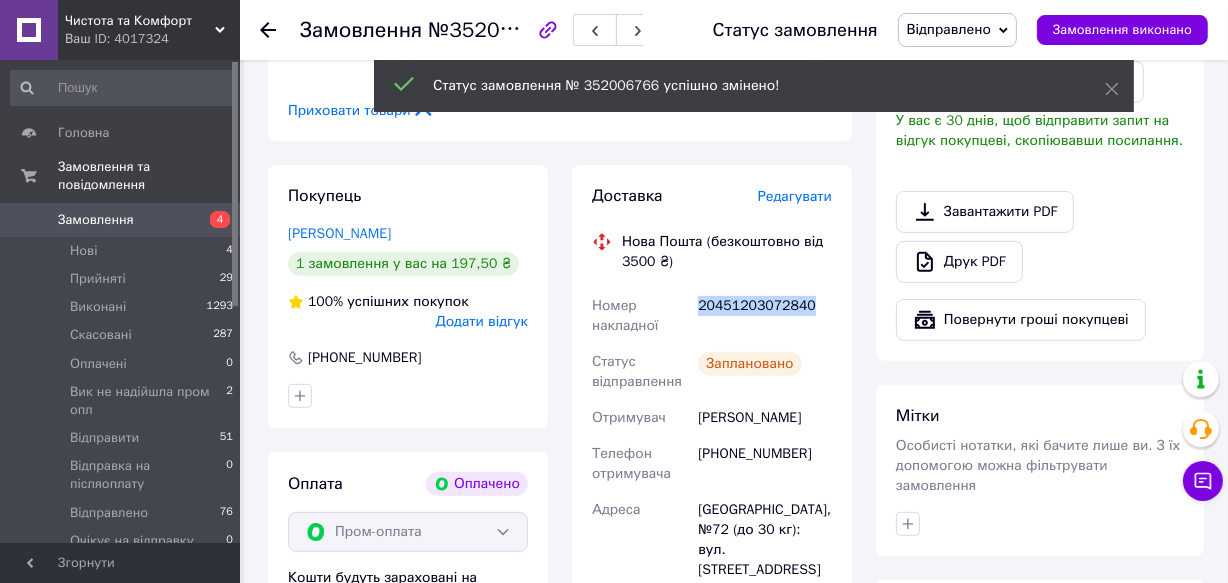 scroll, scrollTop: 31, scrollLeft: 0, axis: vertical 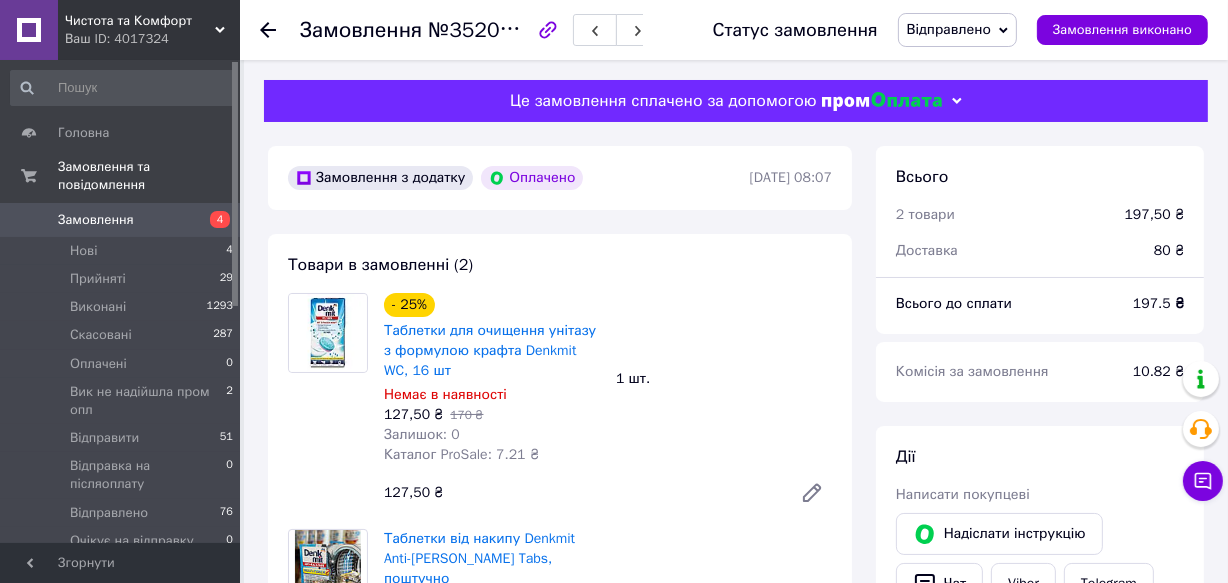 click on "197.5 ₴" at bounding box center [1158, 303] 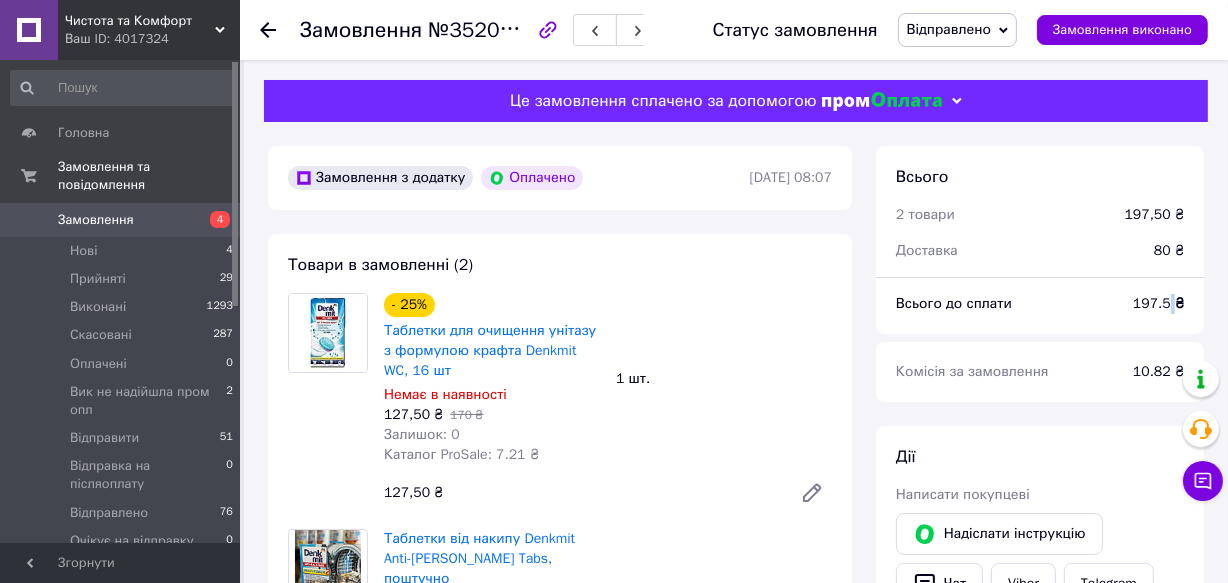 click on "197.5 ₴" at bounding box center [1158, 303] 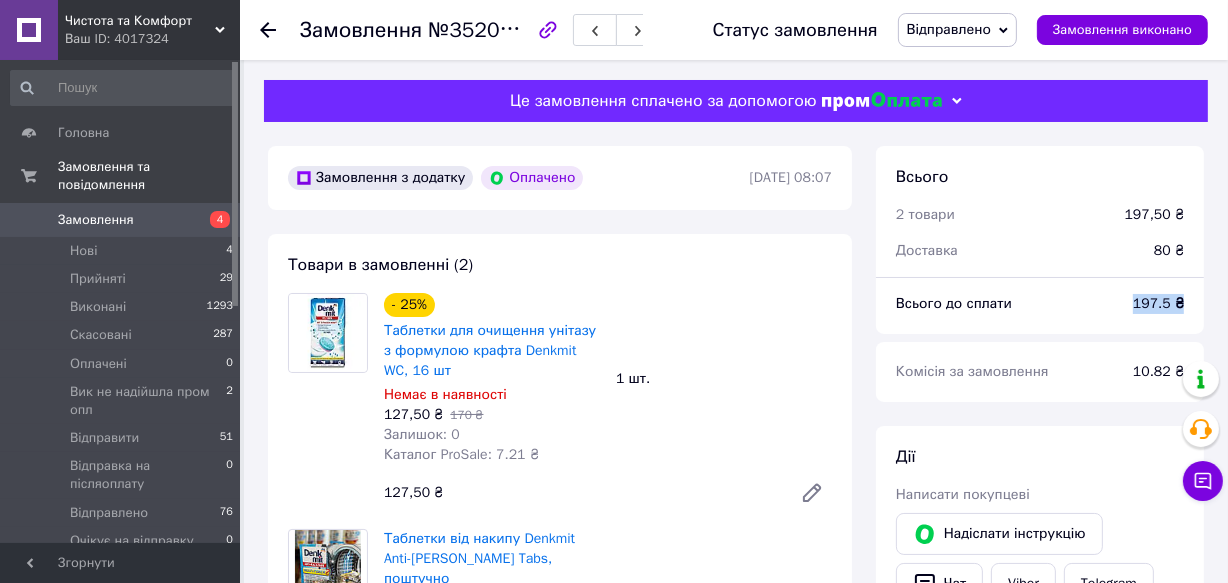 click on "197.5 ₴" at bounding box center (1158, 303) 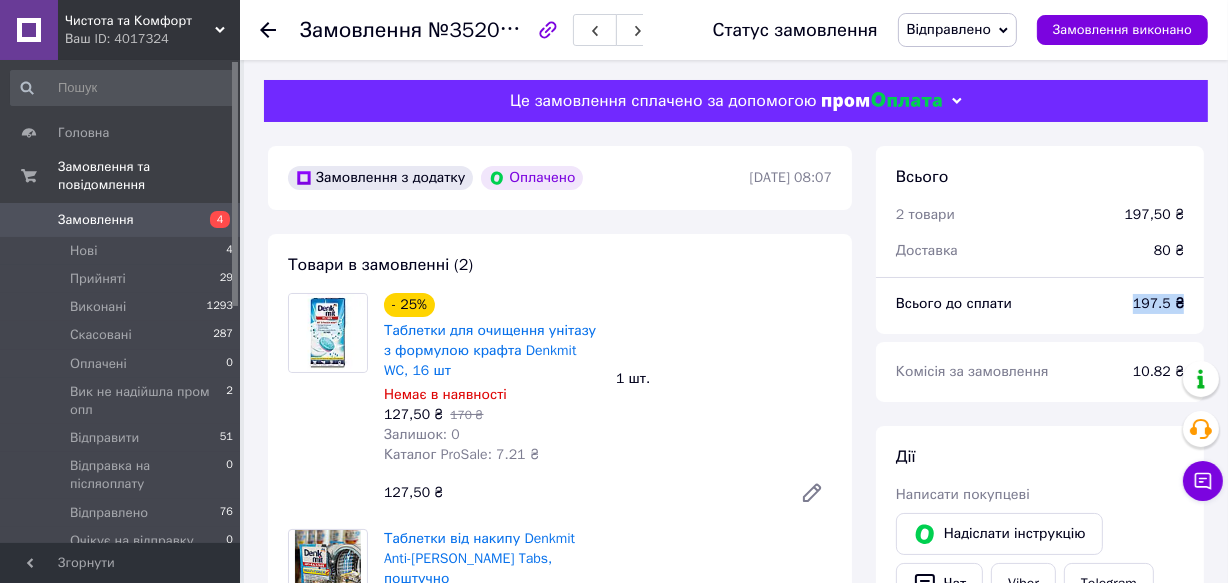 click on "4" at bounding box center [220, 219] 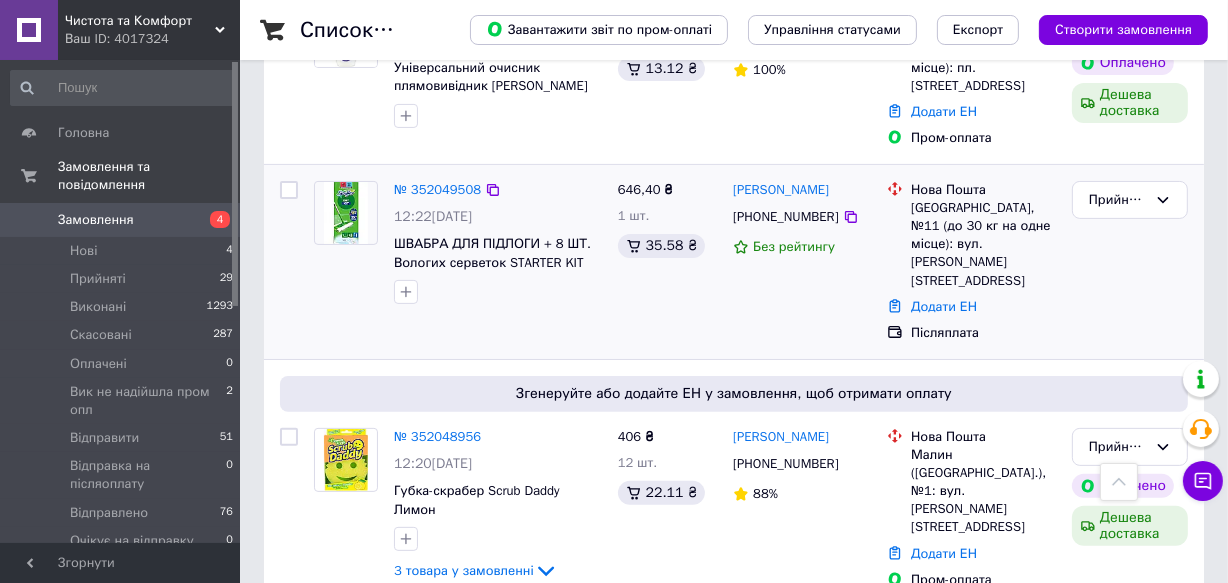 scroll, scrollTop: 545, scrollLeft: 0, axis: vertical 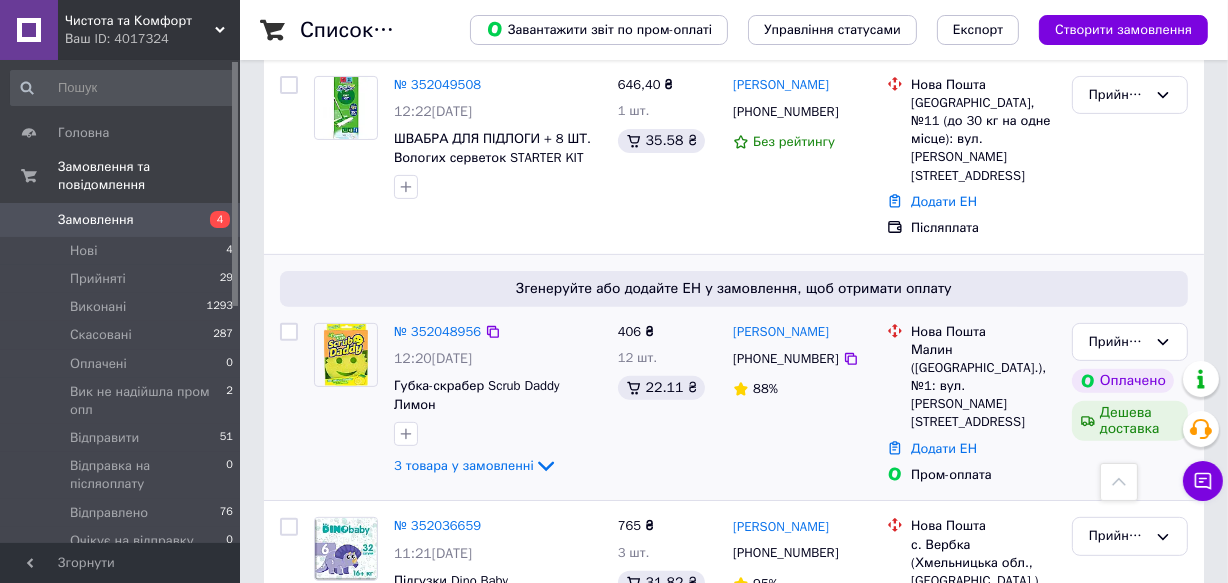 click on "№ 352048956 12:20, 10.07.2025 Губка-скрабер Scrub Daddy Лимон 3 товара у замовленні" at bounding box center [498, 401] 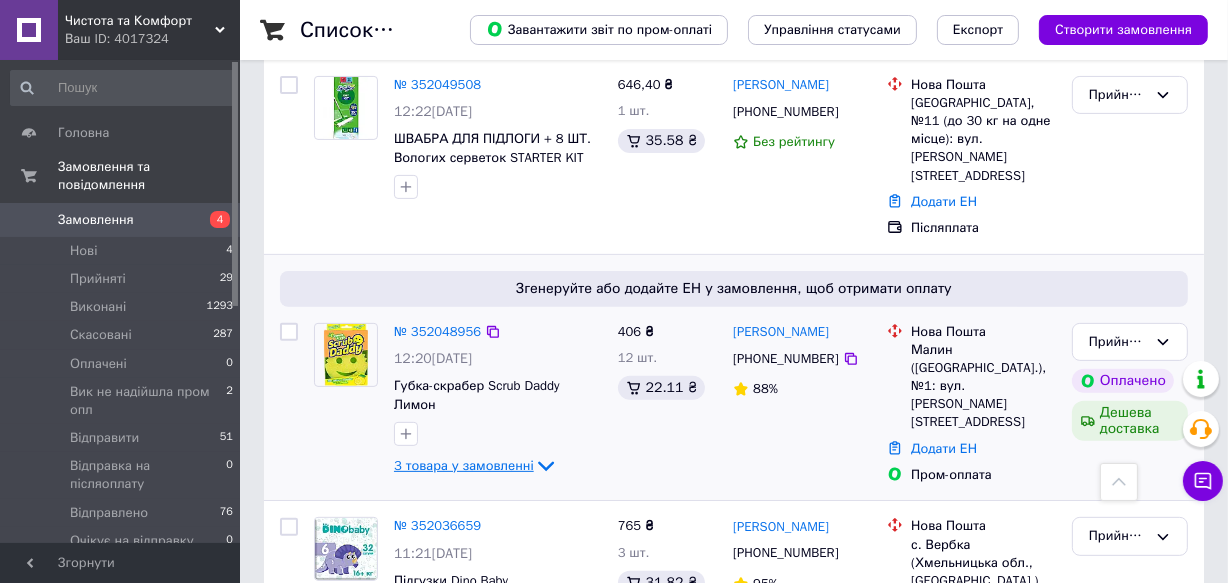 click on "3 товара у замовленні" at bounding box center (476, 465) 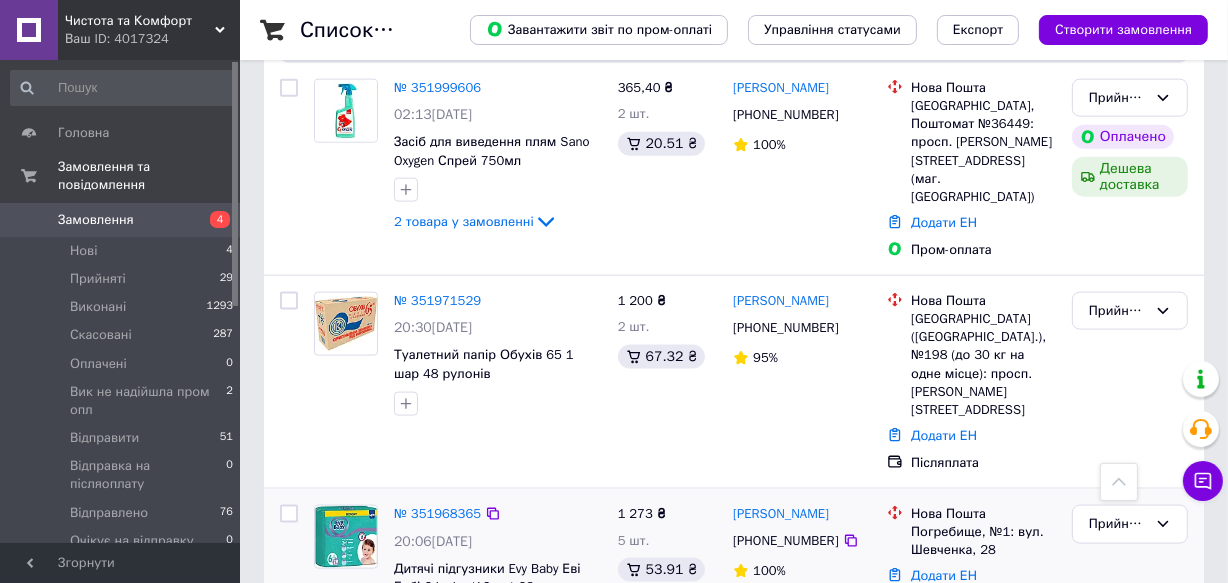 scroll, scrollTop: 2363, scrollLeft: 0, axis: vertical 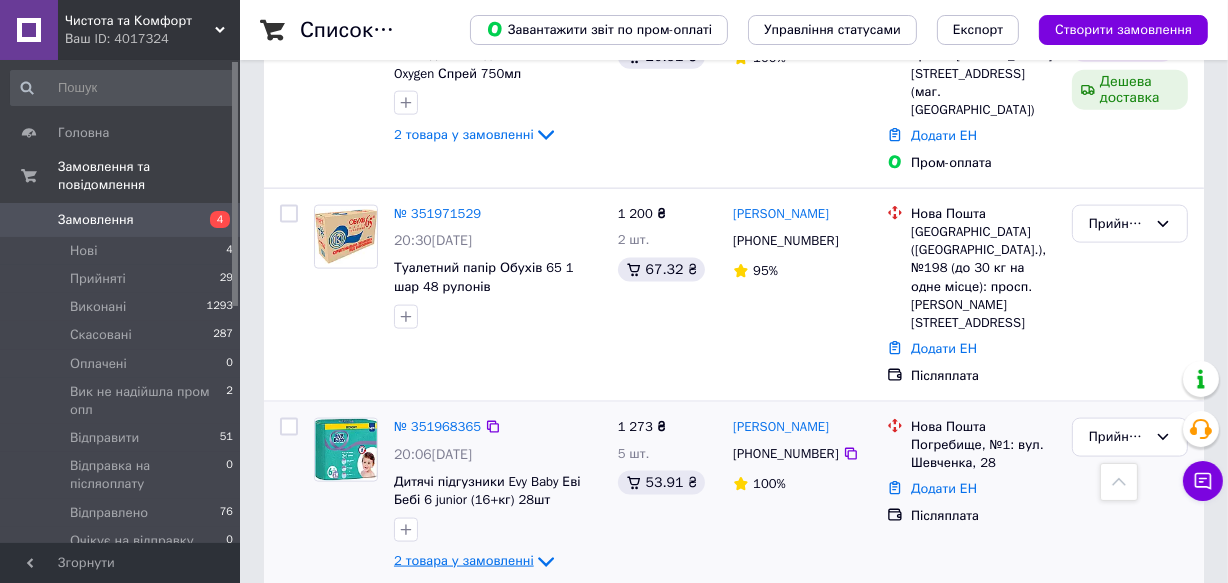 click on "2 товара у замовленні" at bounding box center [464, 560] 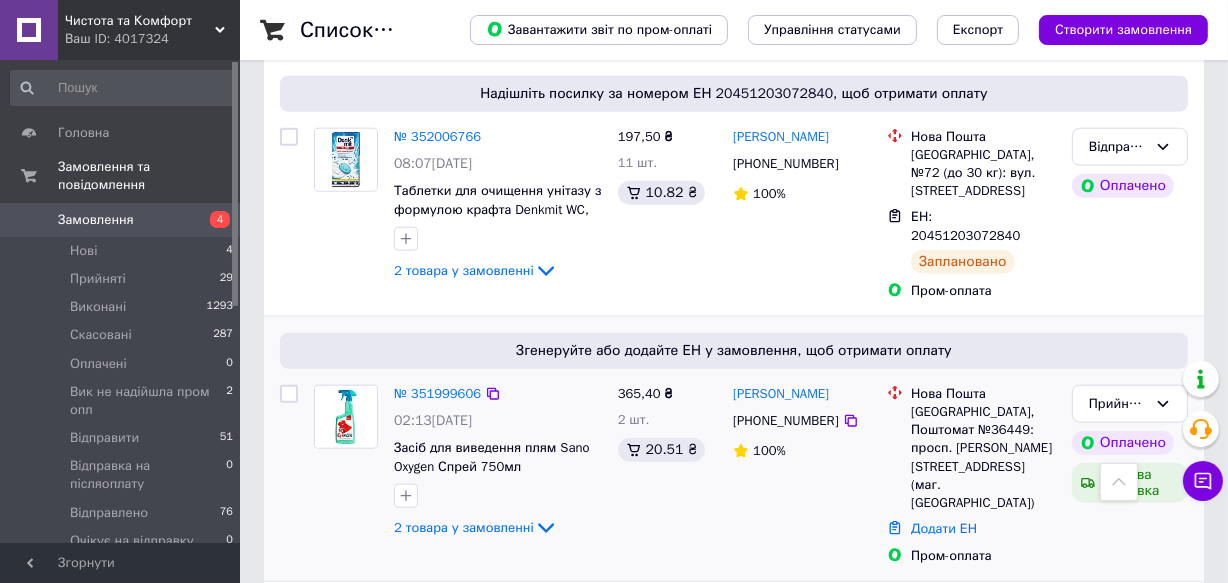 scroll, scrollTop: 2090, scrollLeft: 0, axis: vertical 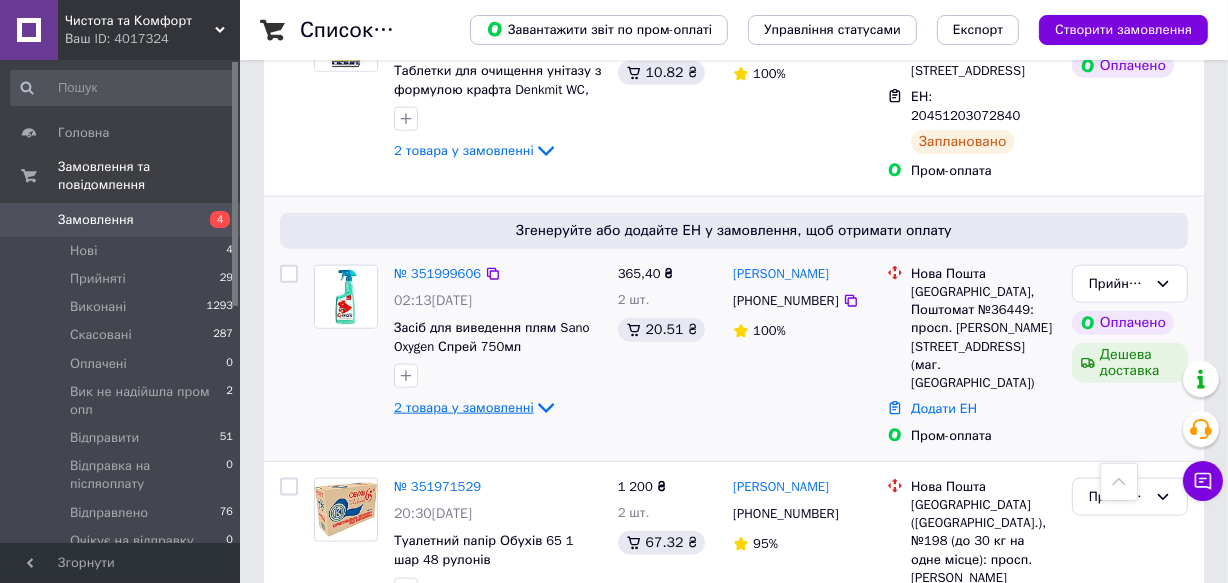 click on "2 товара у замовленні" at bounding box center (464, 407) 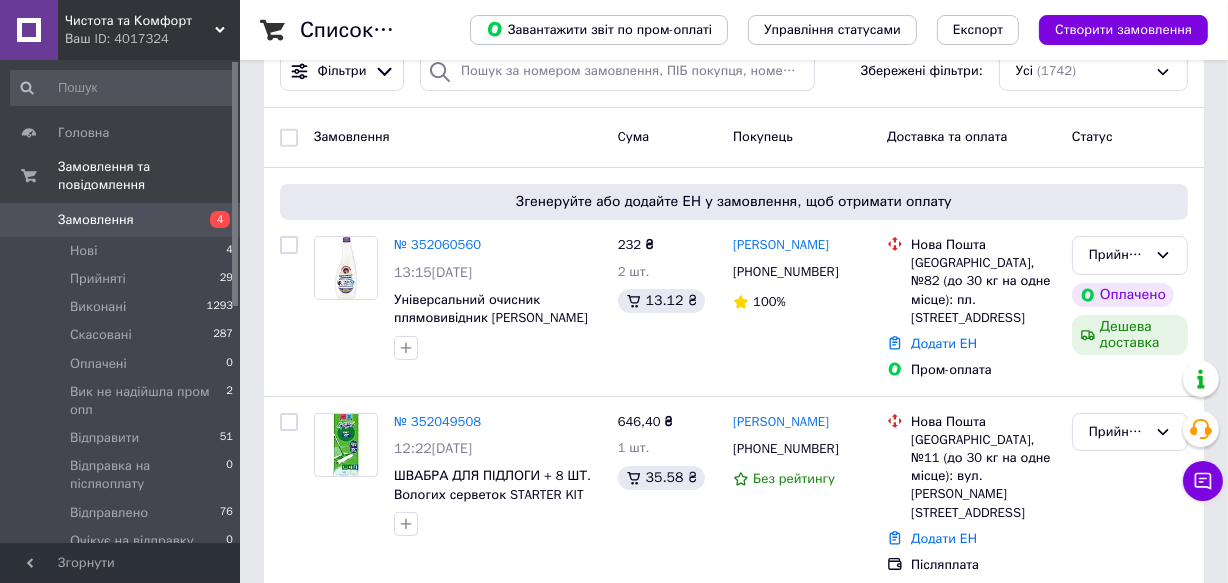 scroll, scrollTop: 181, scrollLeft: 0, axis: vertical 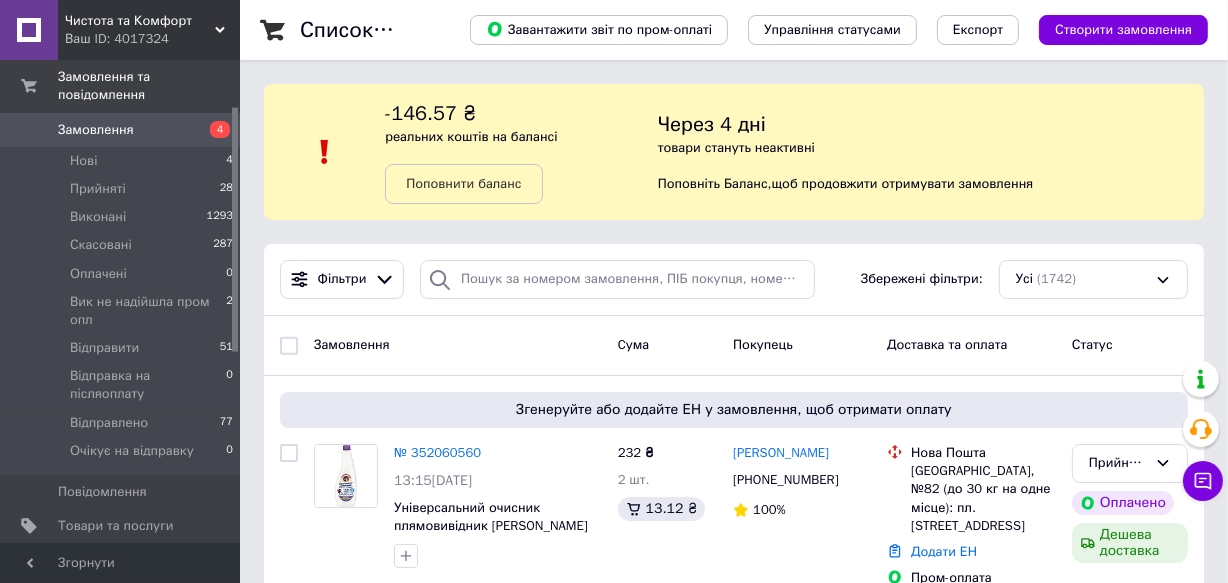 click at bounding box center (29, 526) 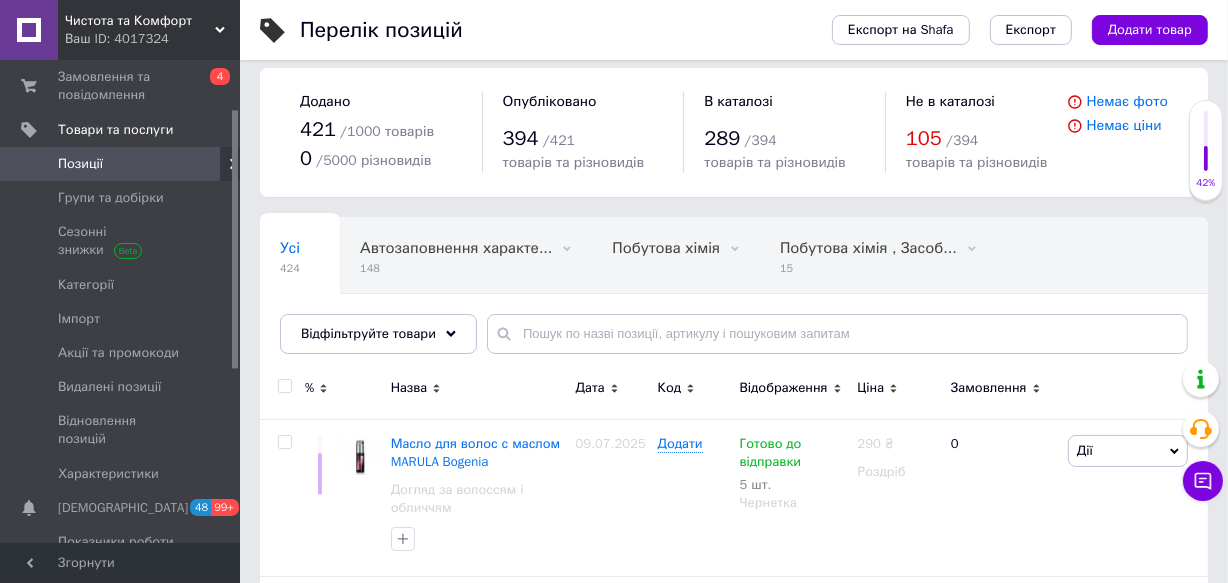 scroll, scrollTop: 90, scrollLeft: 0, axis: vertical 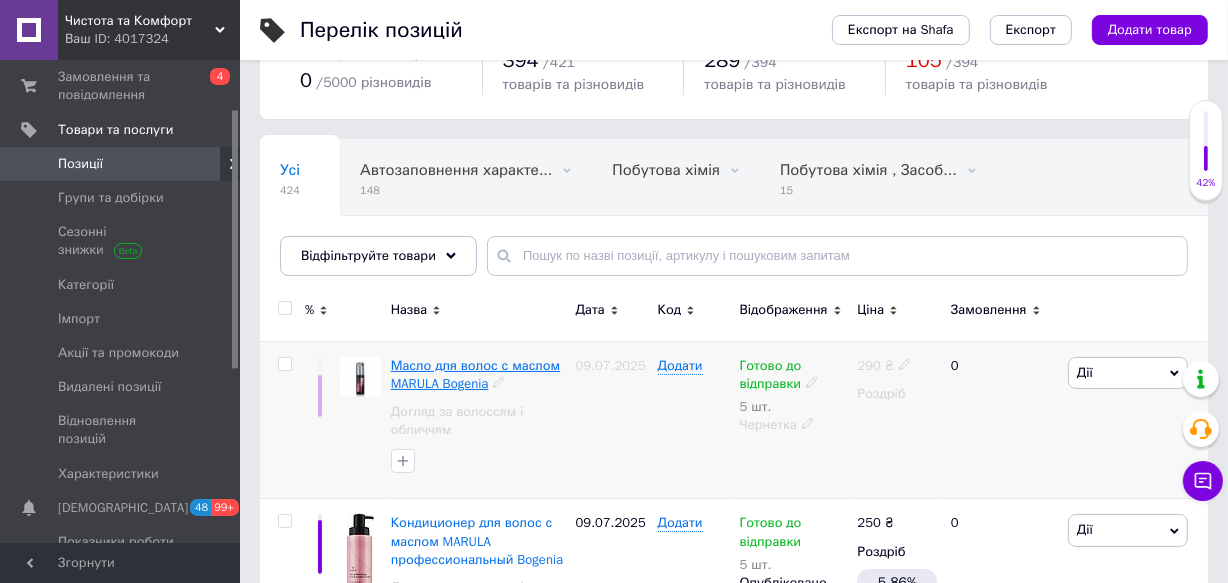 click on "Масло для волос с маслом MARULA Bogenia" at bounding box center [476, 374] 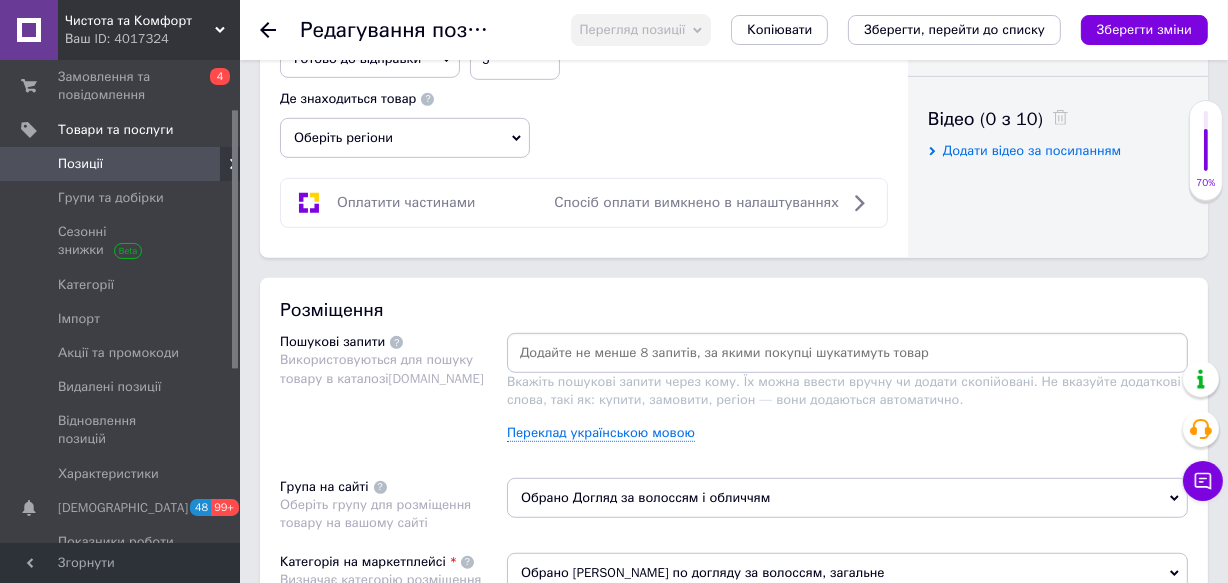 scroll, scrollTop: 1181, scrollLeft: 0, axis: vertical 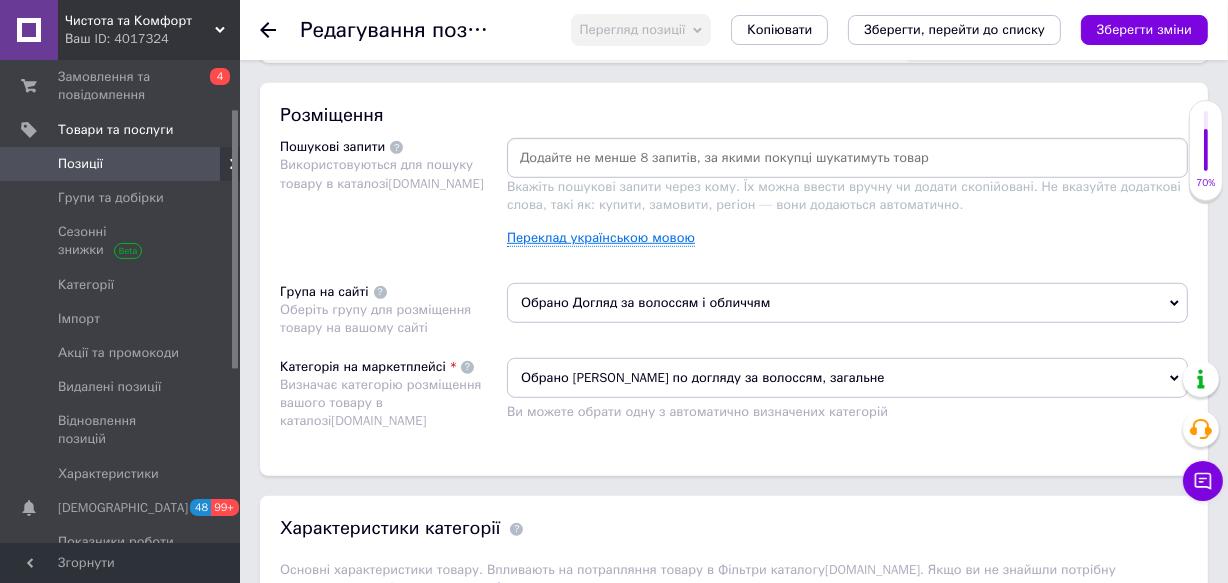 click on "Переклад українською мовою" at bounding box center [601, 238] 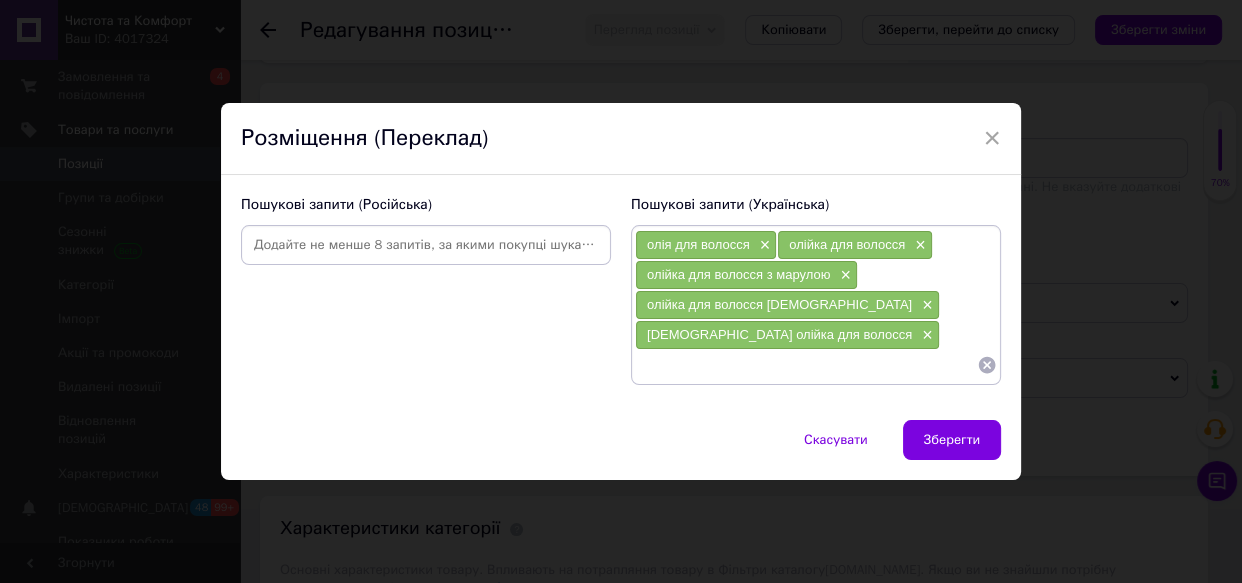 click on "олійка для волосся з марулою ×" at bounding box center [746, 275] 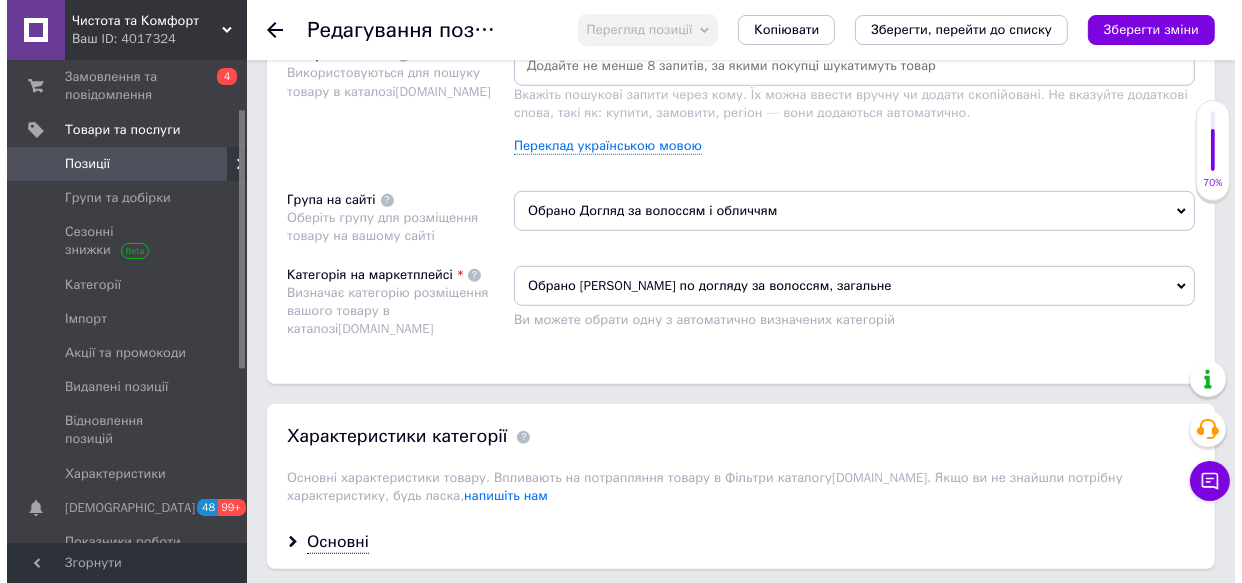 scroll, scrollTop: 1272, scrollLeft: 0, axis: vertical 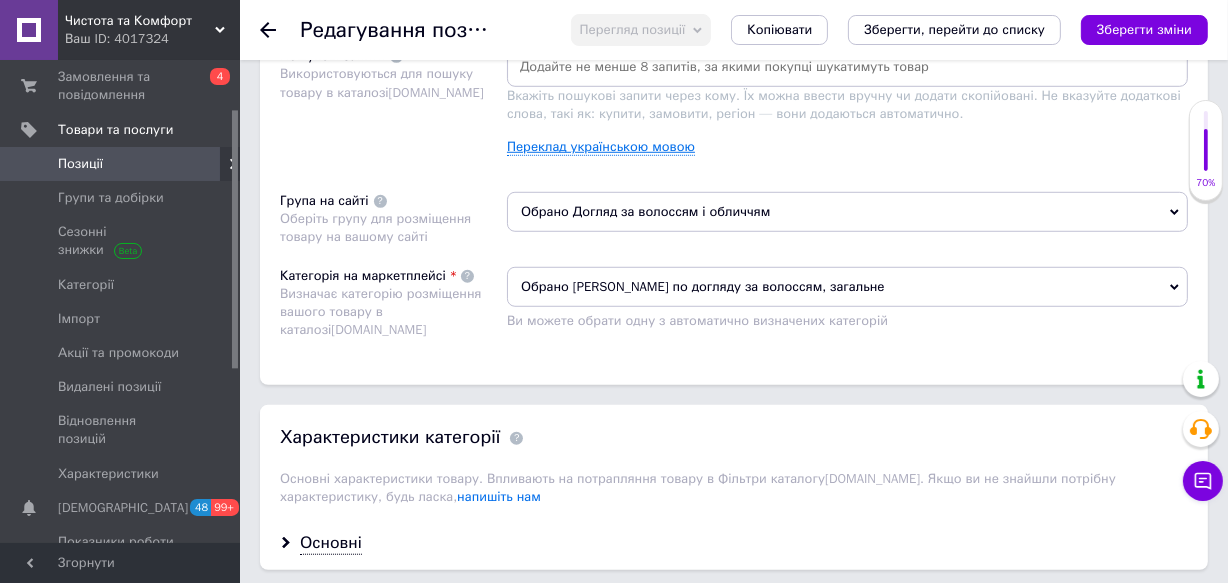 click on "Переклад українською мовою" at bounding box center [601, 147] 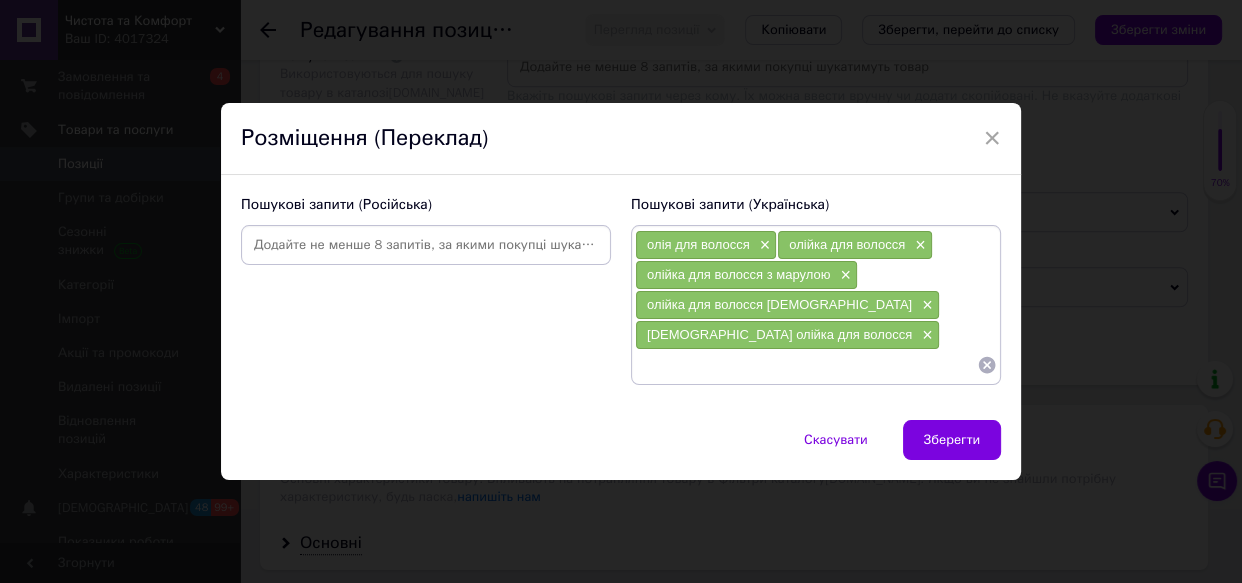 click on "[DEMOGRAPHIC_DATA] олійка для волосся ×" at bounding box center [787, 335] 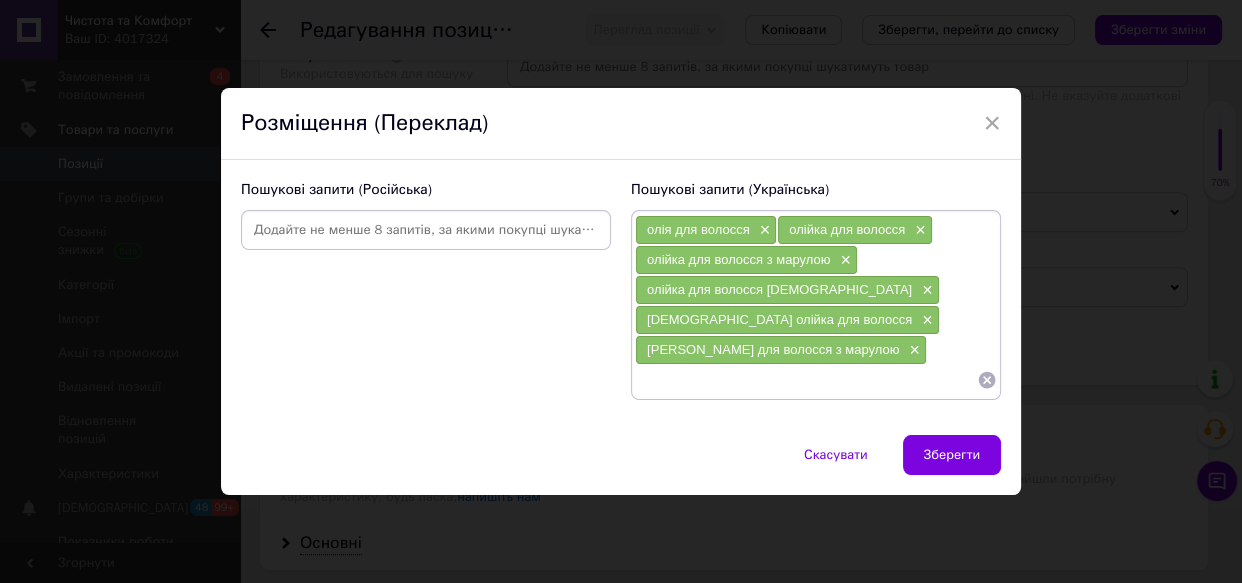 paste on "Масло марули для волосся" 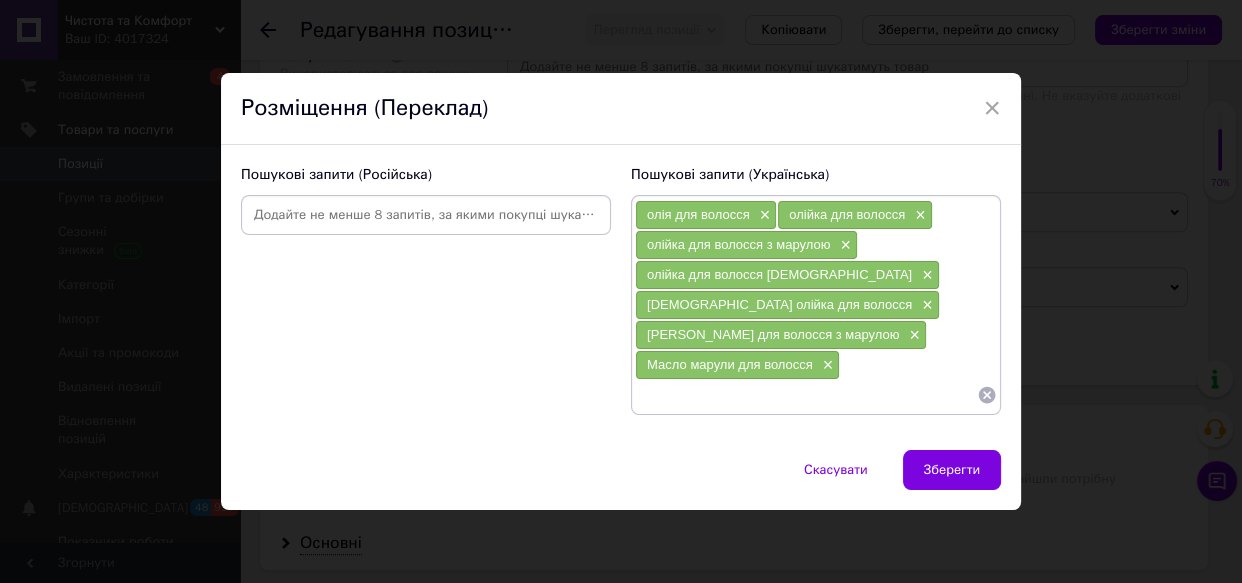 paste on "[DEMOGRAPHIC_DATA] олія для волосся" 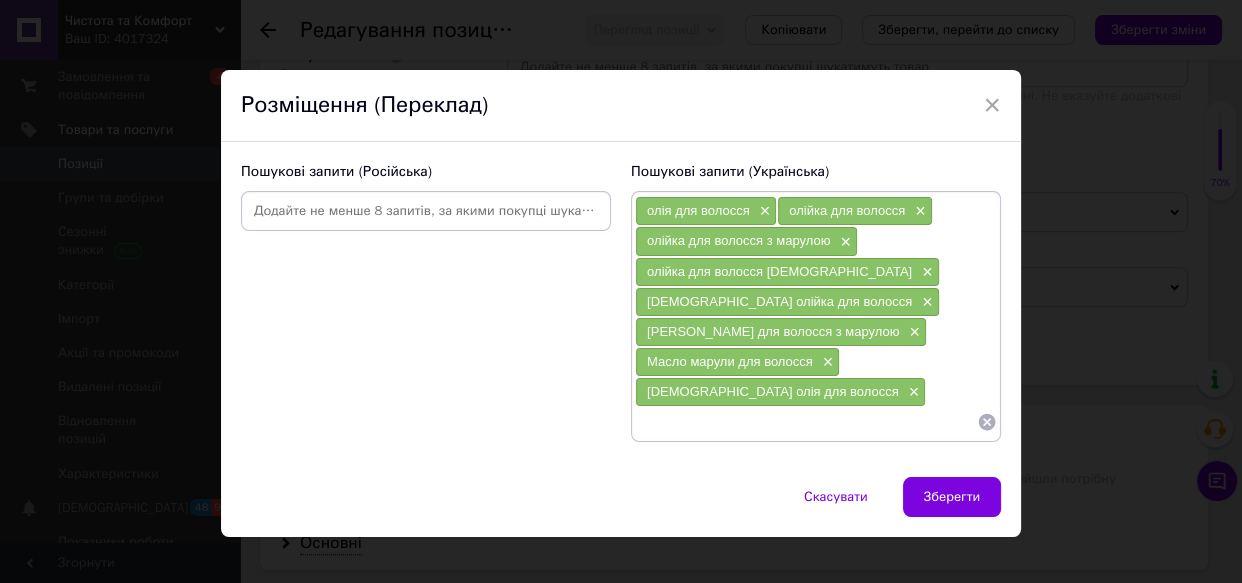 paste on "Масло для сухого волосся [DEMOGRAPHIC_DATA]" 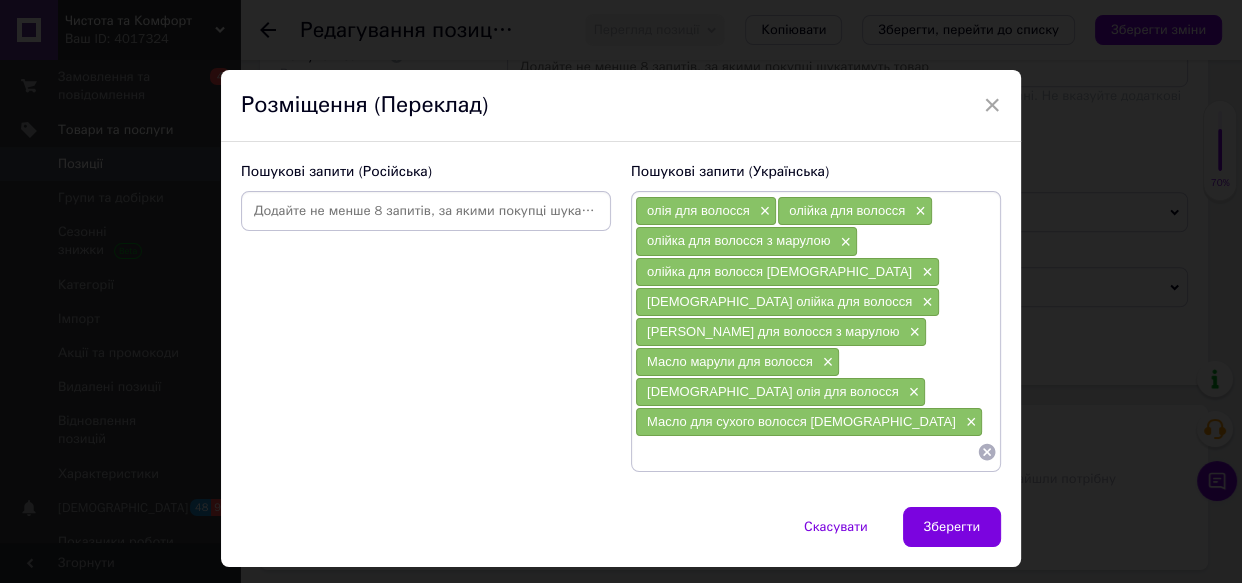 paste on "Олія для посічених кінчиків" 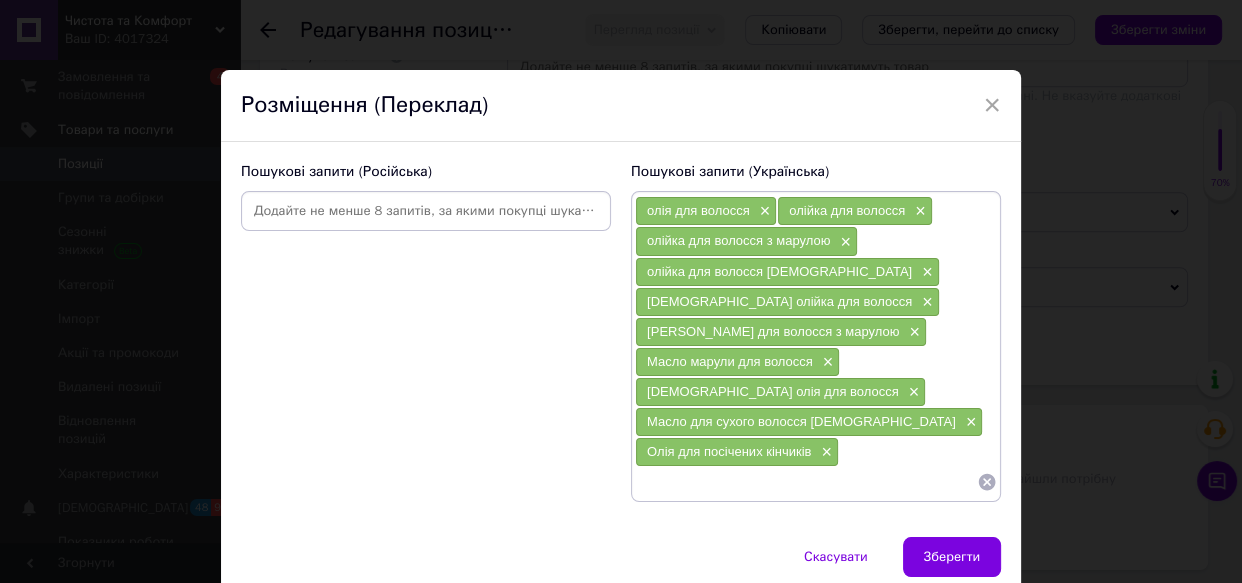 paste on "Натуральна олія для волосся" 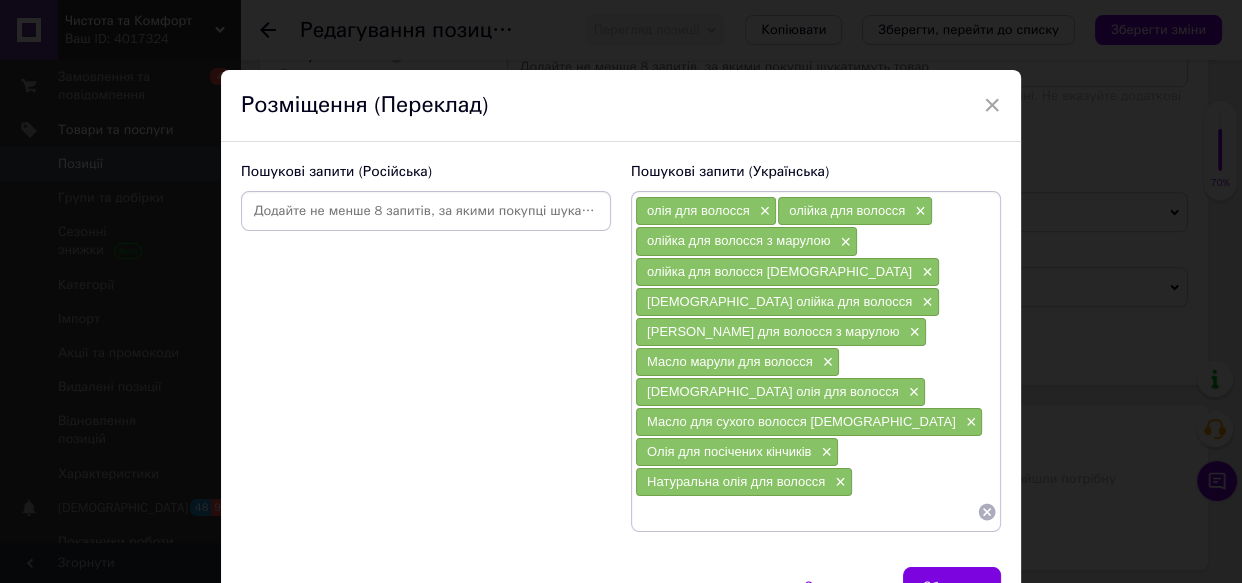 paste on "Відновлююча олія для волосся" 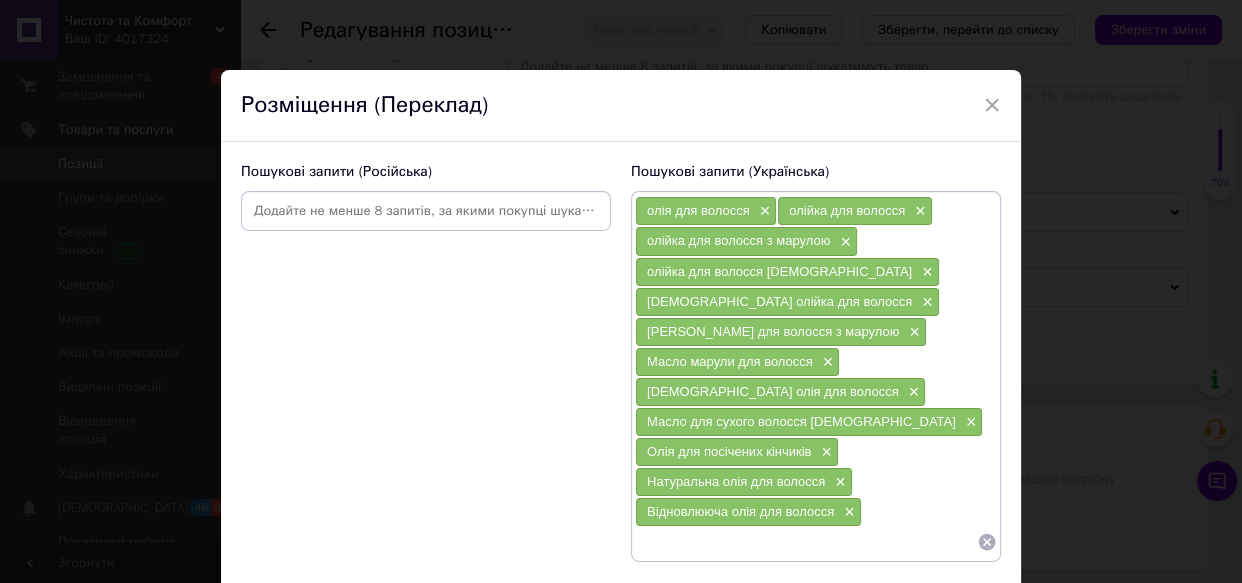paste on "Масло з марулою проти ламкості волосся" 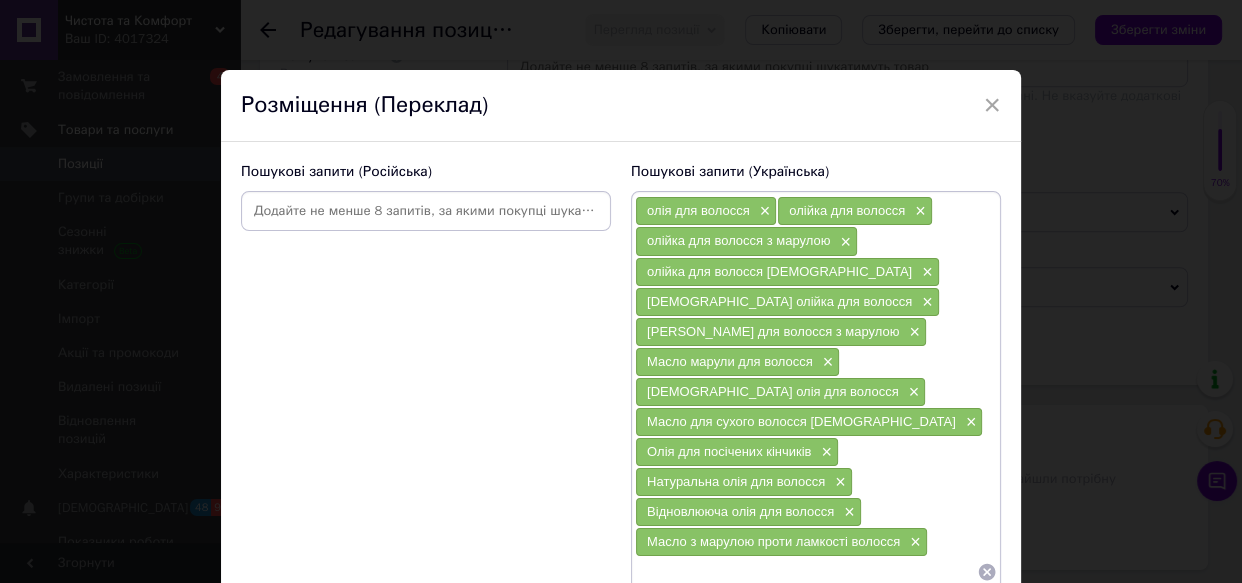 paste on "Професійна олія для волосся [DEMOGRAPHIC_DATA]" 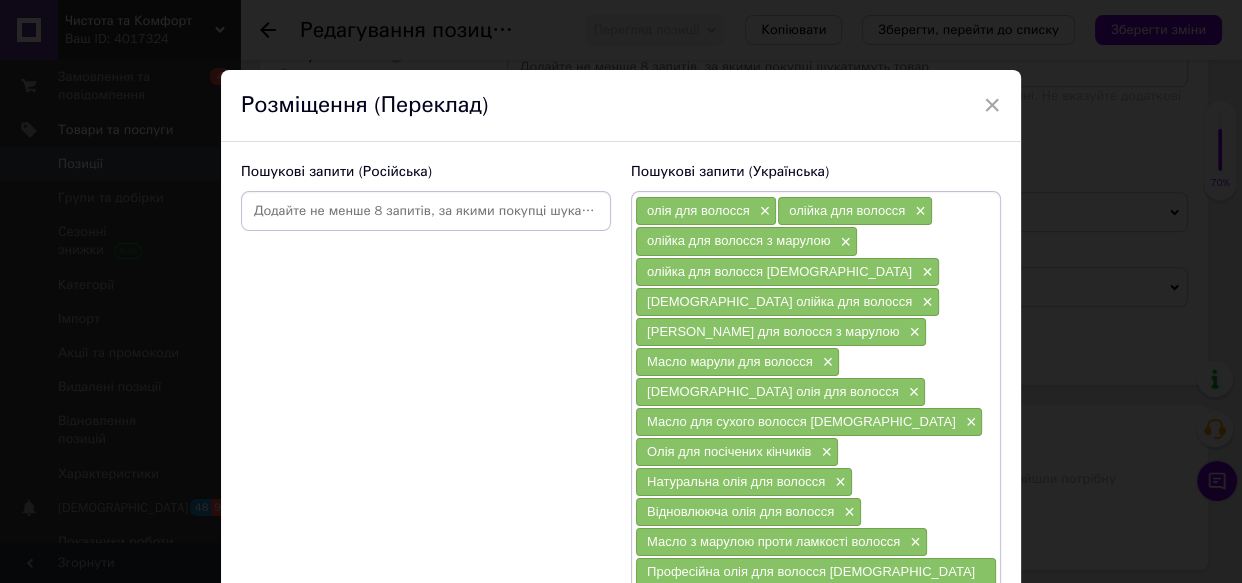 paste on "[PERSON_NAME] для сухого і ламкого волосся" 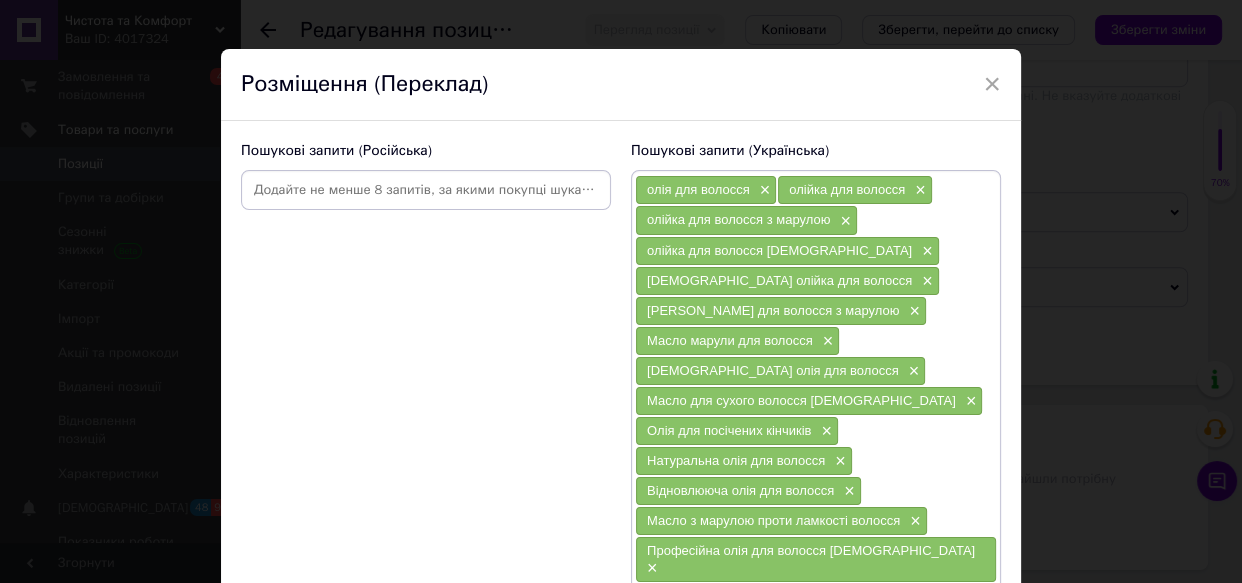 paste on "Олія для блиску волосся" 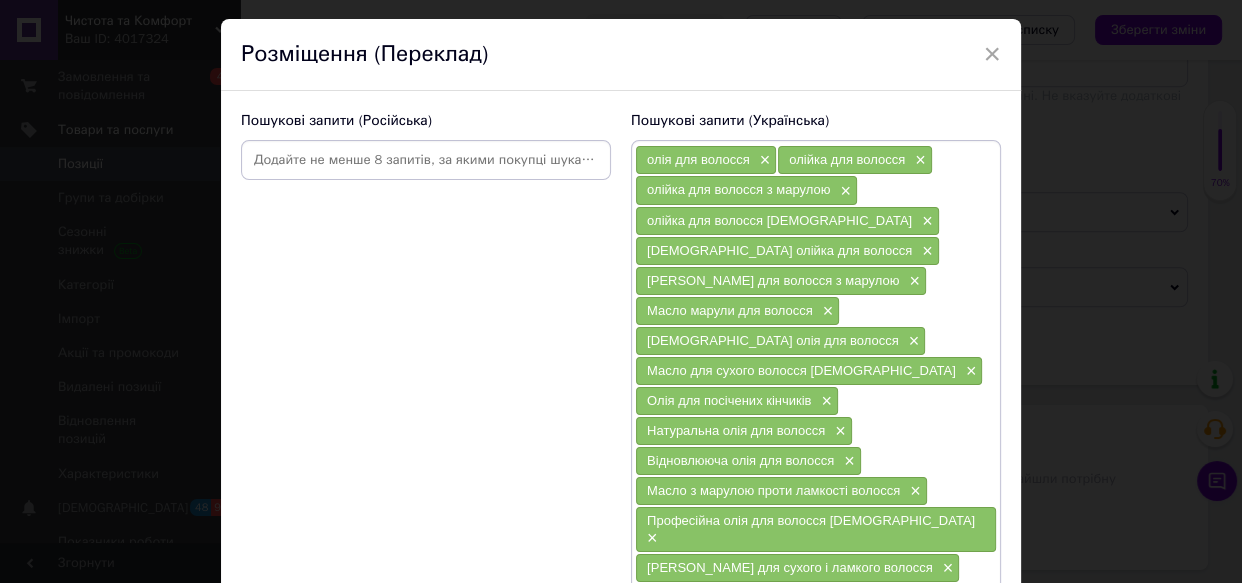 paste on "Засіб для росту волосся з марулою" 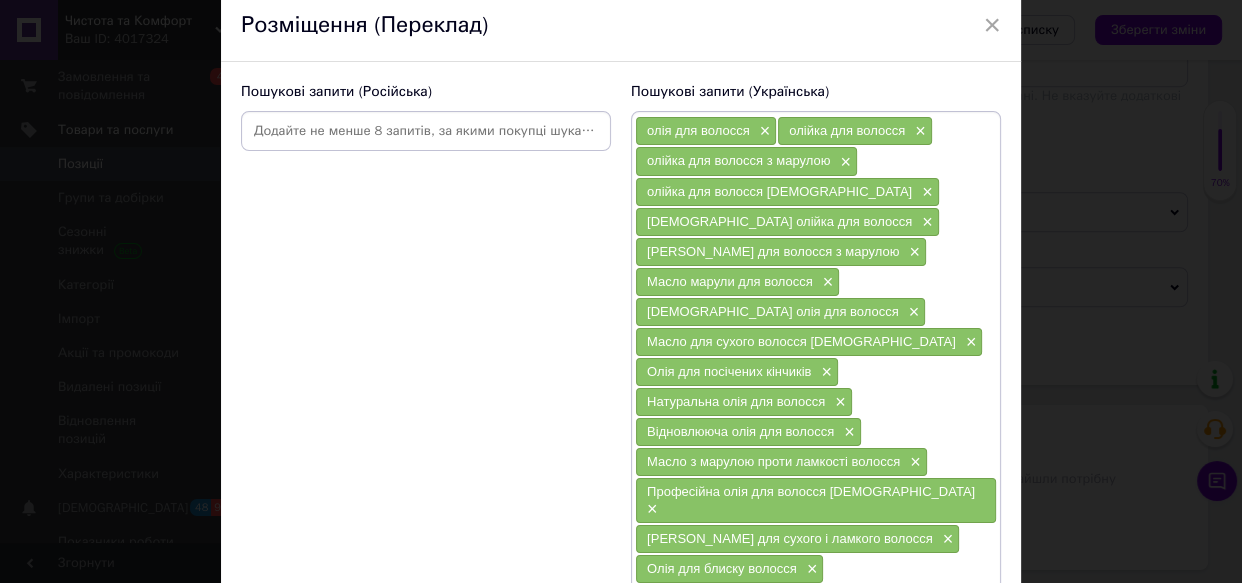 type 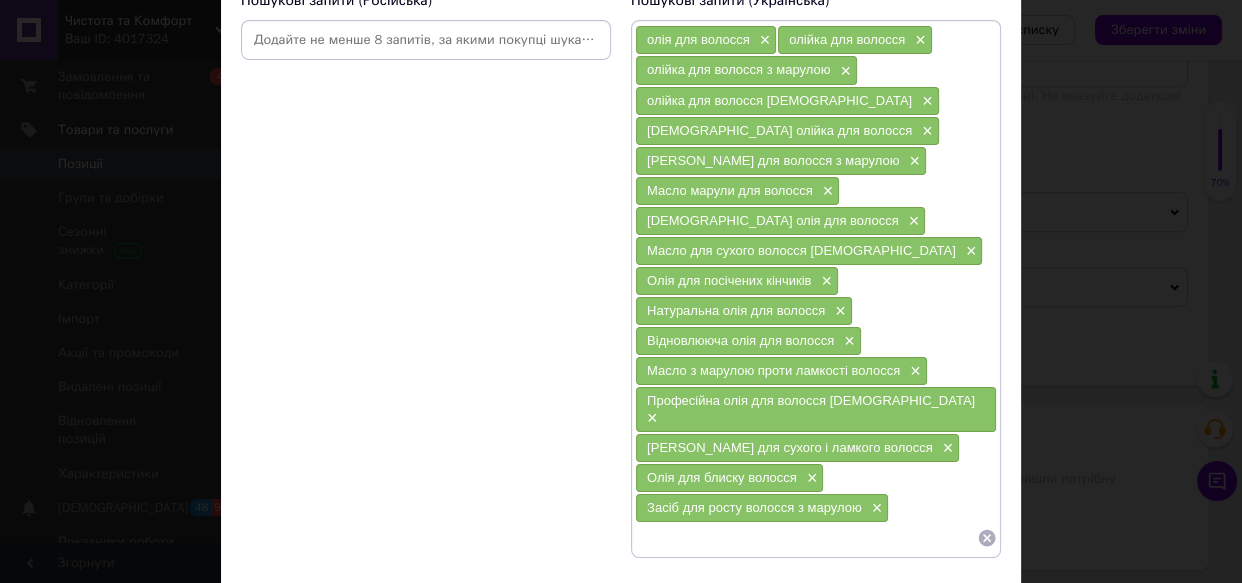 scroll, scrollTop: 262, scrollLeft: 0, axis: vertical 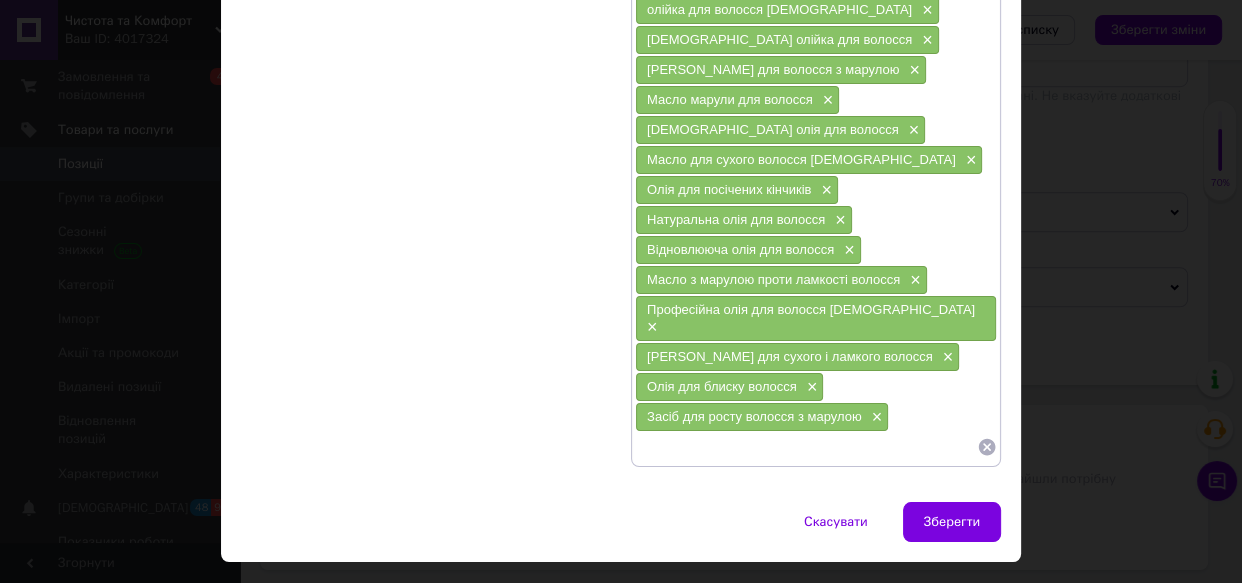 click on "Зберегти" at bounding box center [952, 522] 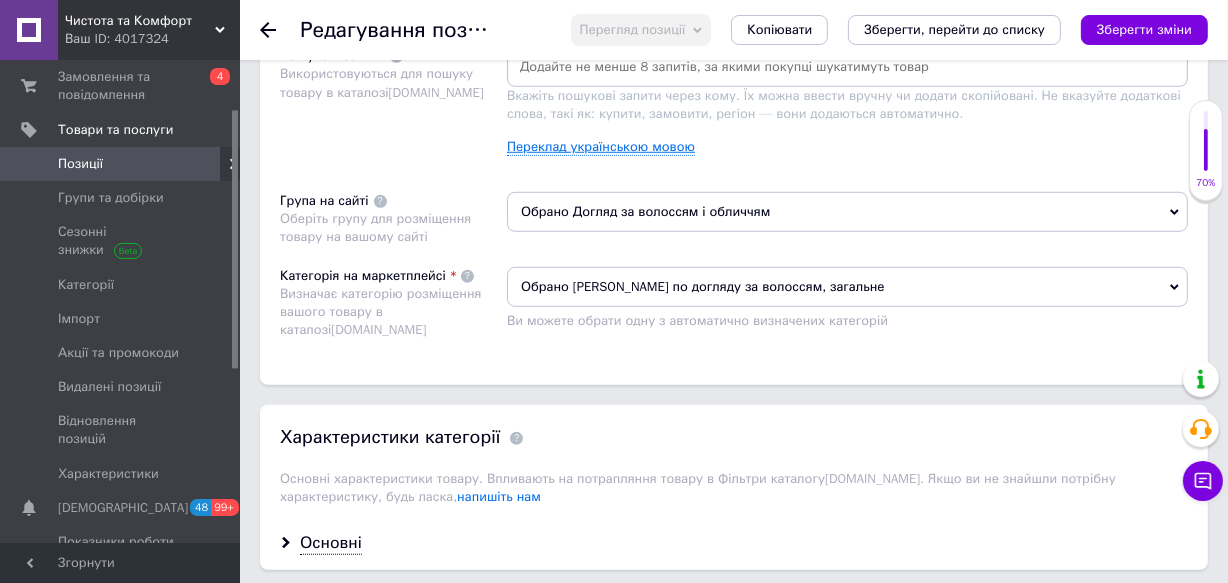 click on "Переклад українською мовою" at bounding box center (601, 147) 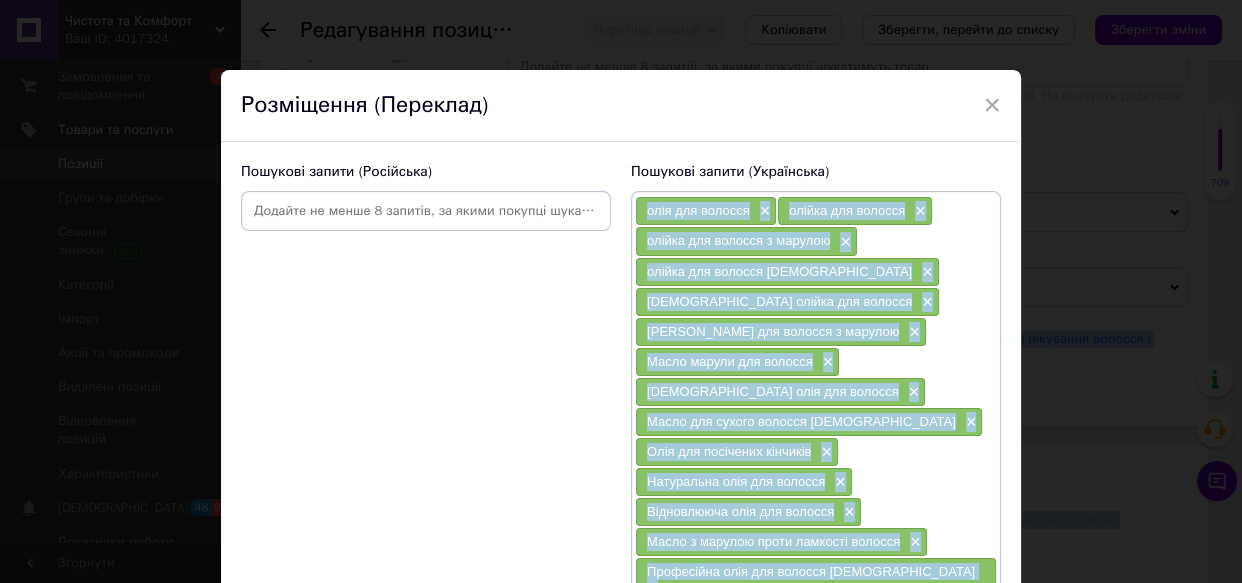 scroll, scrollTop: 287, scrollLeft: 0, axis: vertical 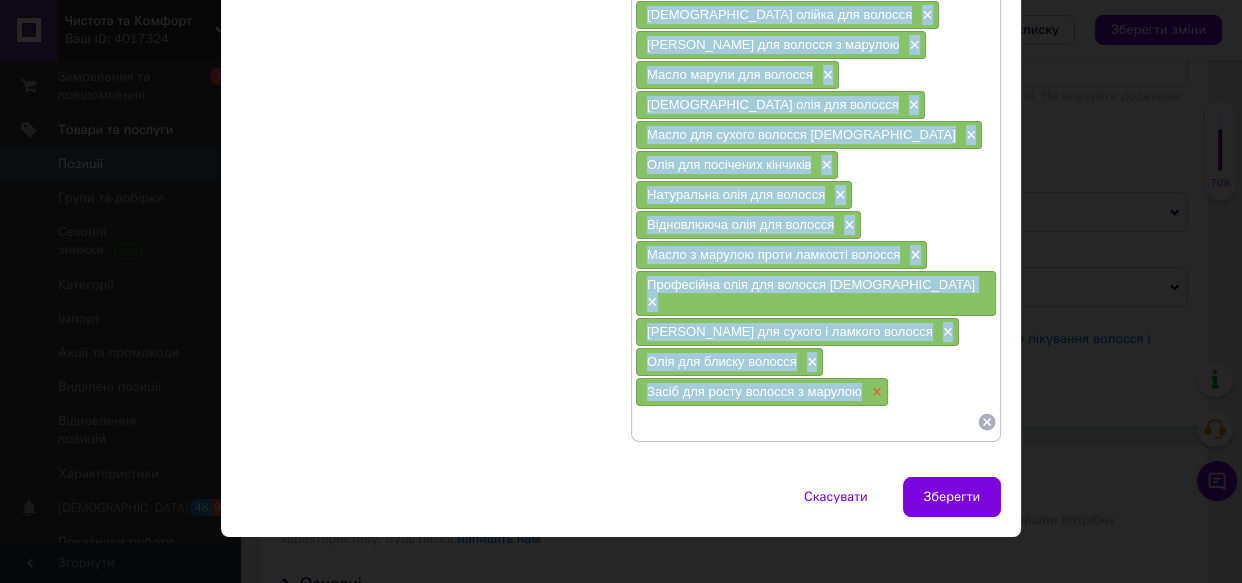 drag, startPoint x: 646, startPoint y: 219, endPoint x: 865, endPoint y: 367, distance: 264.3199 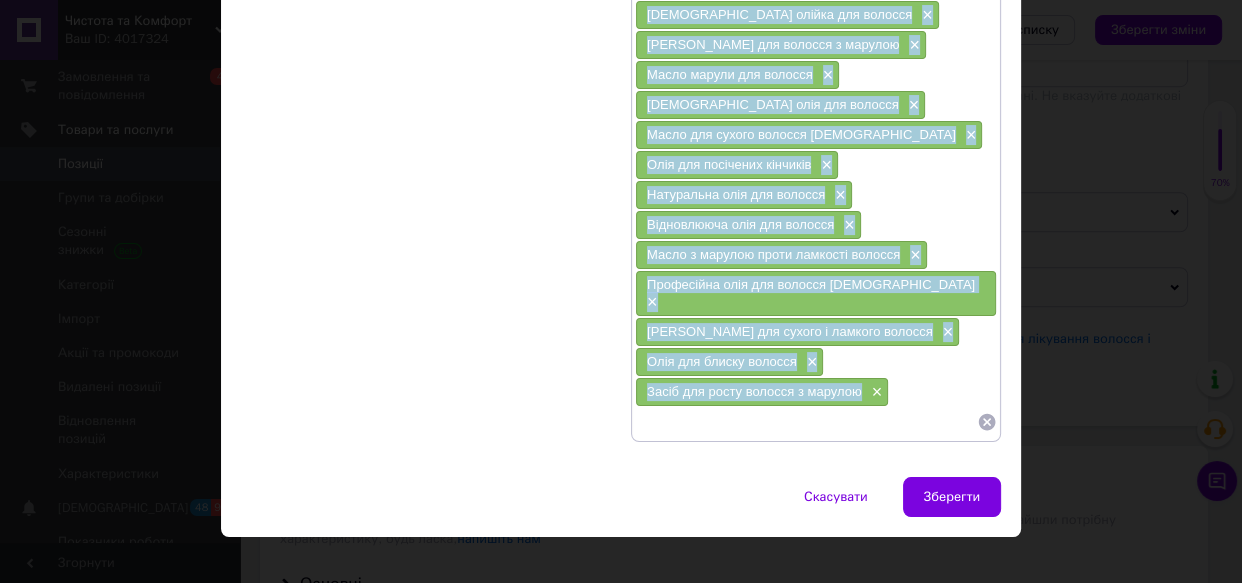 copy on "олія для волосся × олійка для волосся × олійка для волосся з марулою × олійка для волосся богенія × богенія олійка для волосся × Олія для волосся з марулою × Масло марули для волосся × Богенія олія для волосся × Масло для сухого волосся Богенія × Олія для посічених кінчиків × Натуральна олія для волосся × Відновлююча олія для волосся × Масло з марулою проти ламкості волосся × Професійна олія для волосся Богенія × Олія для сухого і ламкого волосся × Олія для блиску волосся × Засіб для росту волосся з марулою" 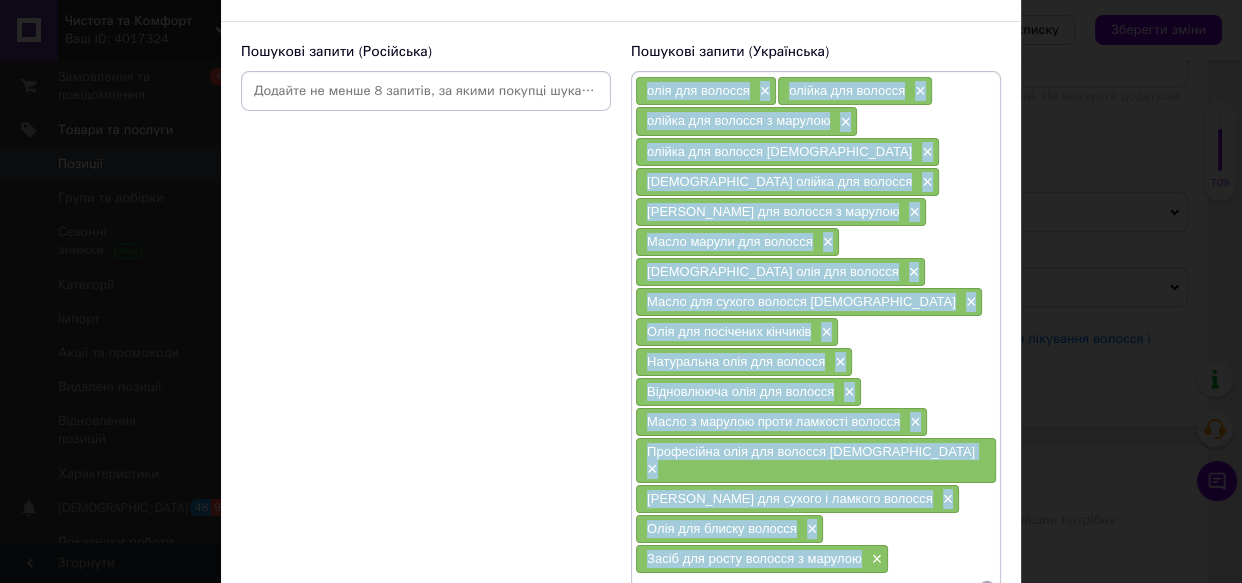 scroll, scrollTop: 0, scrollLeft: 0, axis: both 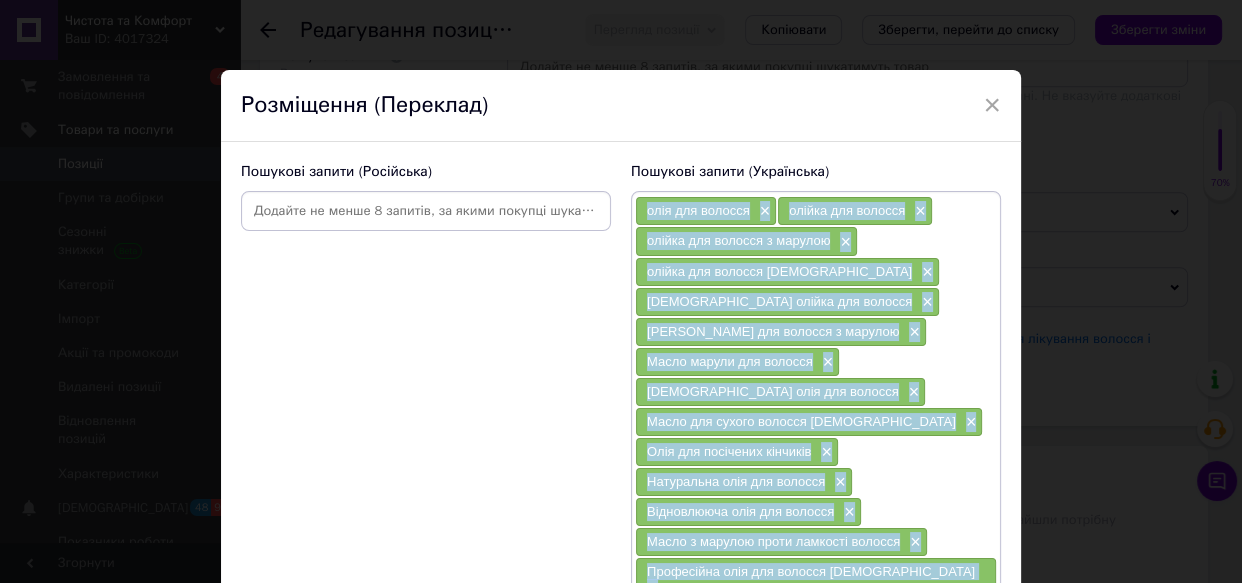 click at bounding box center (426, 211) 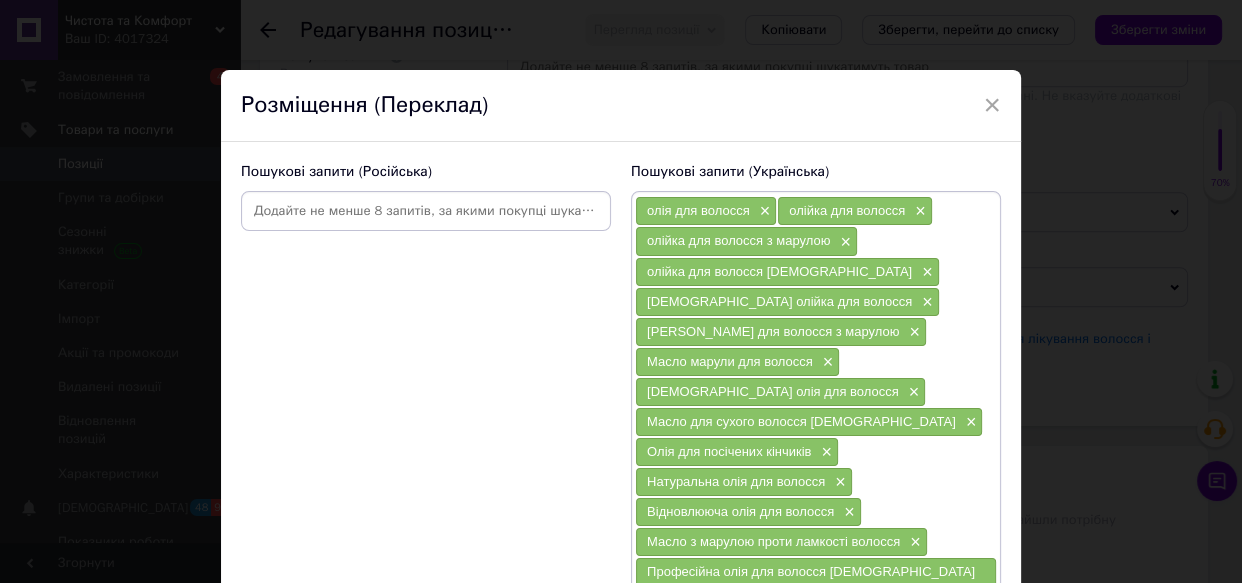 paste on "масло для волос" 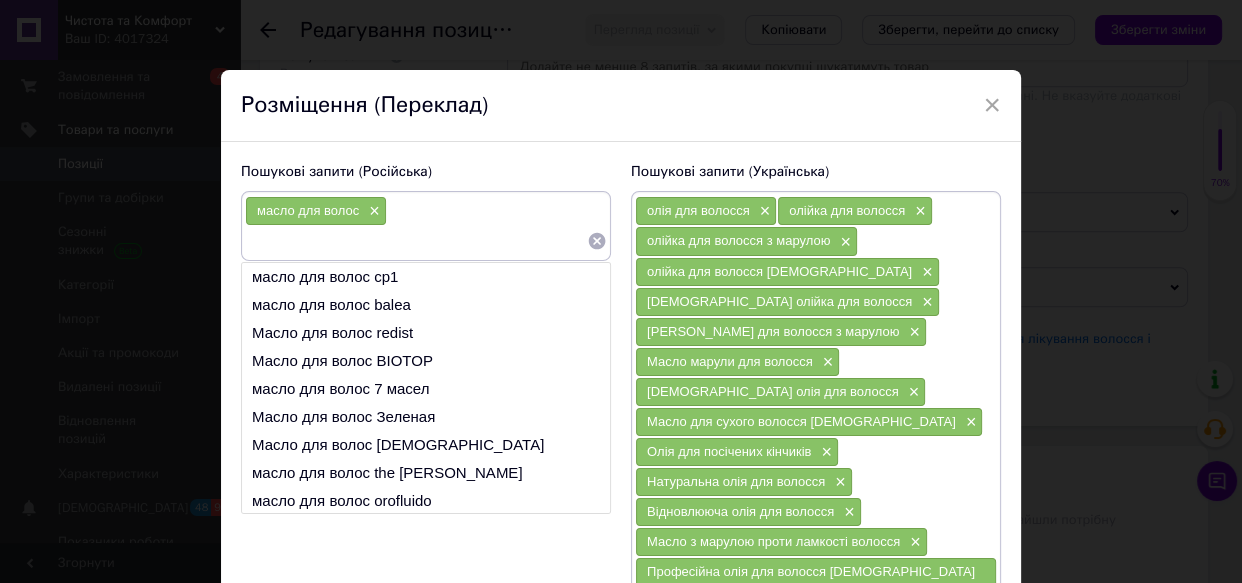 paste on "масло для волос с марулой" 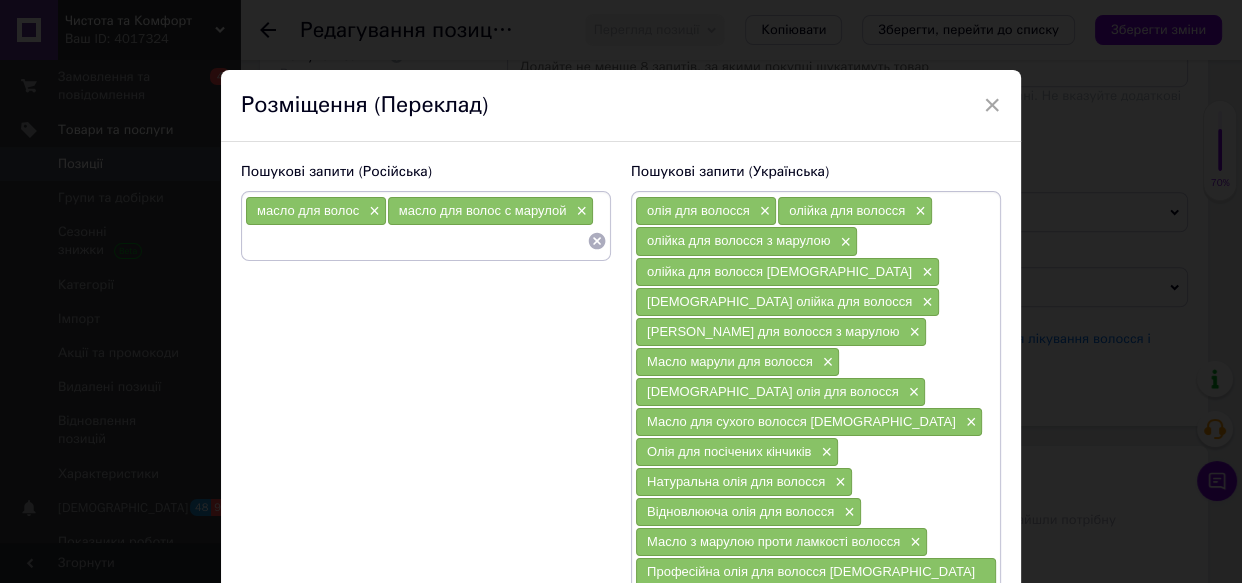 paste on "масло для волос богения" 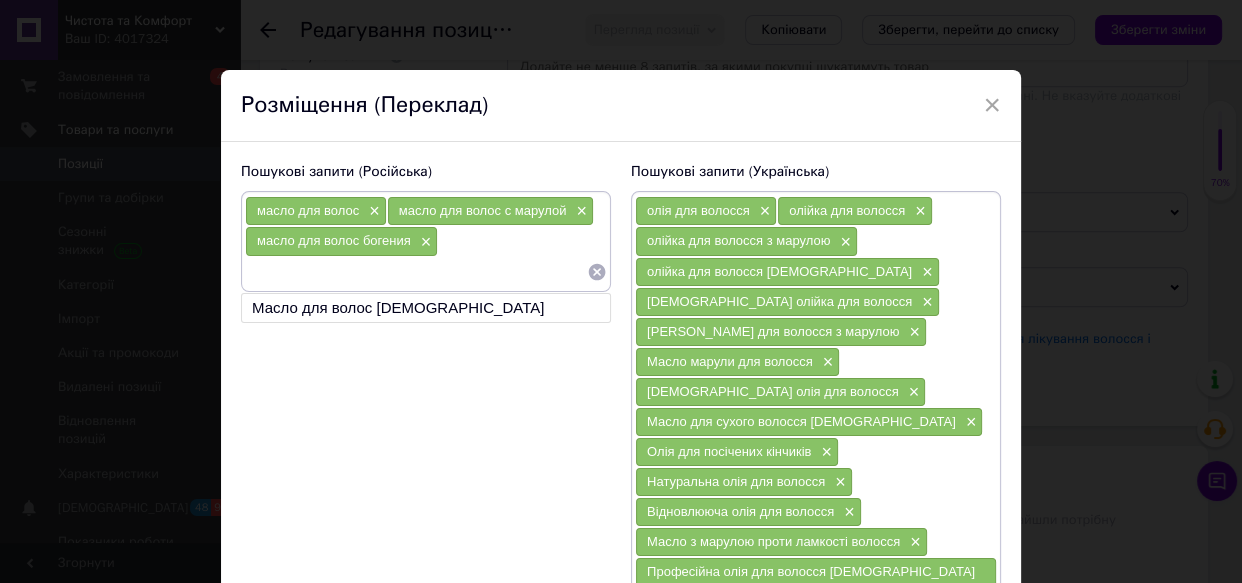 paste on "[DEMOGRAPHIC_DATA] масло для волос" 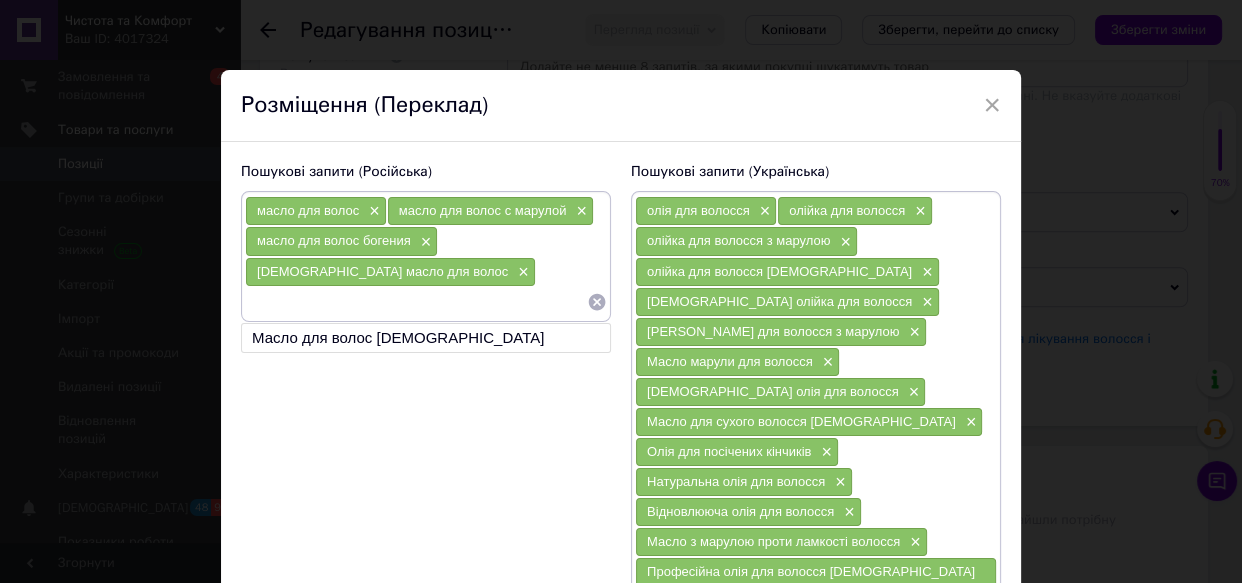 paste on "Масло для волос с марулой" 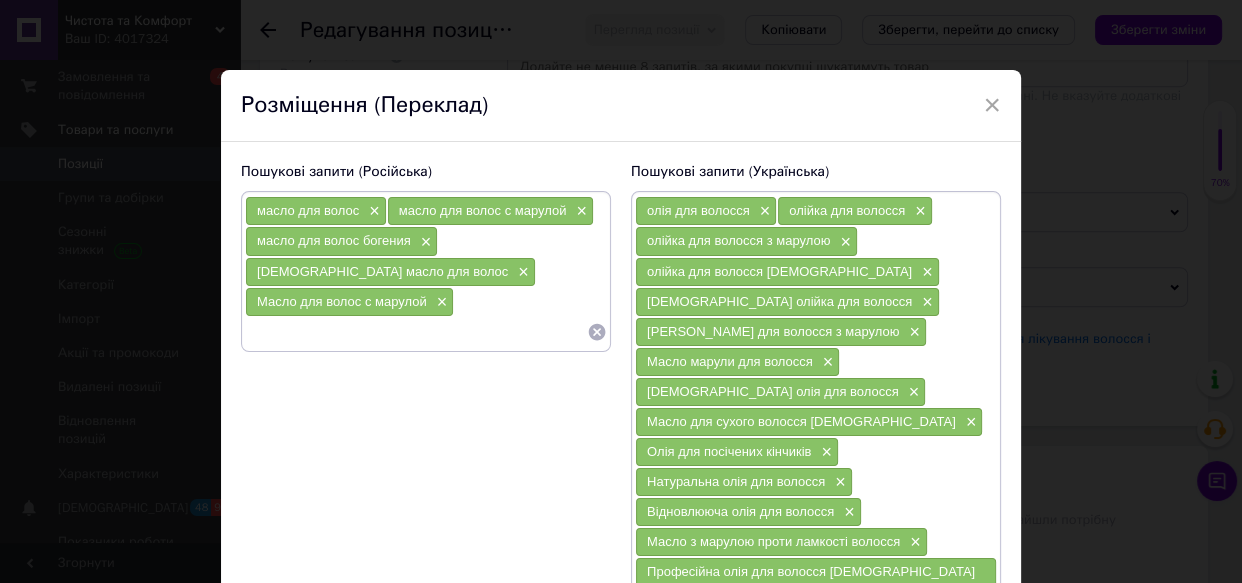 paste on "Масло марулы для волос" 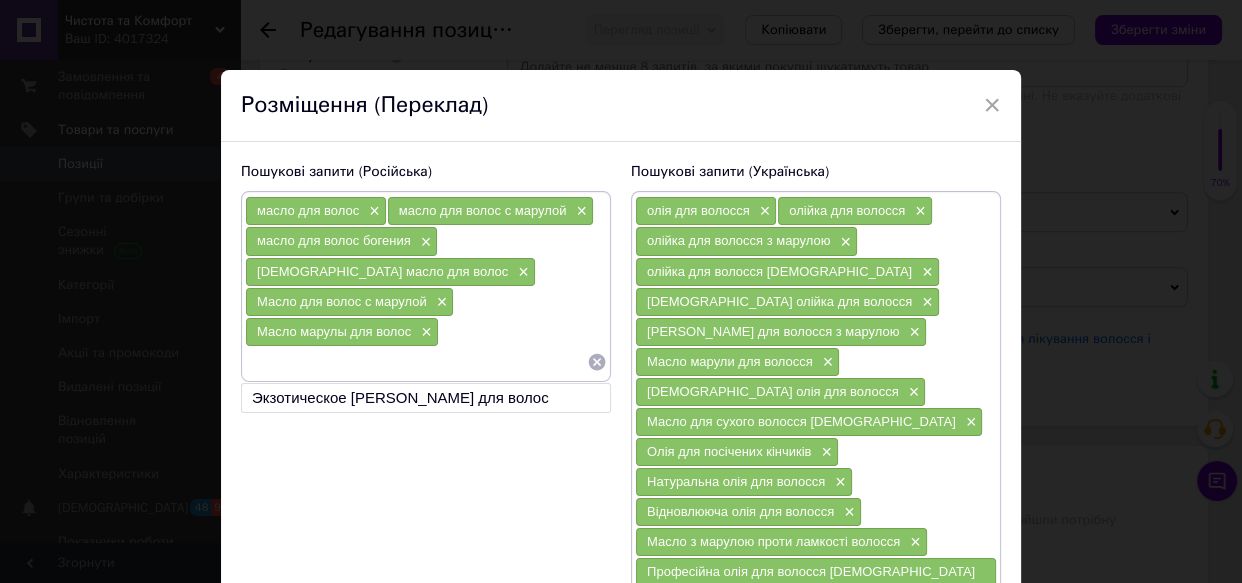 paste on "[DEMOGRAPHIC_DATA] масло для волос" 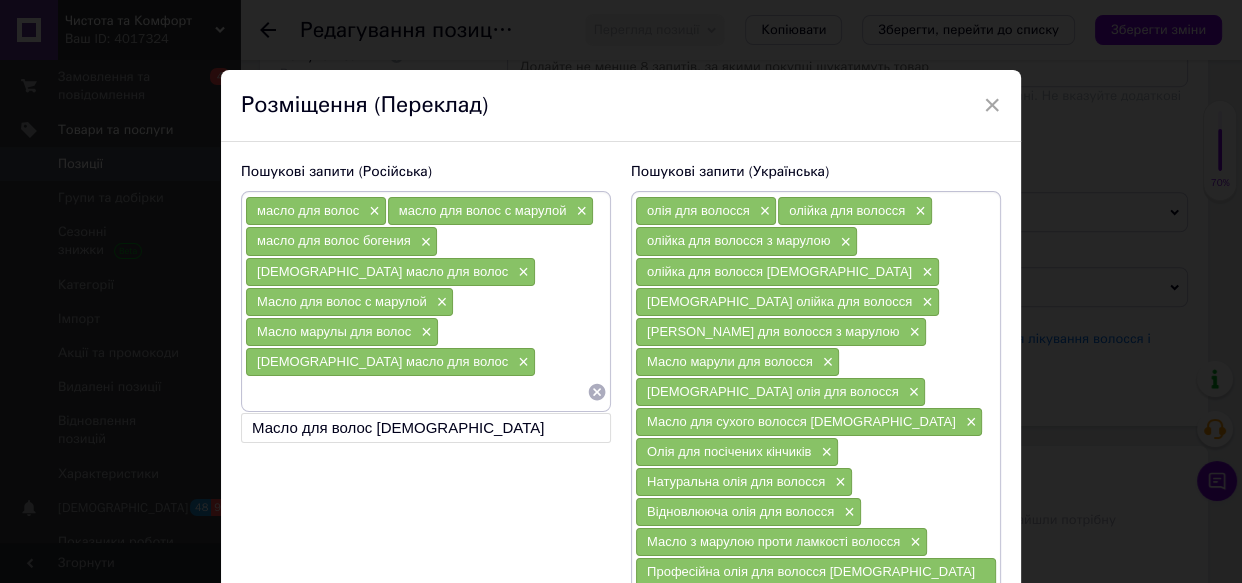 paste on "Масло для сухих волос." 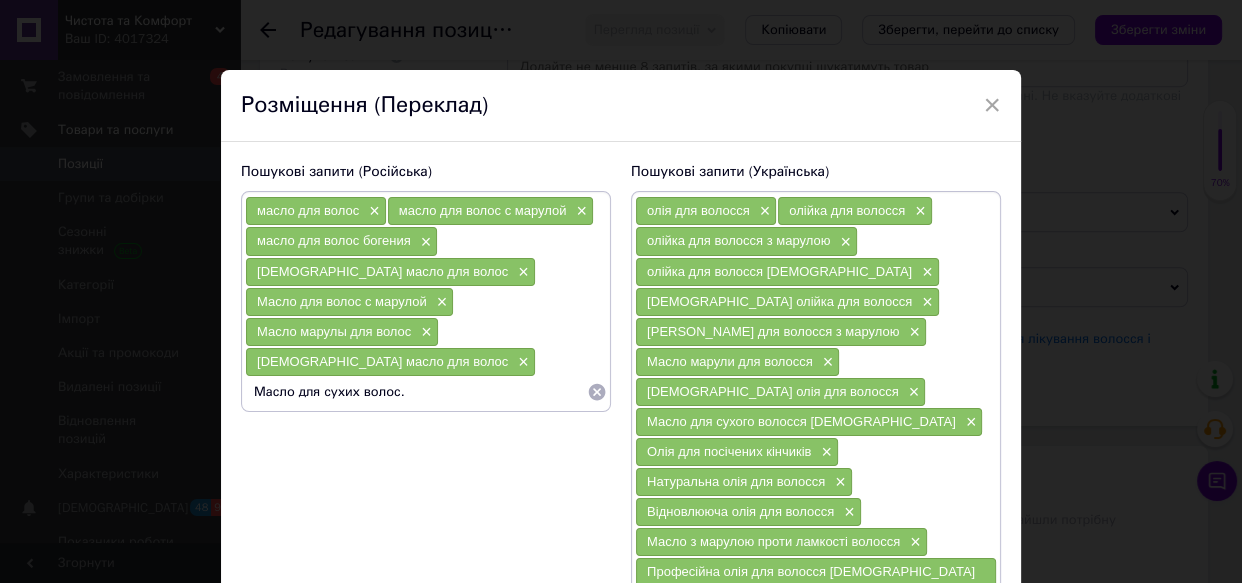 type on "Масло для сухих волос" 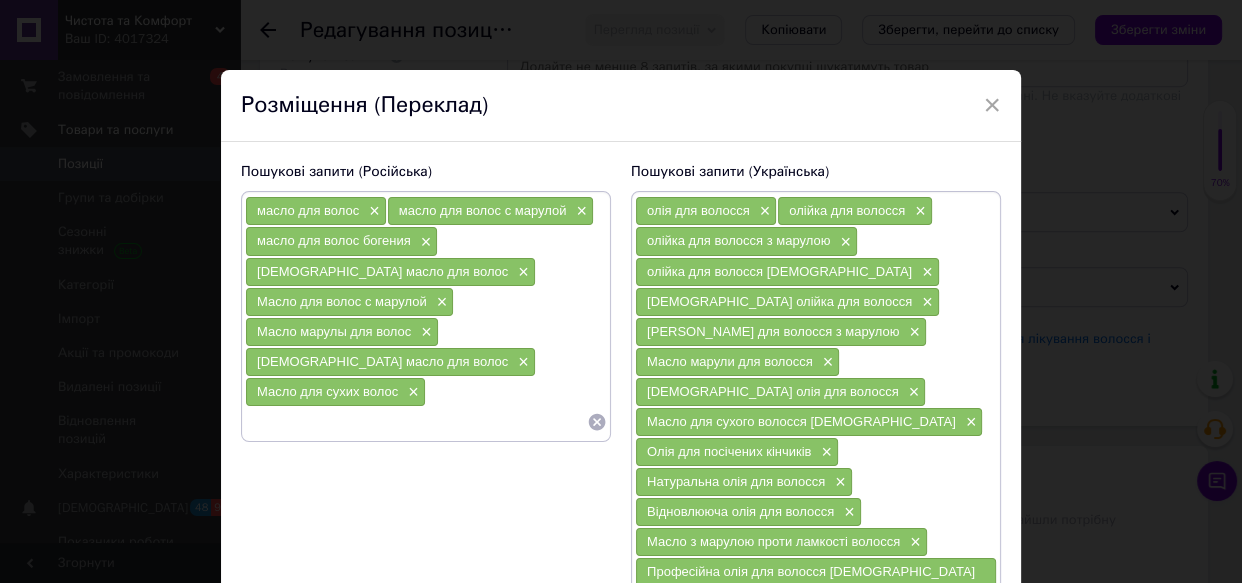 paste on "Масло для секущихся кончиков" 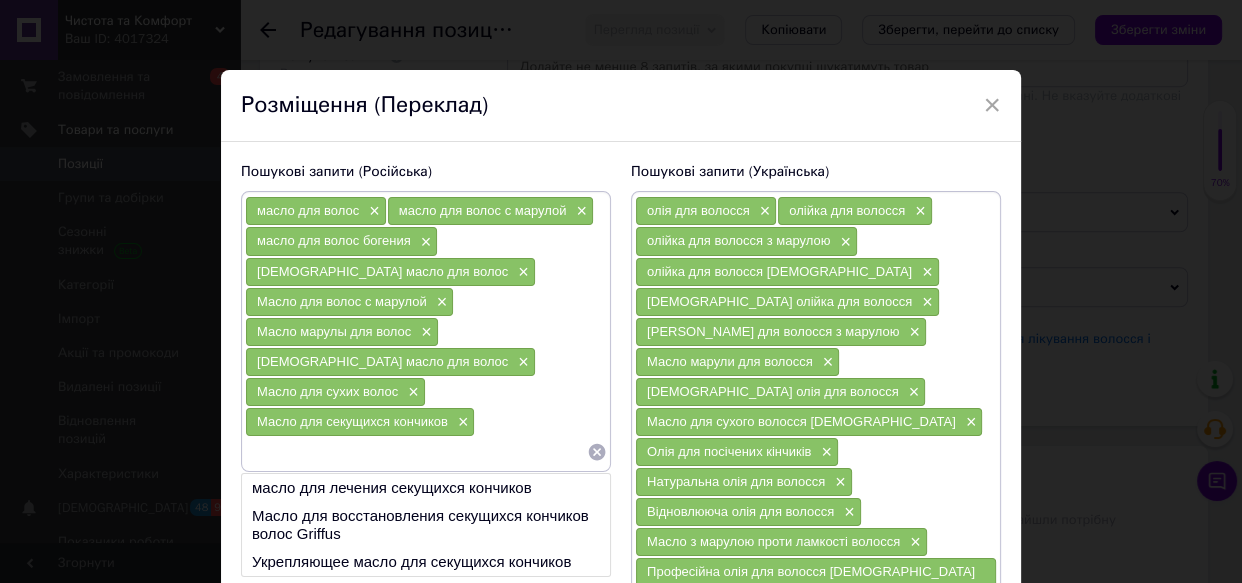 paste on "Натуральное масло для волос" 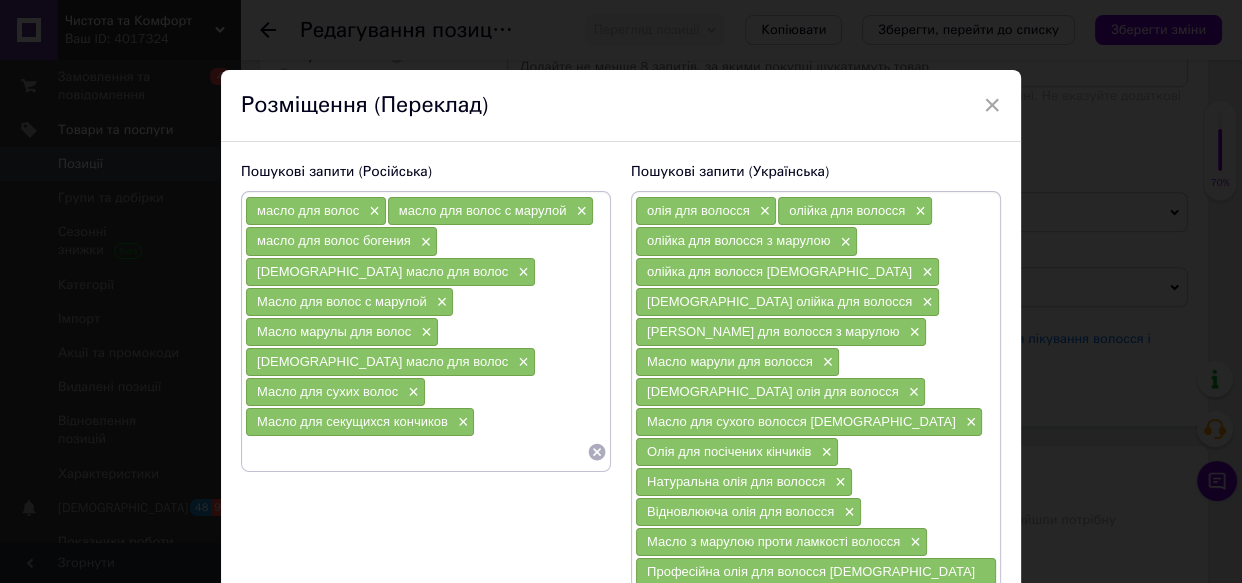 type on "+" 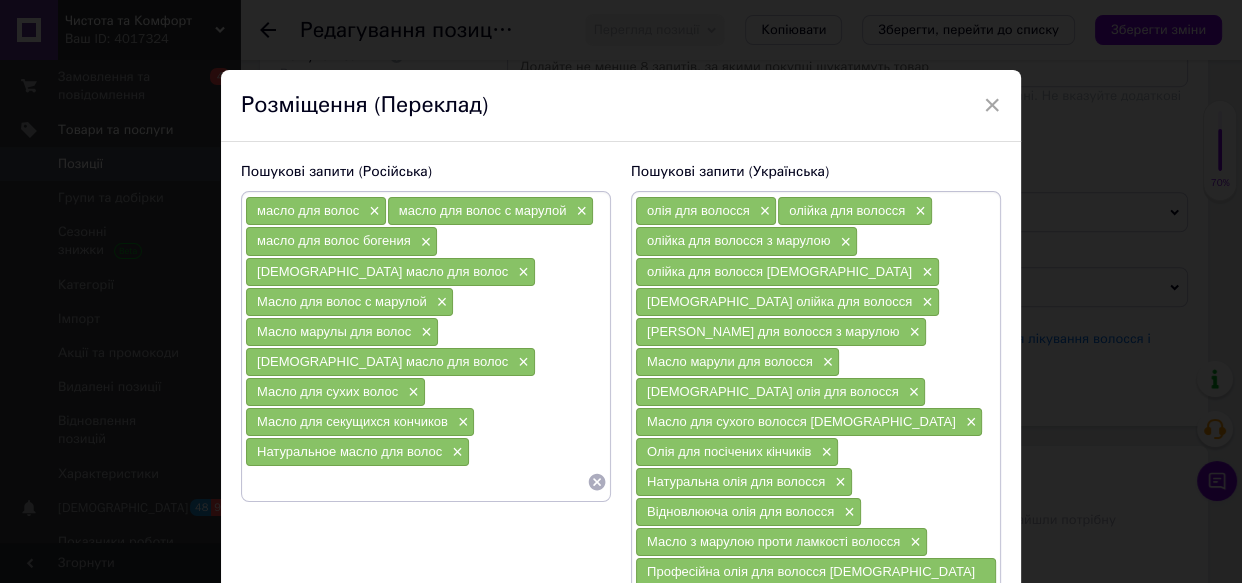 paste on "Восстанавливающее масло для волос" 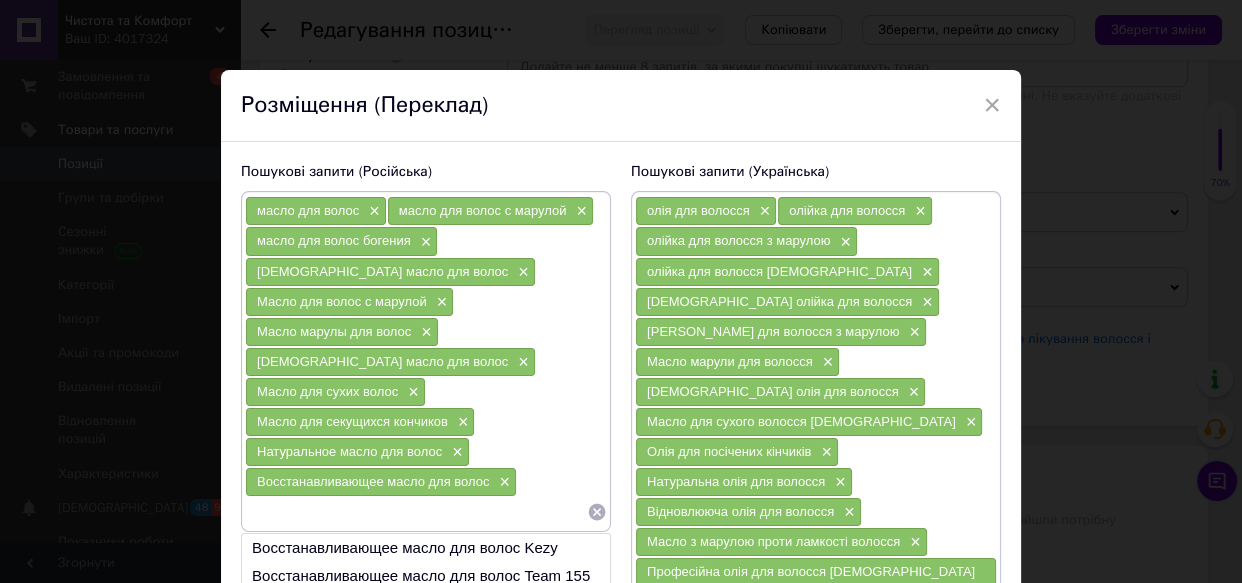 paste on "Масло с марулой против ломкости волос" 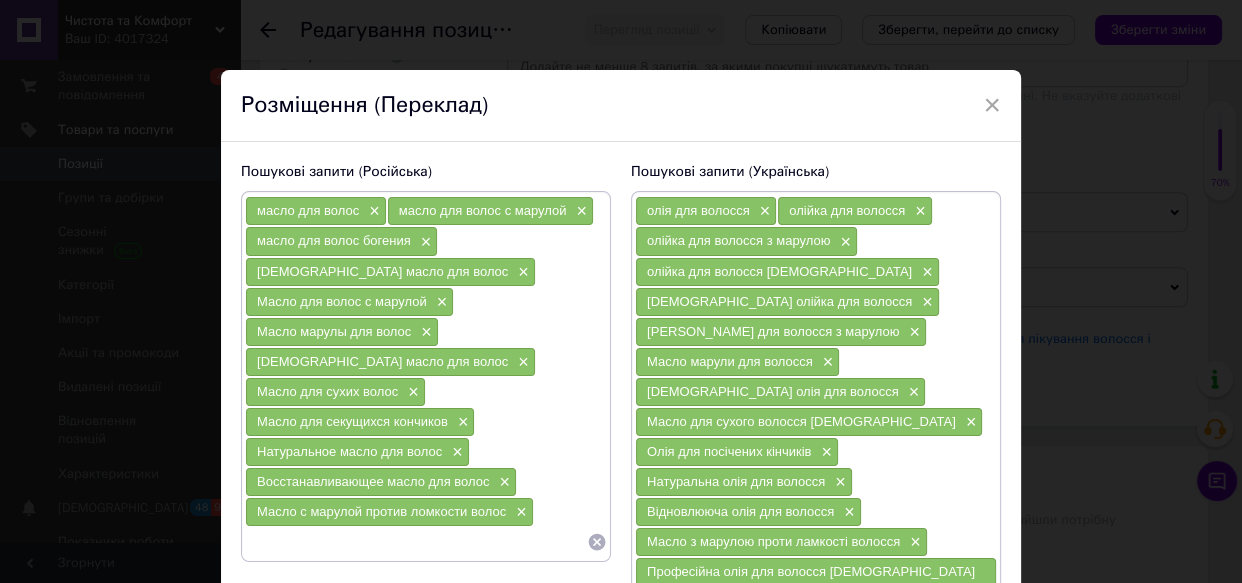 paste on "Профессиональное масло для волос" 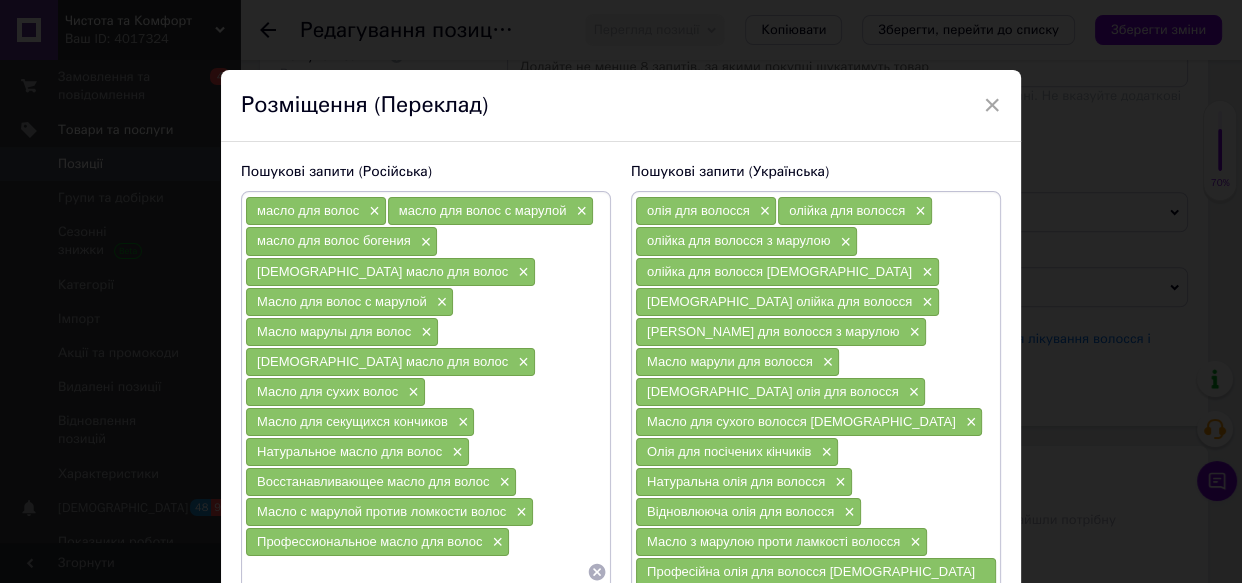 paste on "Масло для сухих и ломких волос" 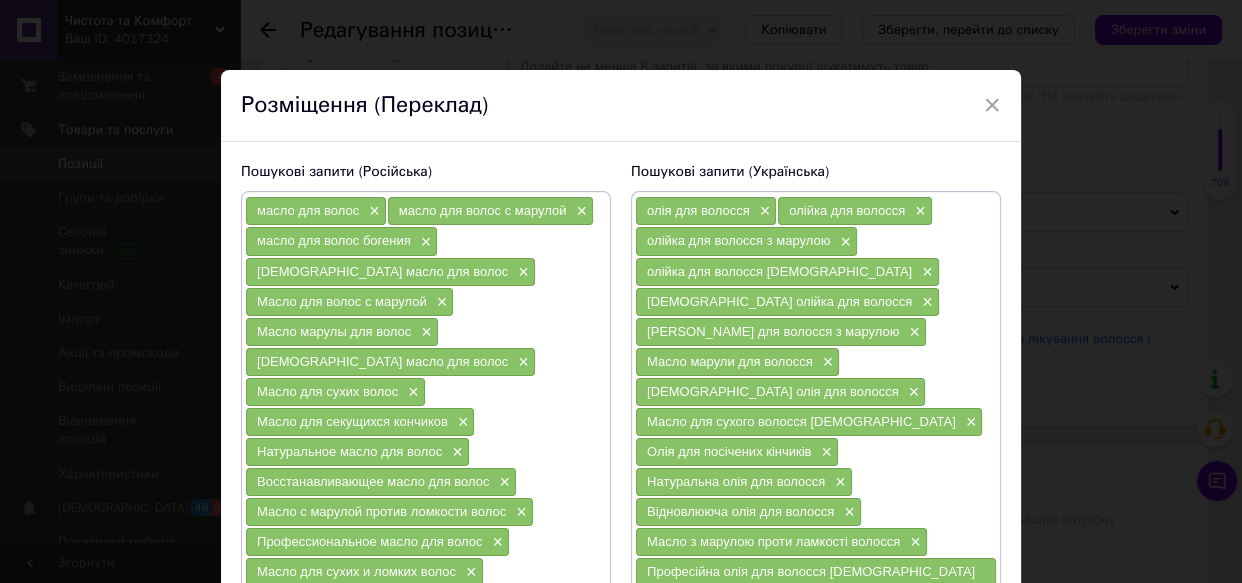 paste on "Масло для блеска волос" 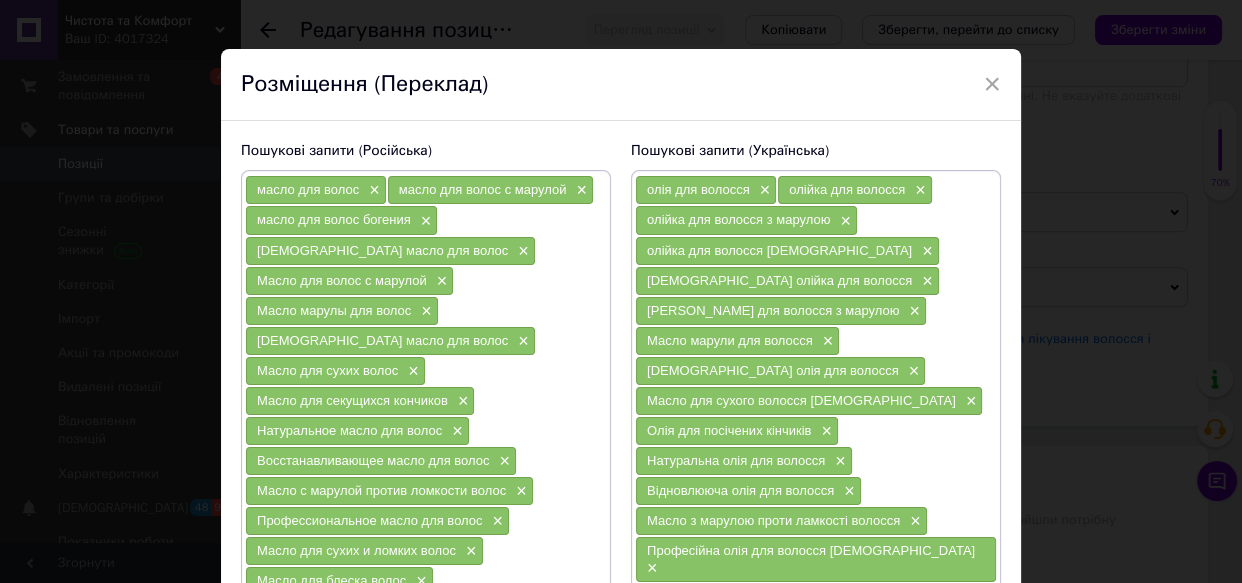 paste on "Средство для роста волос с марулой" 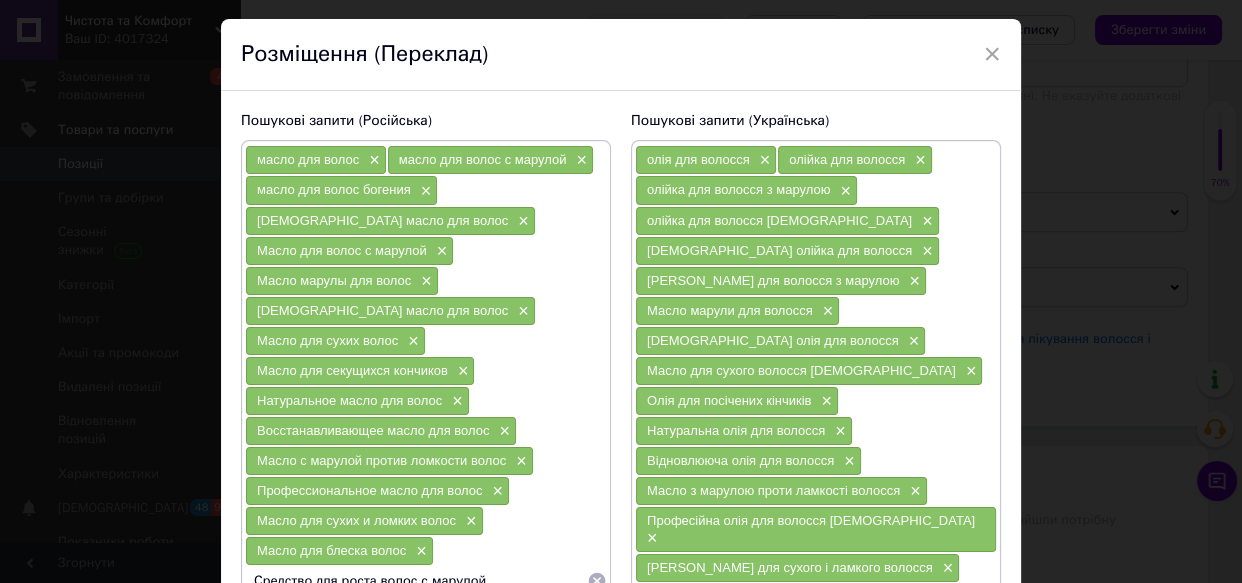 type 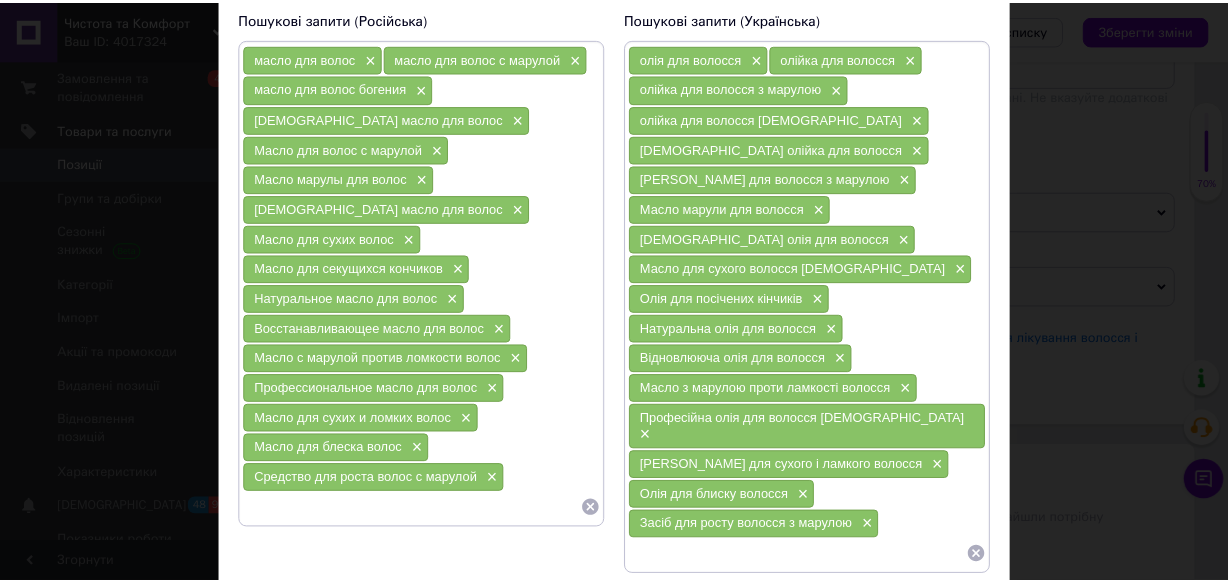 scroll, scrollTop: 233, scrollLeft: 0, axis: vertical 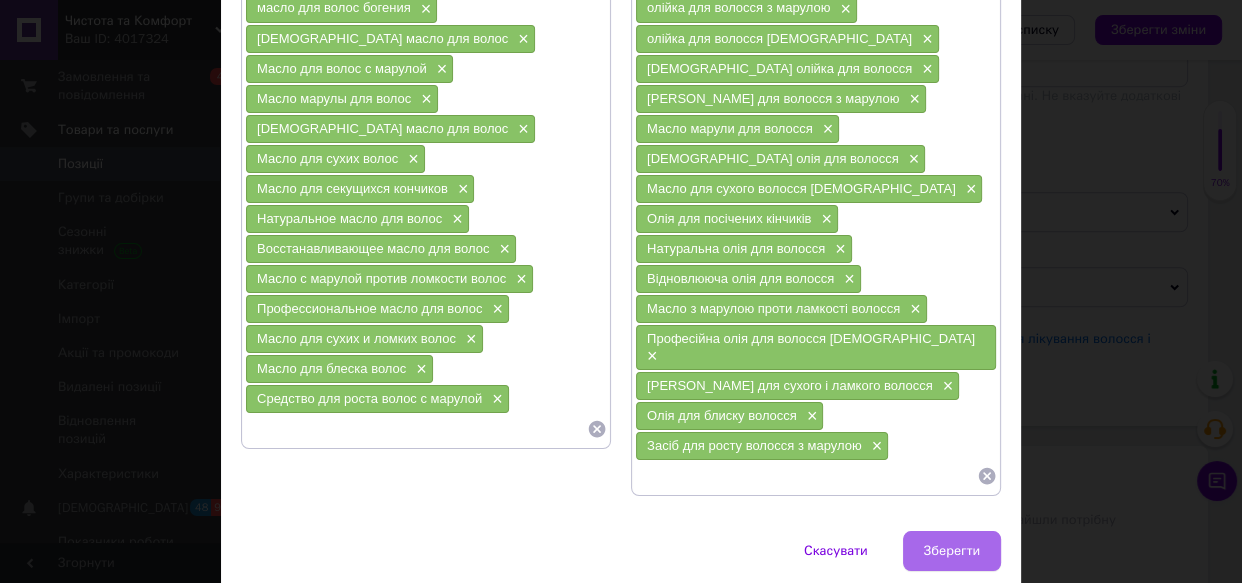 click on "Зберегти" at bounding box center [952, 551] 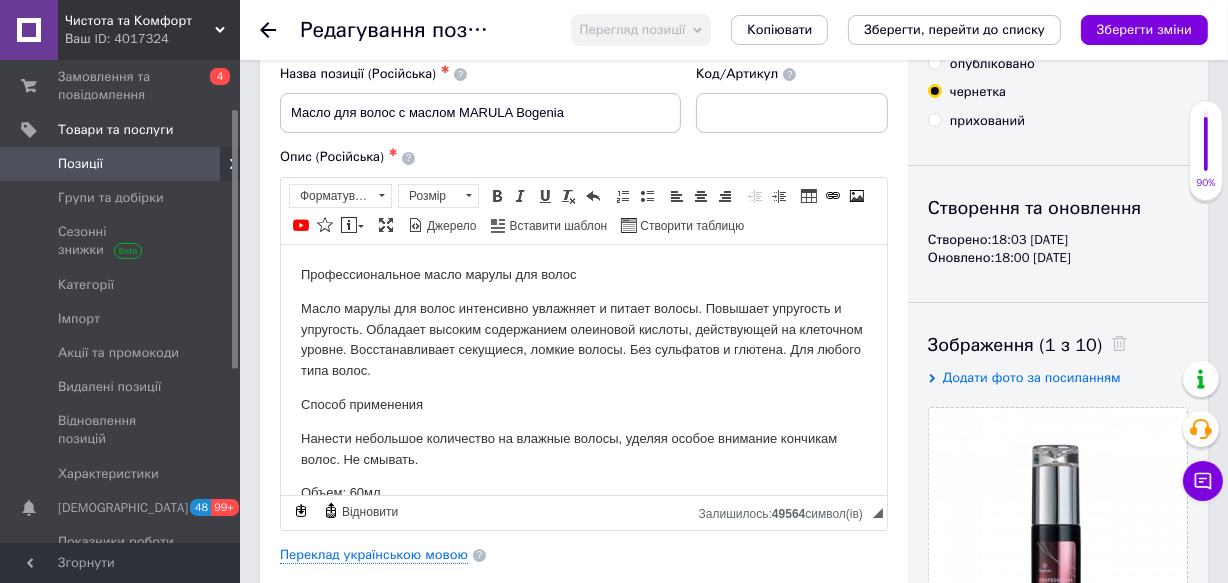 scroll, scrollTop: 0, scrollLeft: 0, axis: both 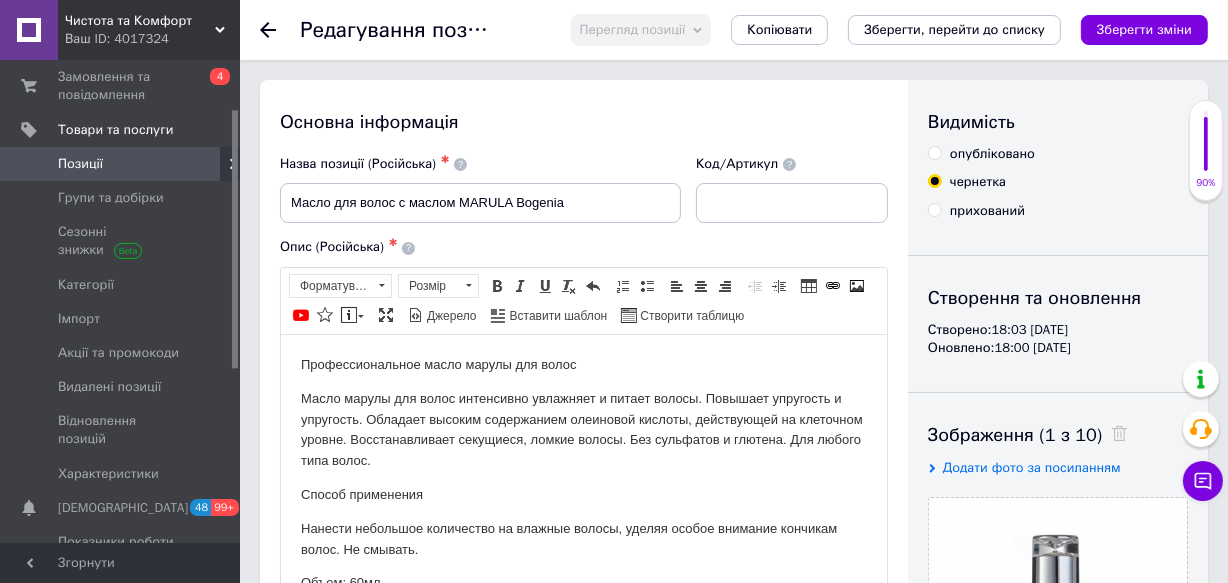 click on "Видимість опубліковано чернетка прихований Створення та оновлення Створено:  18:03 [DATE] Оновлено:  18:00 [DATE] Зображення (1 з 10) Додати фото за посиланням Відео (0 з 10) Додати відео за посиланням" at bounding box center [1058, 662] 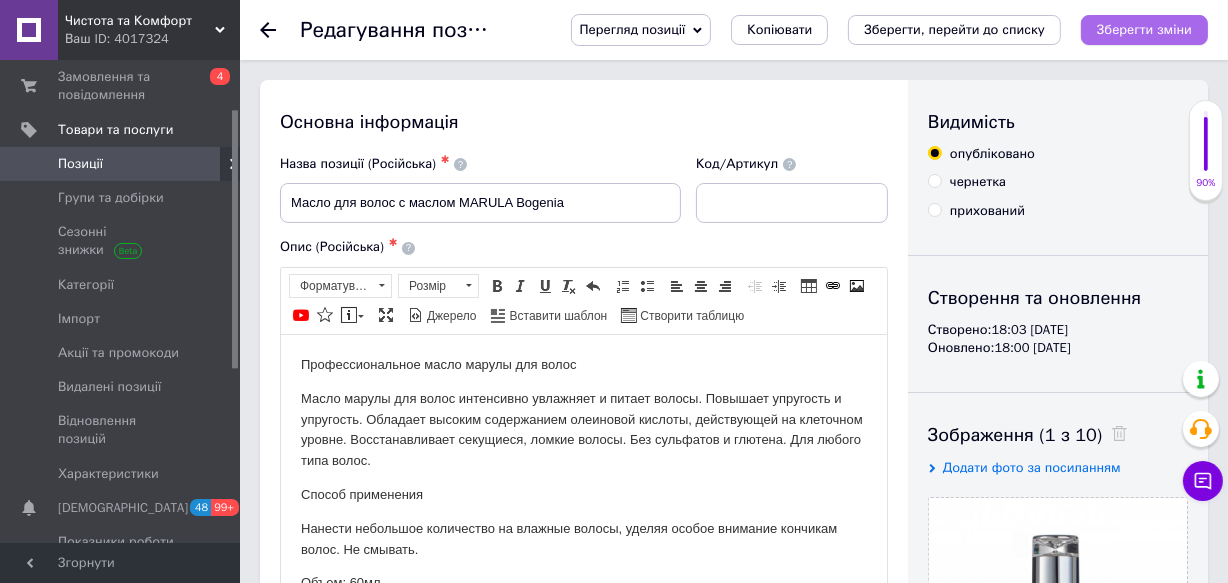 click on "Зберегти зміни" at bounding box center (1144, 30) 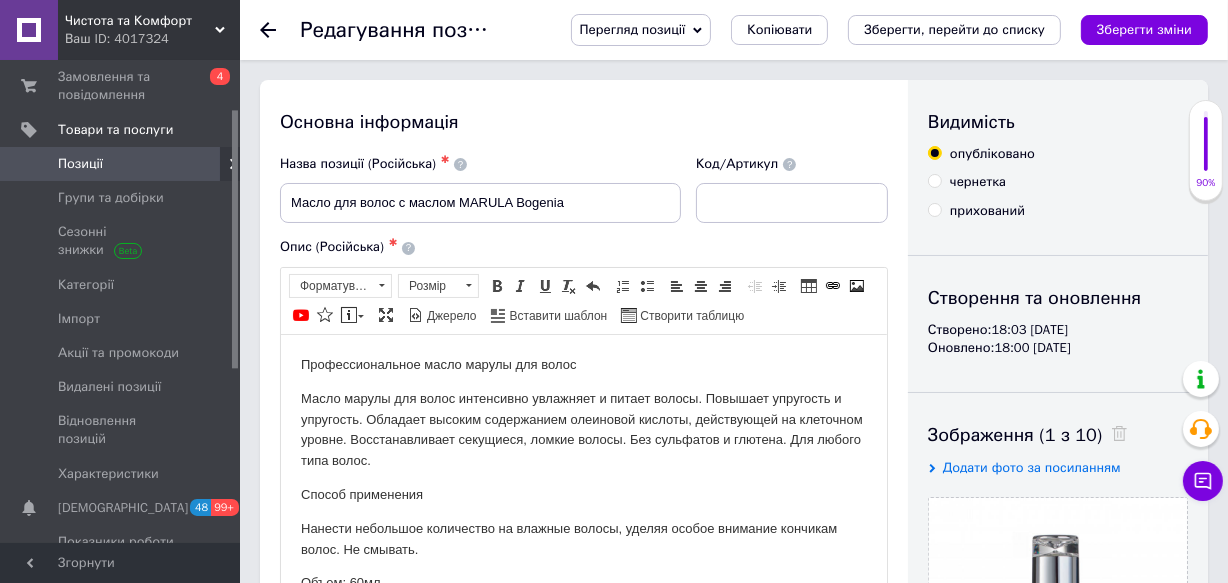 click on "Зберегти, перейти до списку" at bounding box center [954, 30] 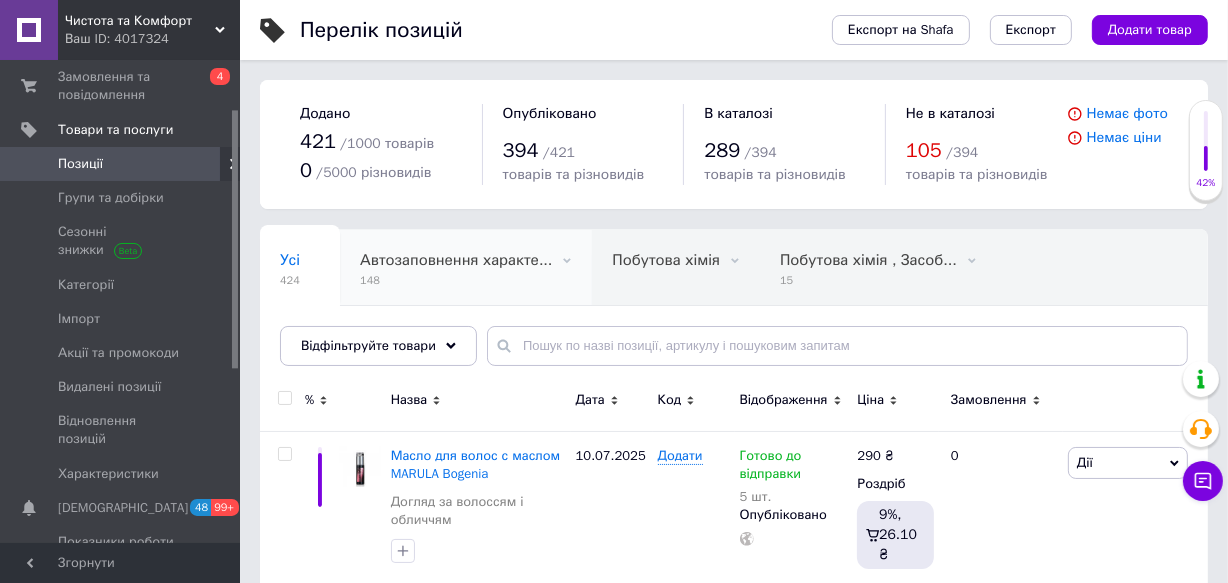 scroll, scrollTop: 0, scrollLeft: 90, axis: horizontal 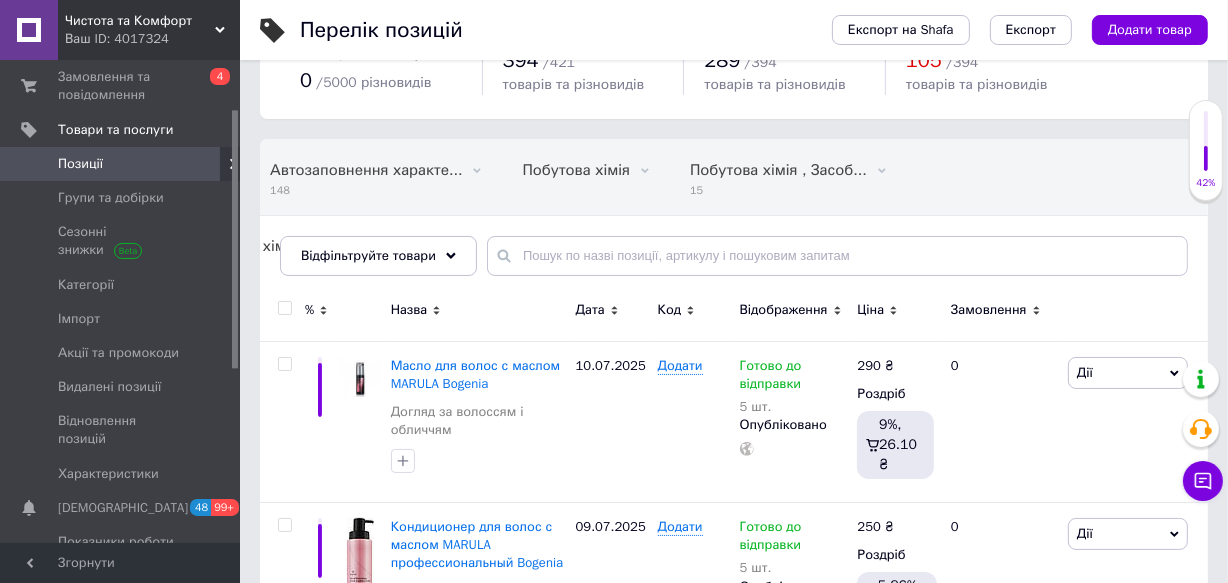 click on "Чистота та Комфорт Ваш ID: 4017324" at bounding box center [149, 30] 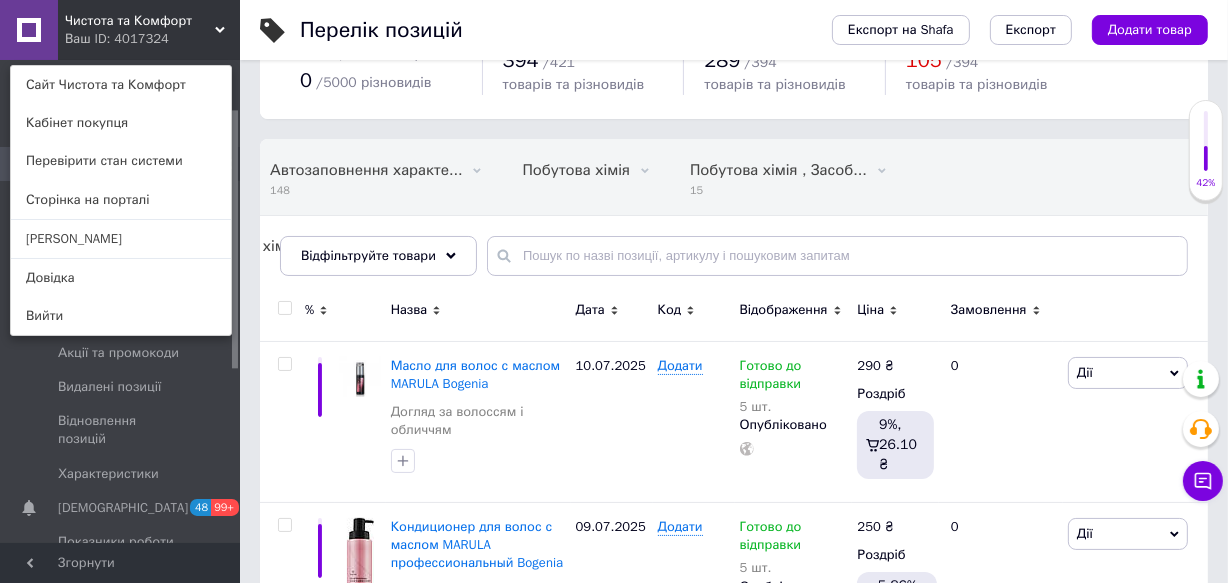 click on "Сайт Чистота та [PERSON_NAME] покупця Перевірити стан системи Сторінка на порталі [PERSON_NAME]" at bounding box center (121, 200) 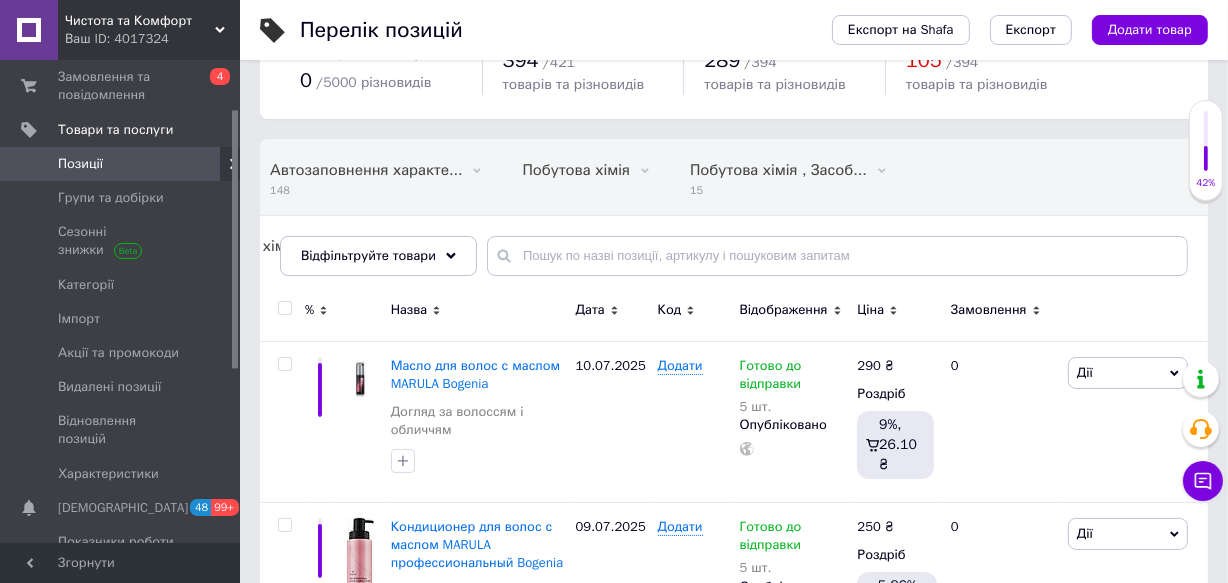 click on "Чистота та Комфорт Ваш ID: 4017324" at bounding box center (149, 30) 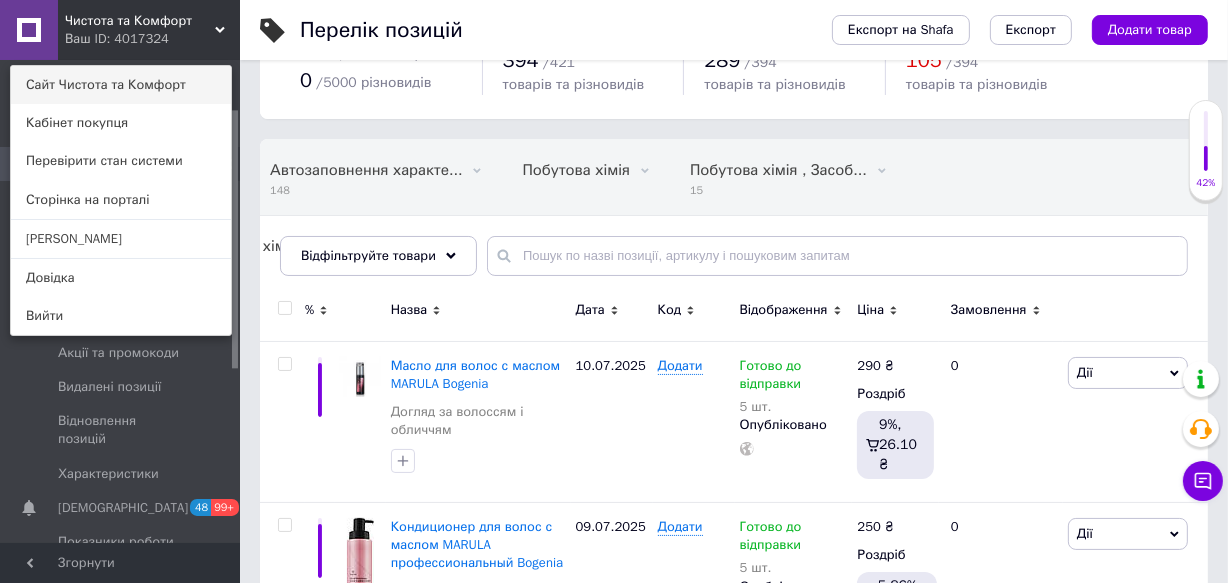 click on "Сайт Чистота та Комфорт" at bounding box center (121, 85) 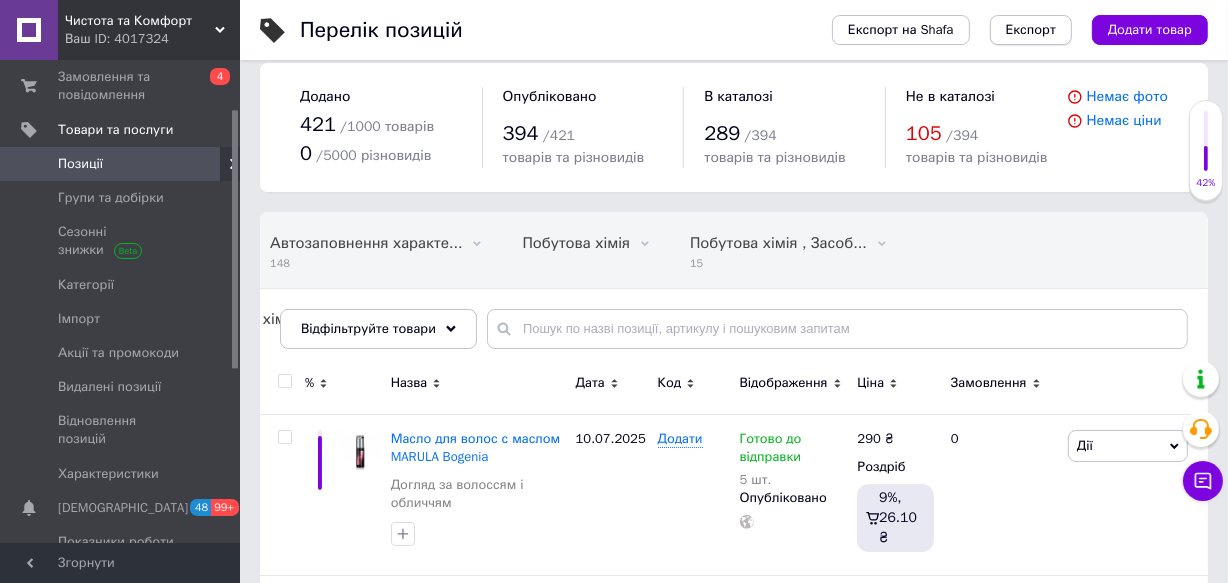 scroll, scrollTop: 0, scrollLeft: 0, axis: both 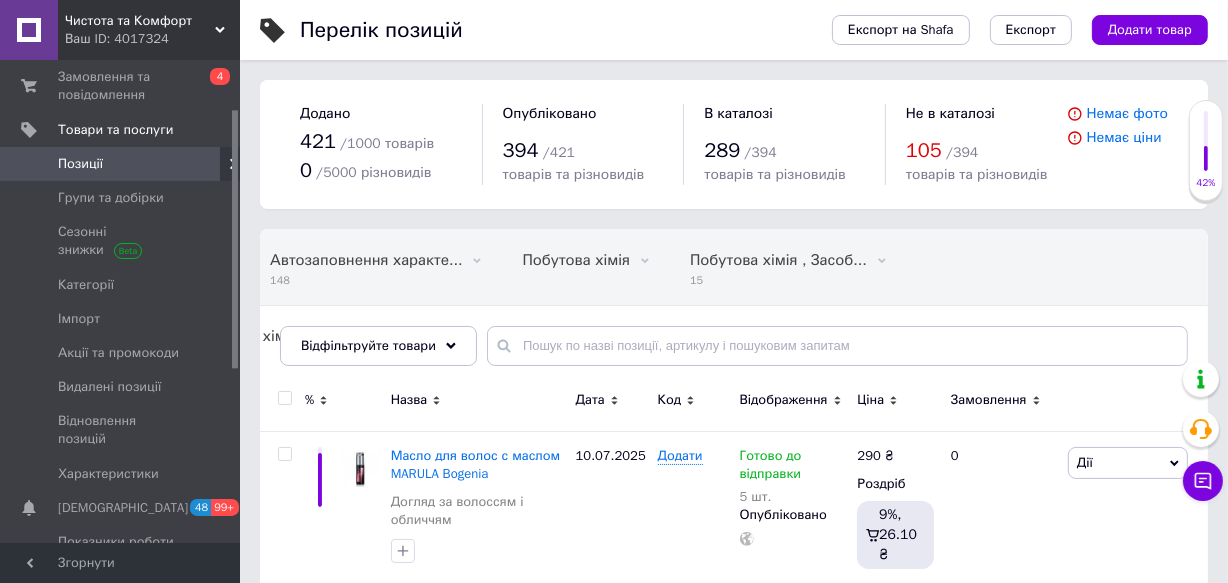 click on "Додати товар" at bounding box center (1150, 30) 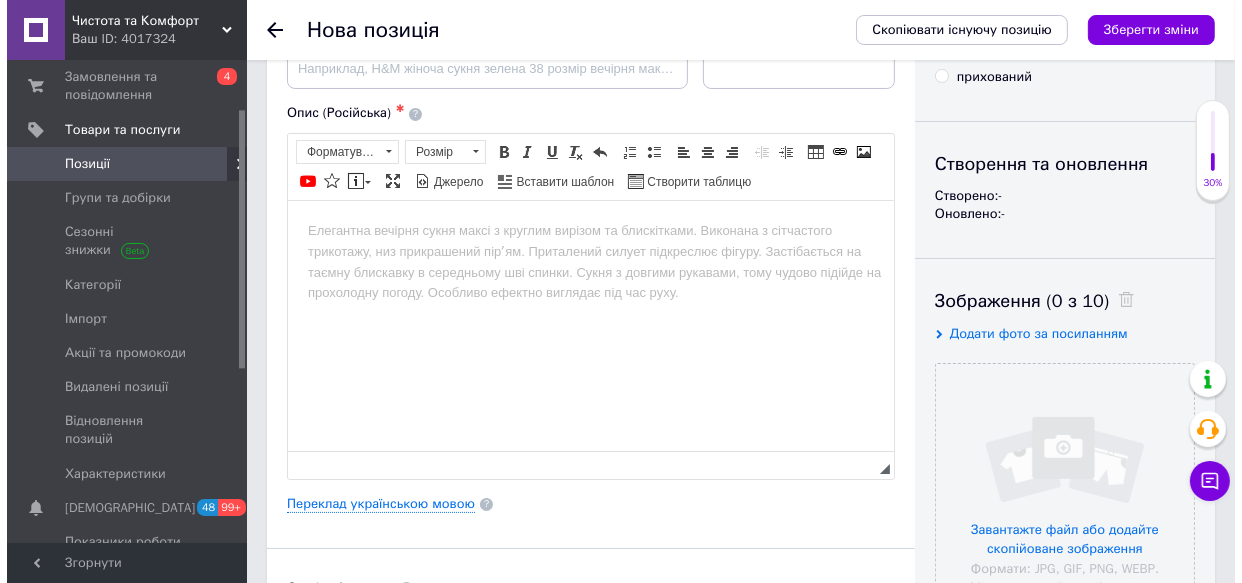 scroll, scrollTop: 272, scrollLeft: 0, axis: vertical 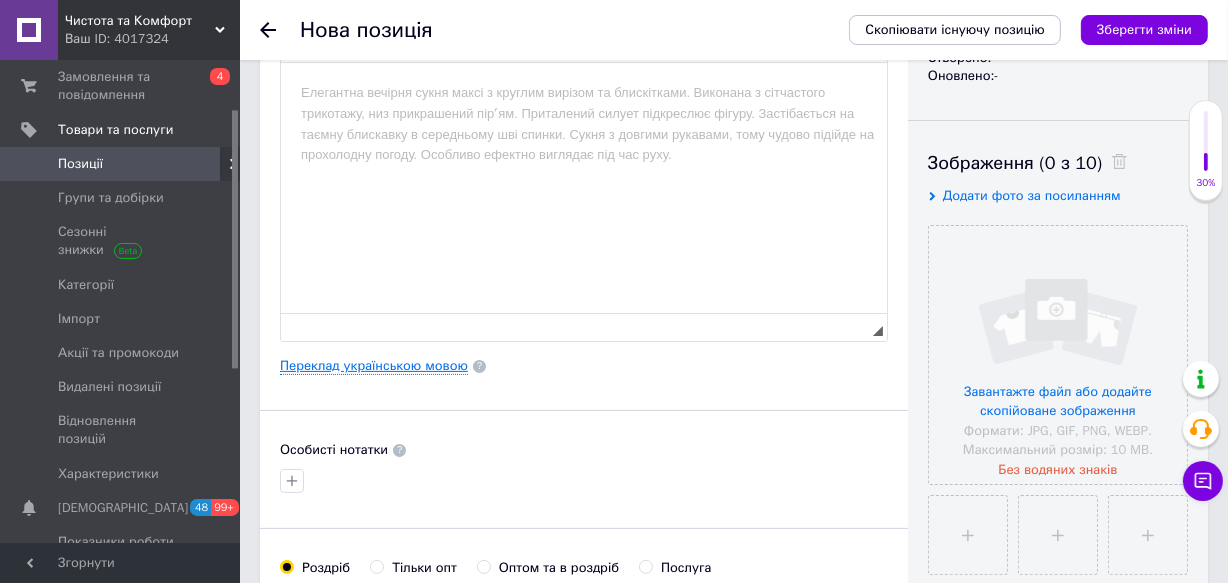 click on "Переклад українською мовою" at bounding box center (374, 366) 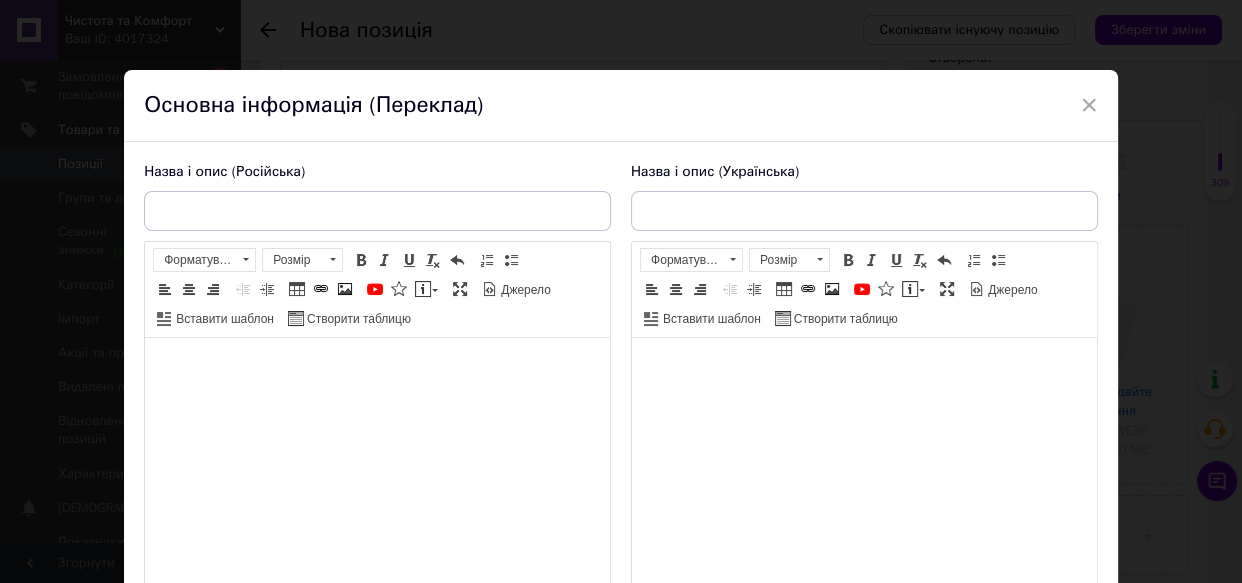 scroll, scrollTop: 0, scrollLeft: 0, axis: both 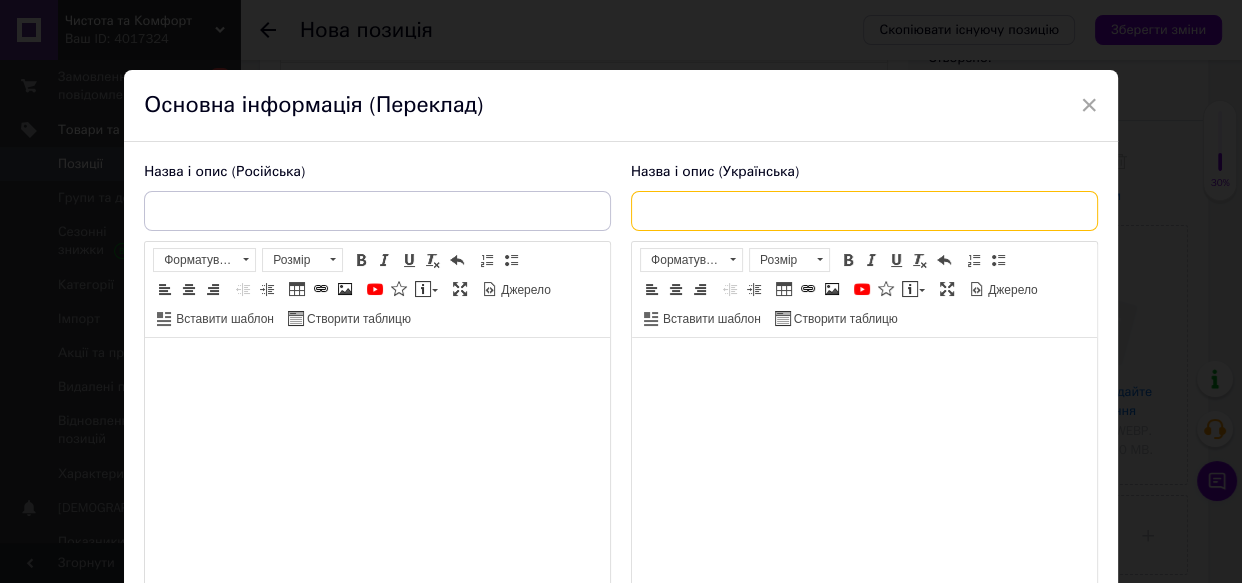 click at bounding box center (864, 211) 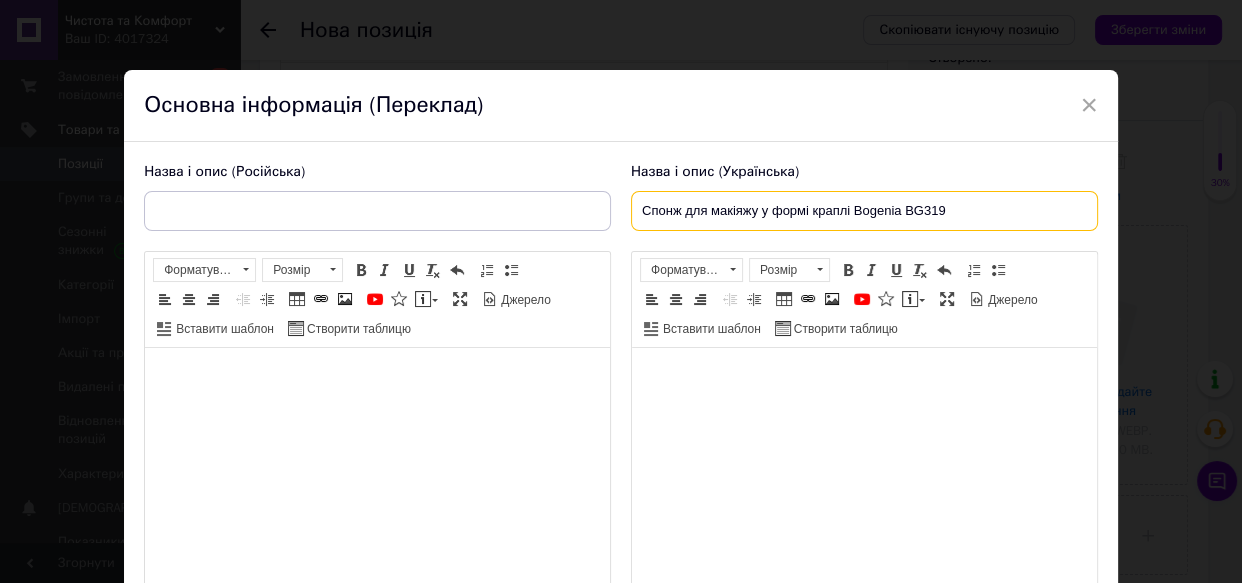 type on "Спонж для макіяжу у формі краплі Bogenia BG319" 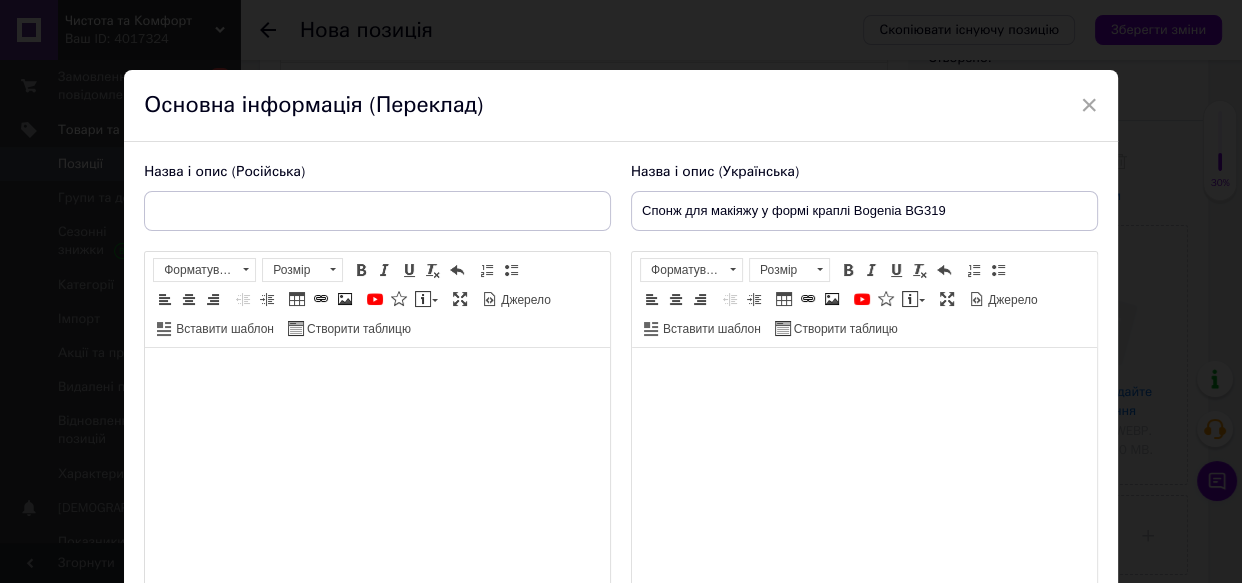 click at bounding box center [864, 378] 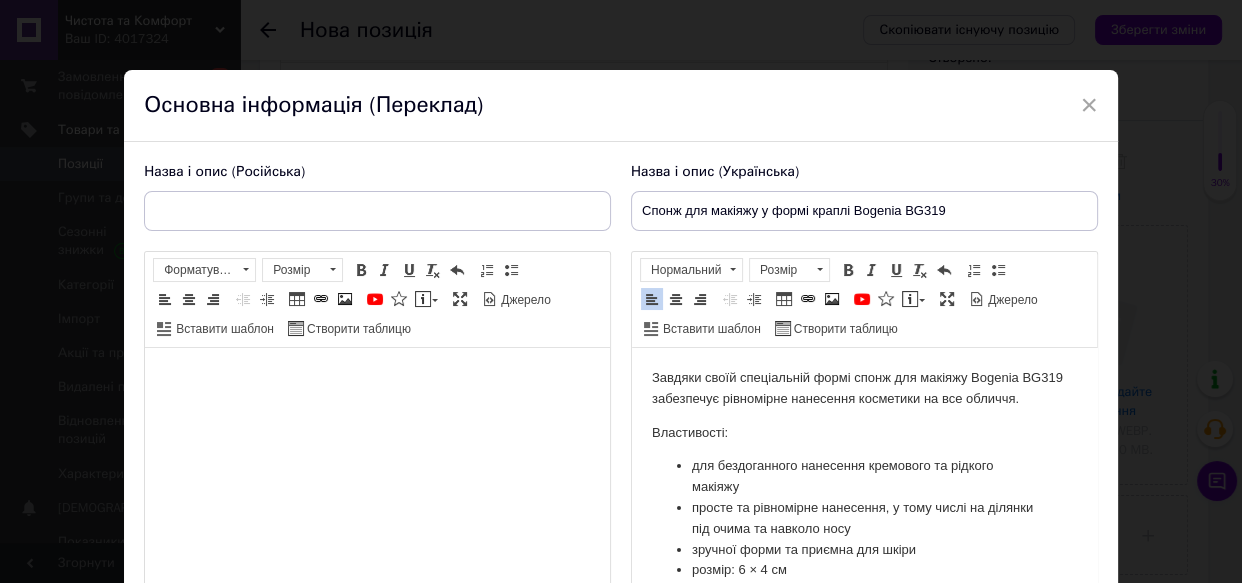 scroll, scrollTop: 139, scrollLeft: 0, axis: vertical 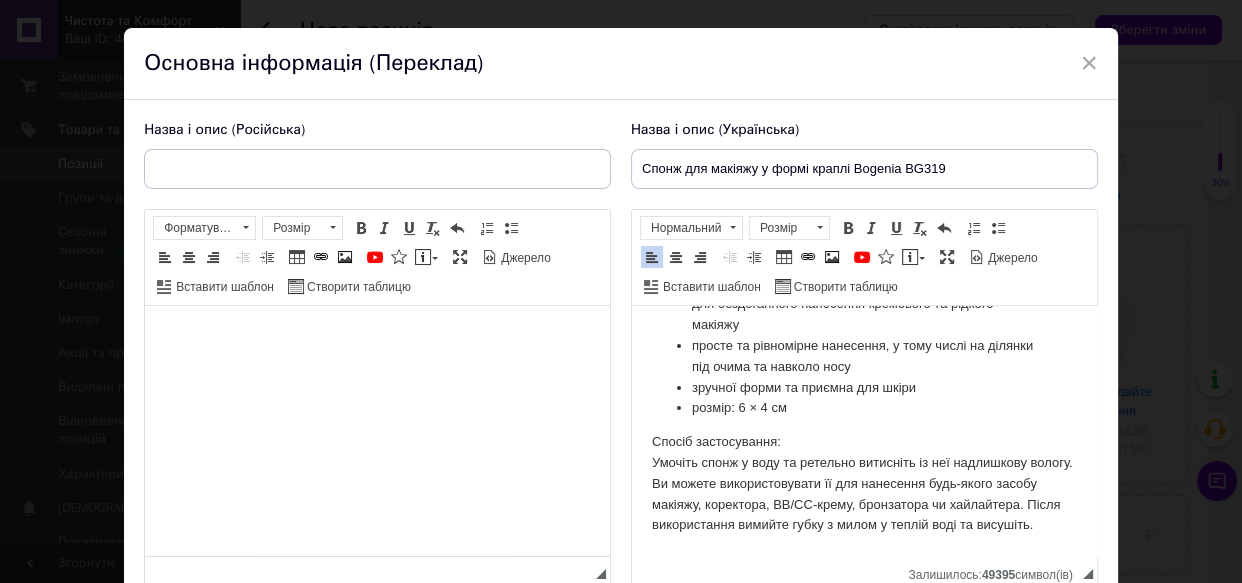 click at bounding box center [377, 336] 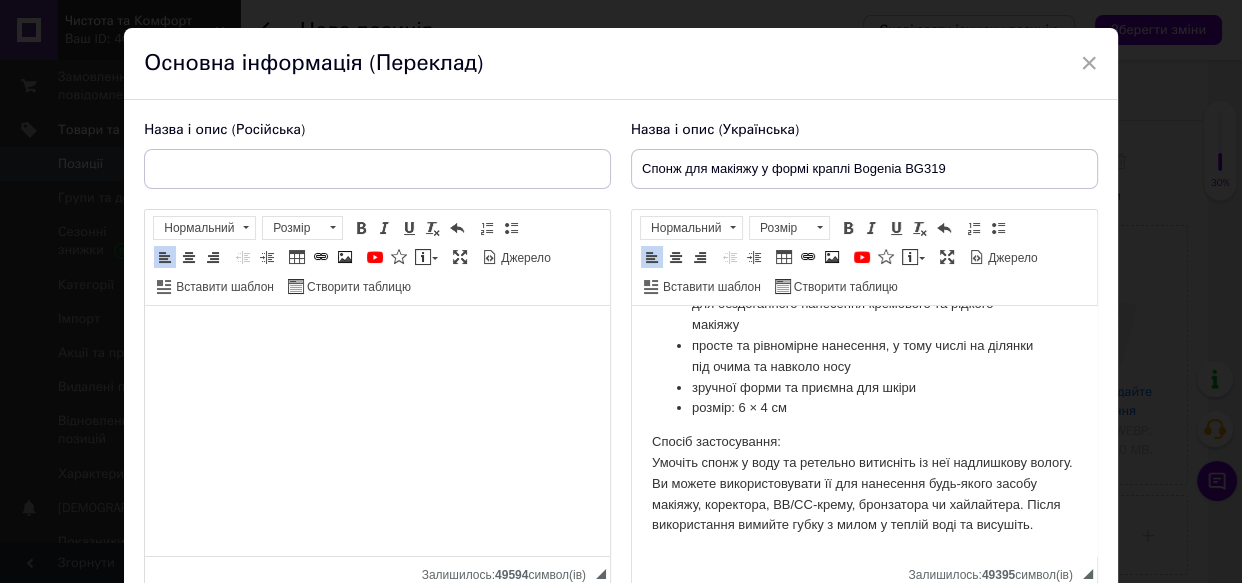 scroll, scrollTop: 42, scrollLeft: 0, axis: vertical 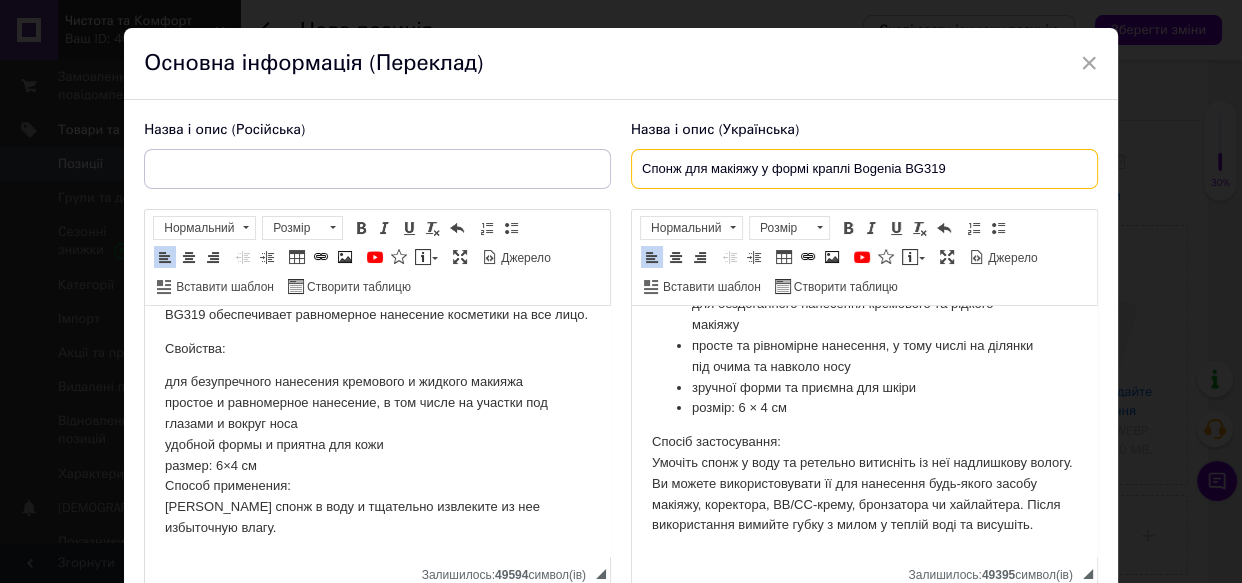 drag, startPoint x: 965, startPoint y: 167, endPoint x: 549, endPoint y: 182, distance: 416.27036 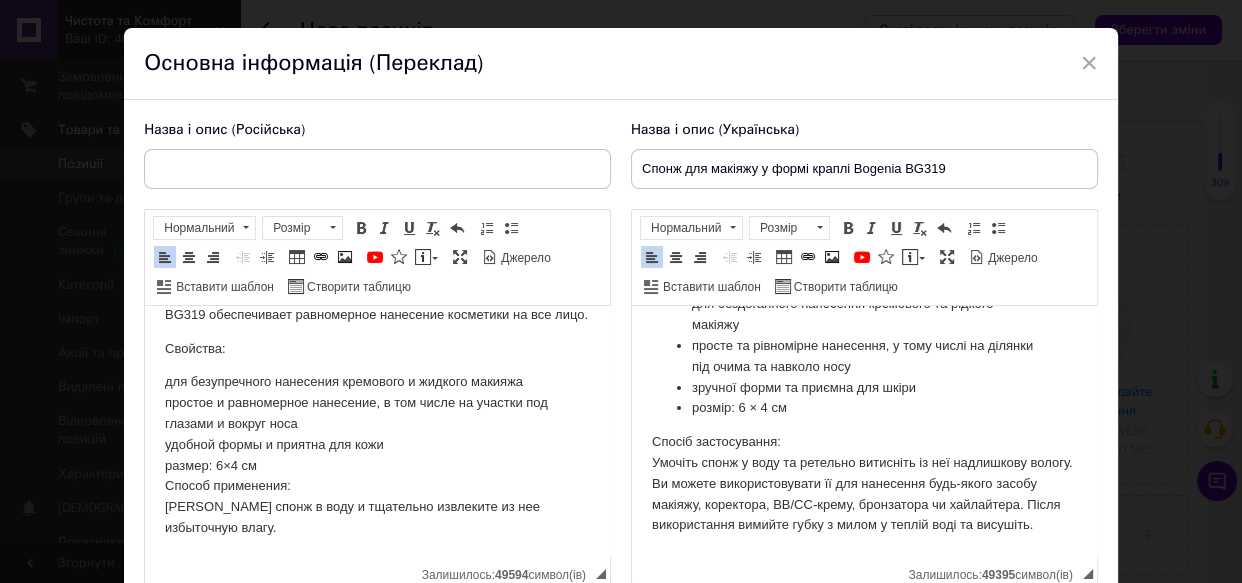 drag, startPoint x: 396, startPoint y: 196, endPoint x: 398, endPoint y: 183, distance: 13.152946 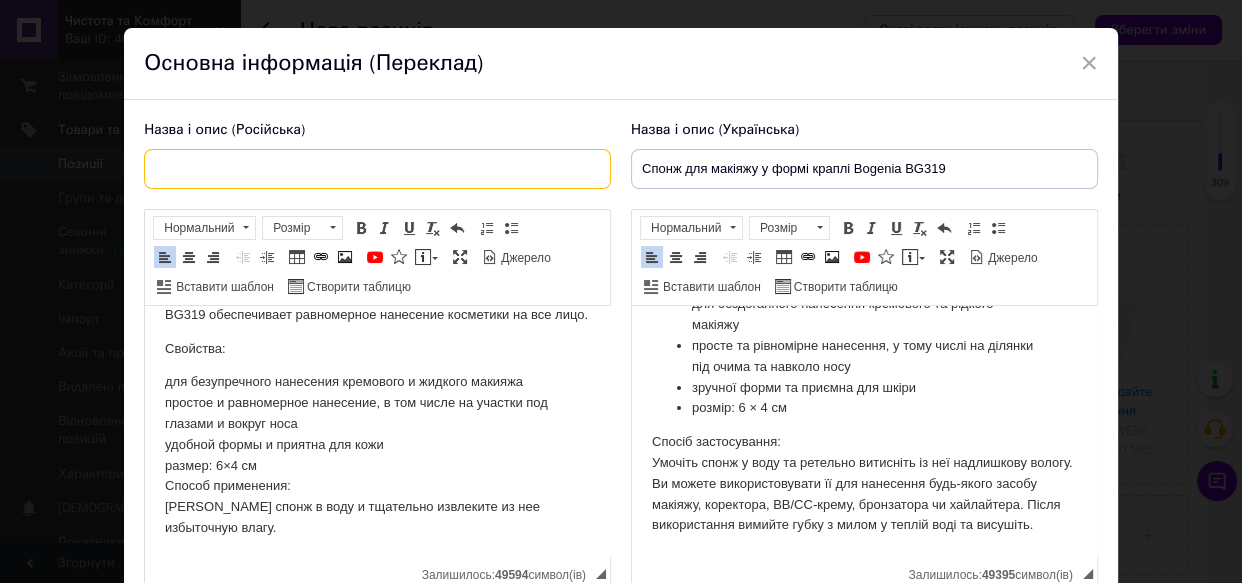 click at bounding box center [377, 169] 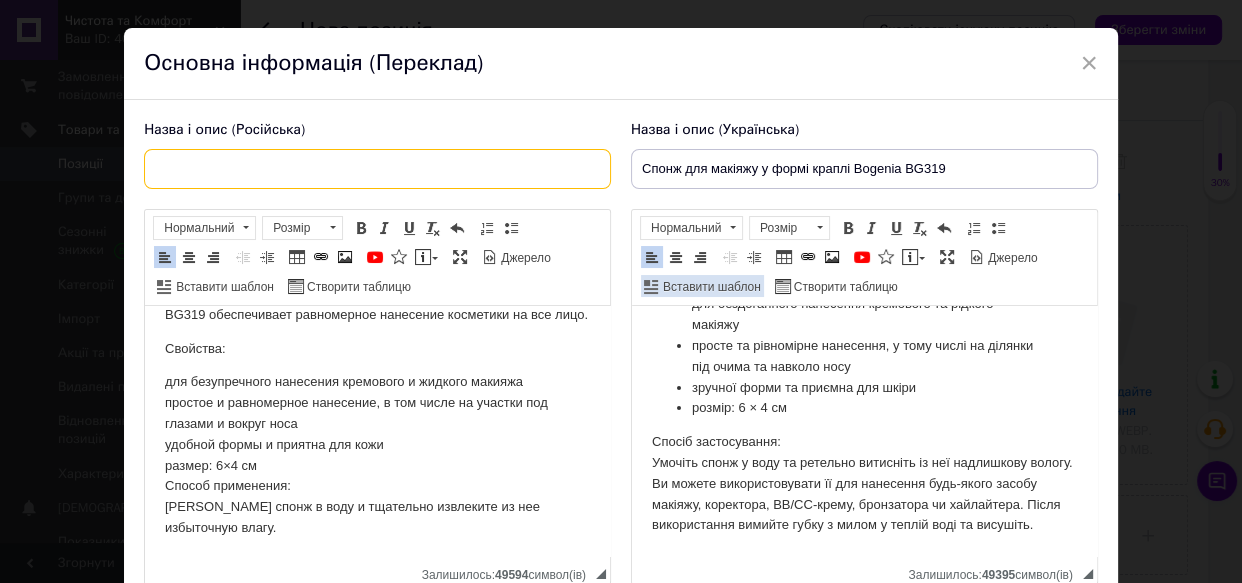 paste on "Спонж для макияжа в форме капли Bogenia BG319" 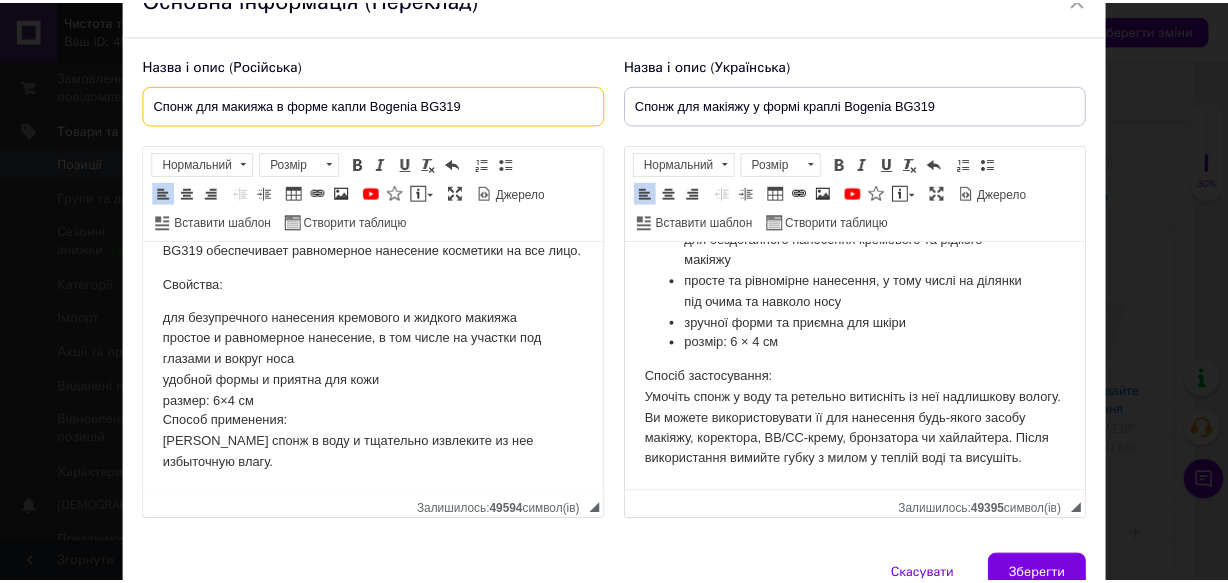 scroll, scrollTop: 236, scrollLeft: 0, axis: vertical 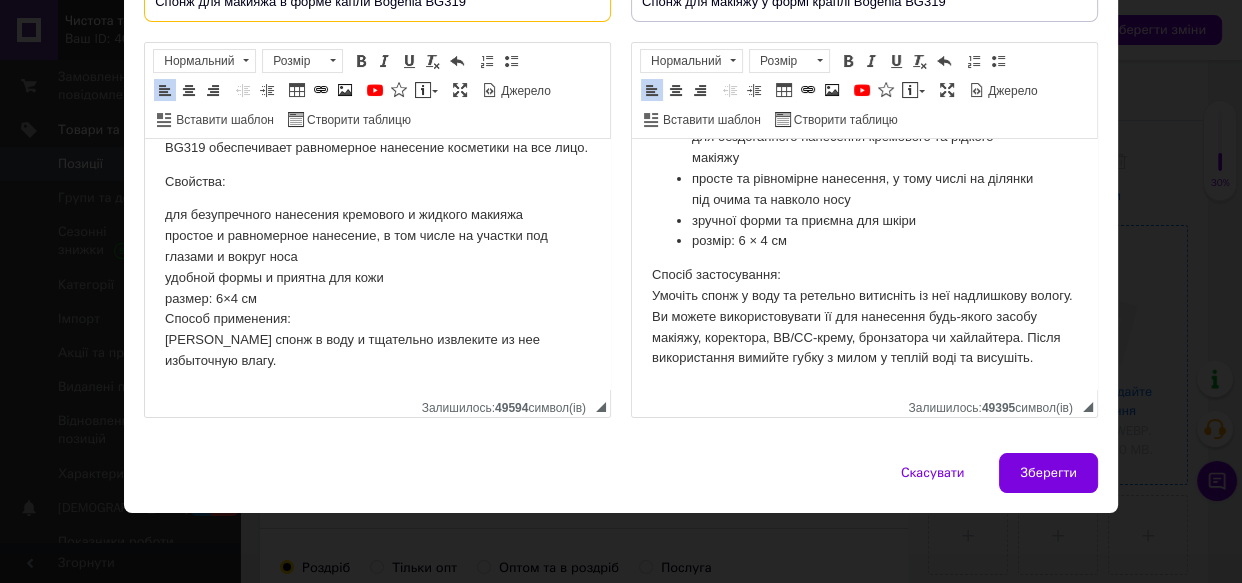 type on "Спонж для макияжа в форме капли Bogenia BG319" 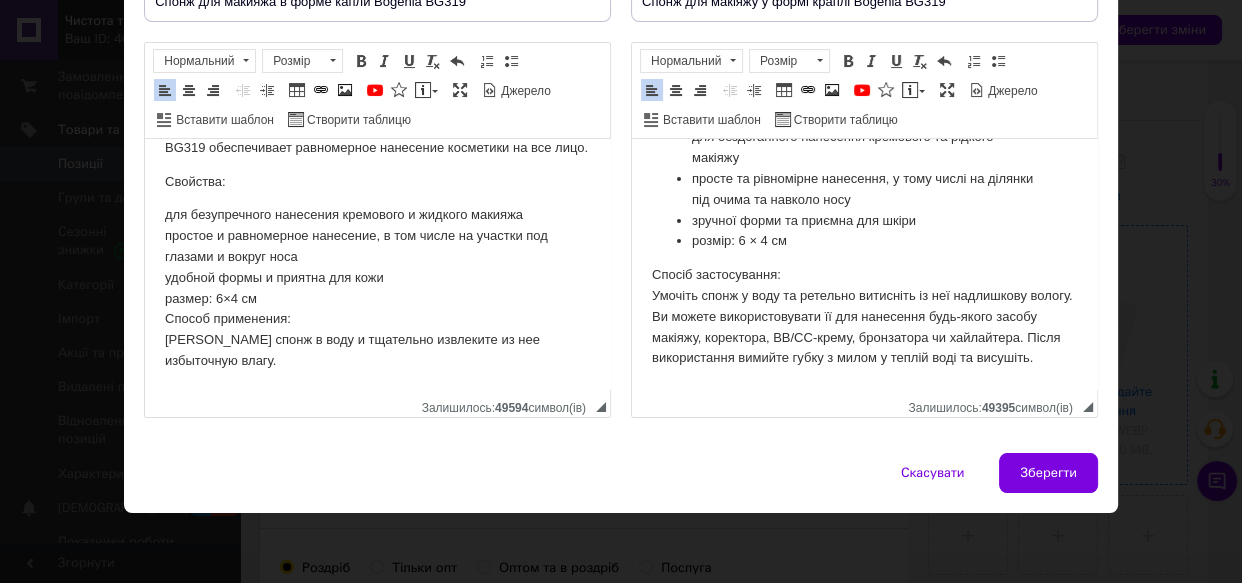 click on "Зберегти" at bounding box center (1048, 473) 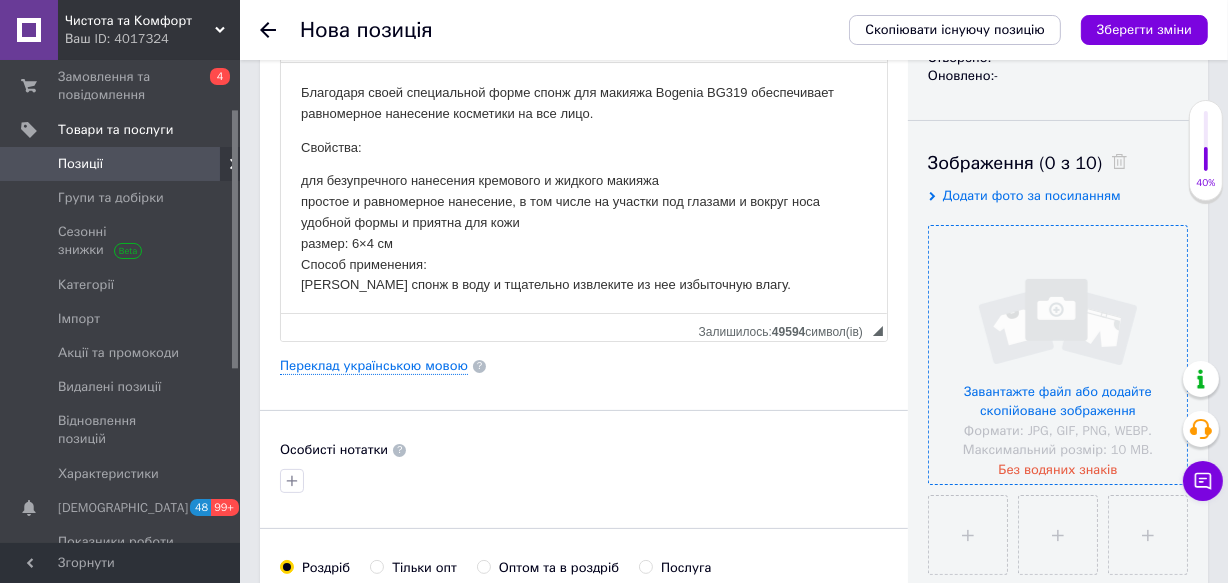 click at bounding box center [1058, 355] 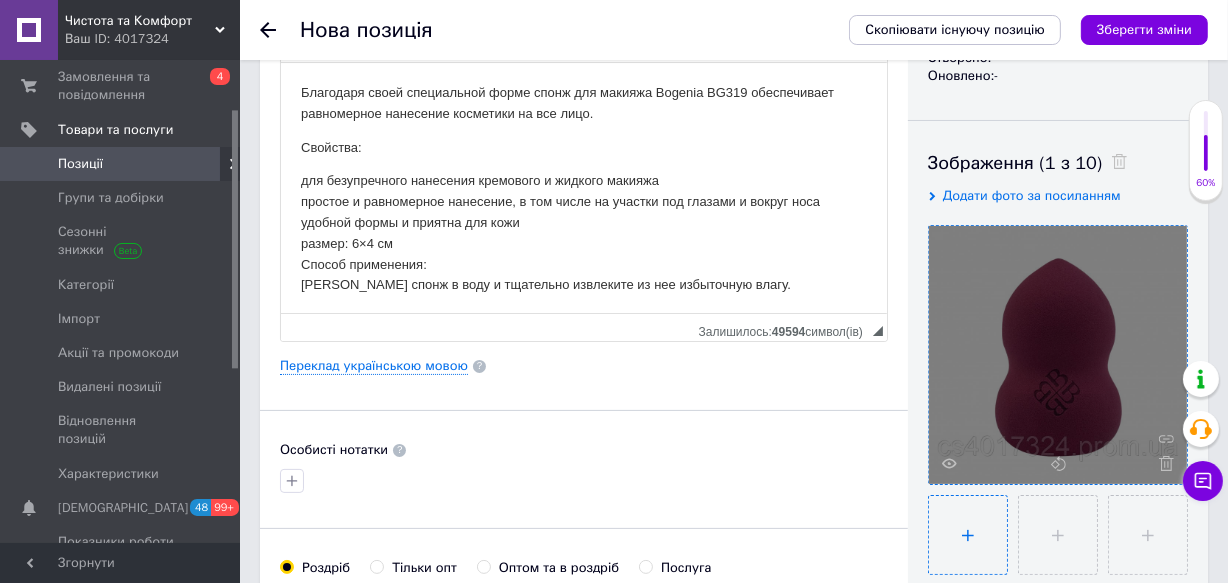 click at bounding box center (968, 535) 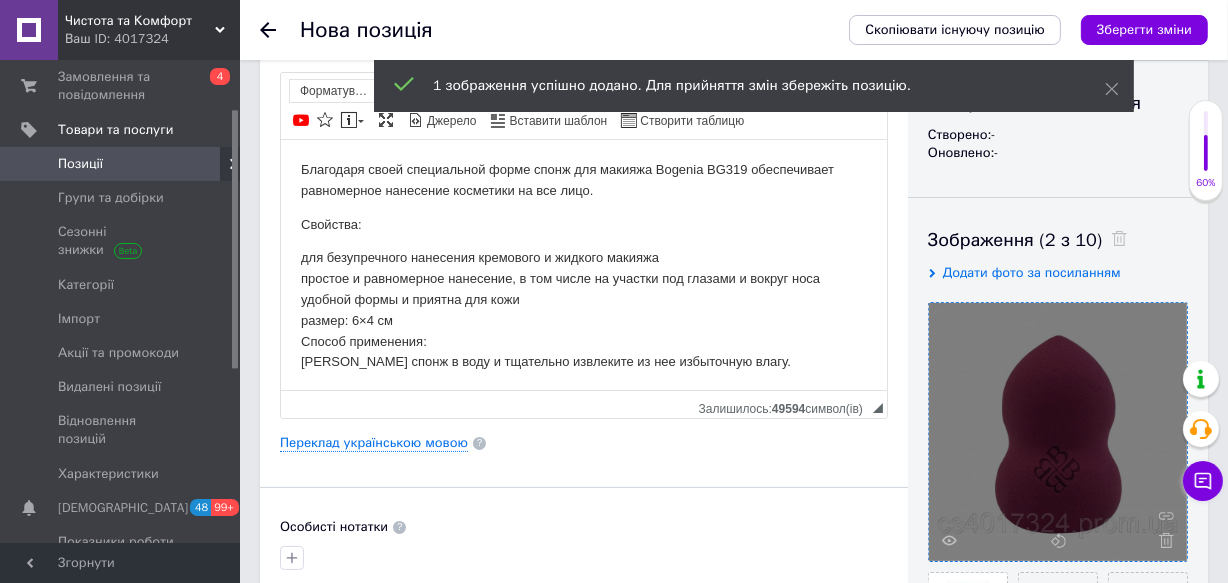 scroll, scrollTop: 181, scrollLeft: 0, axis: vertical 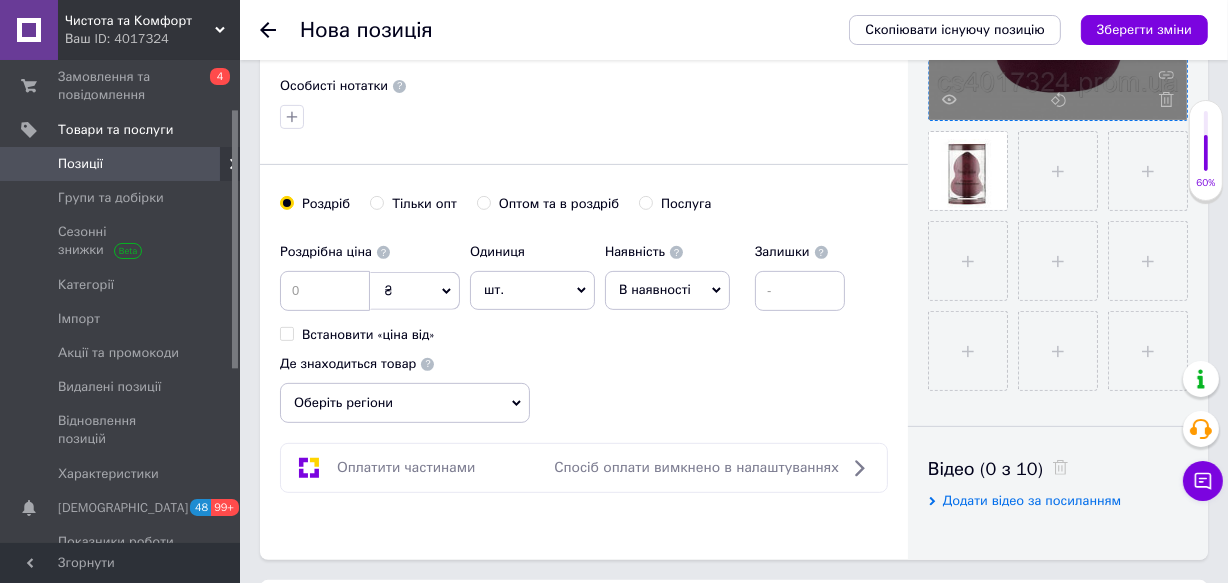 click on "Наявність В наявності Немає в наявності Під замовлення Готово до відправки Залишки" at bounding box center [725, 272] 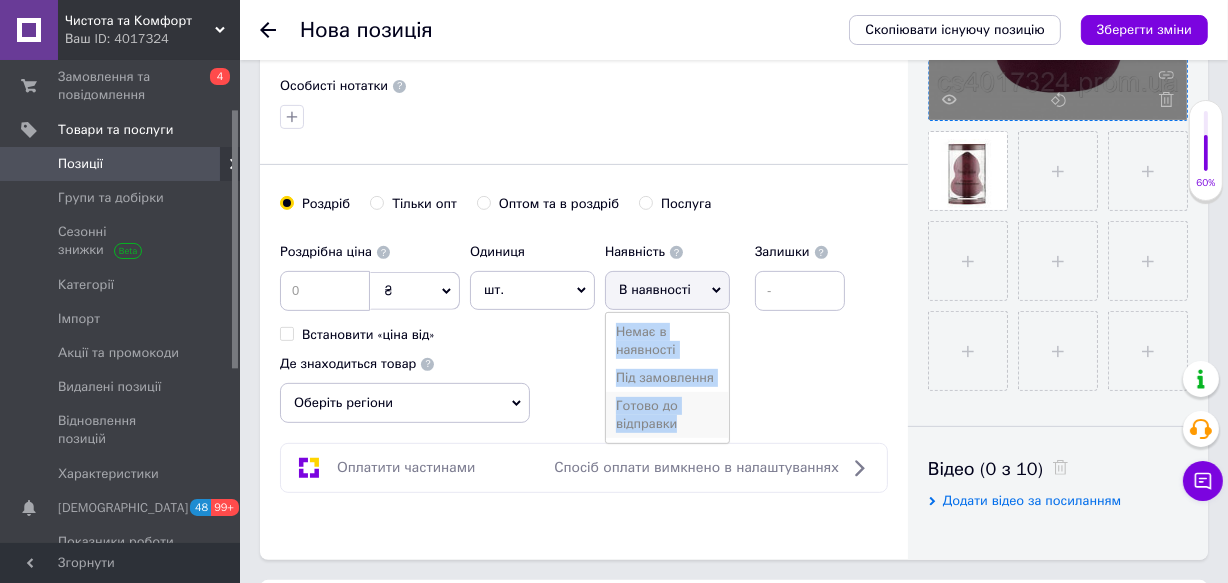 click on "Готово до відправки" at bounding box center [667, 415] 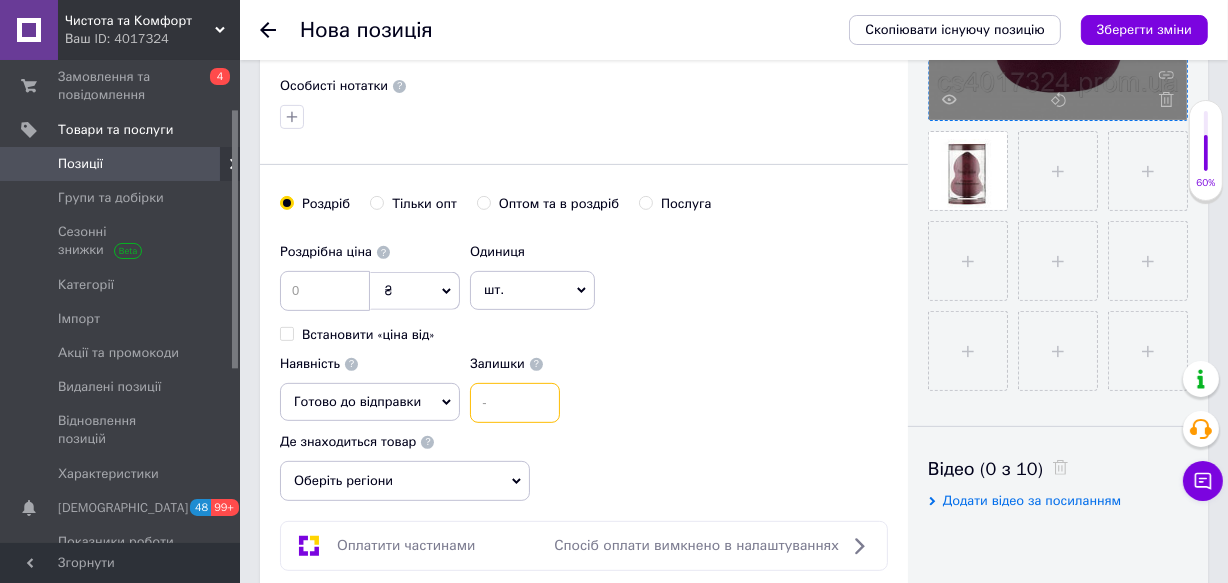click at bounding box center [515, 403] 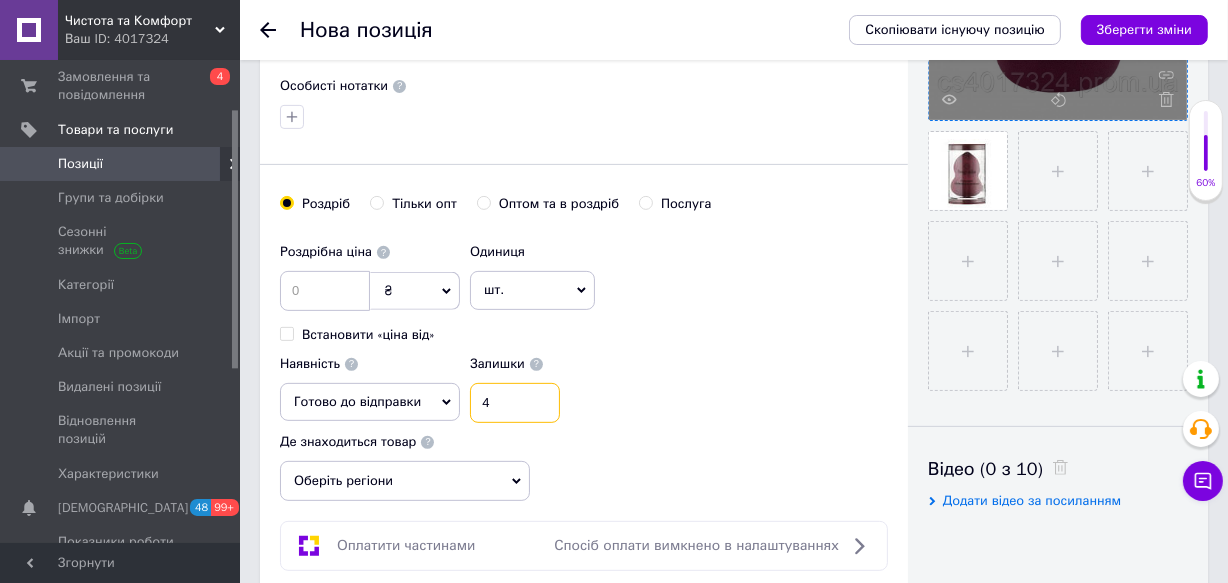 type on "4" 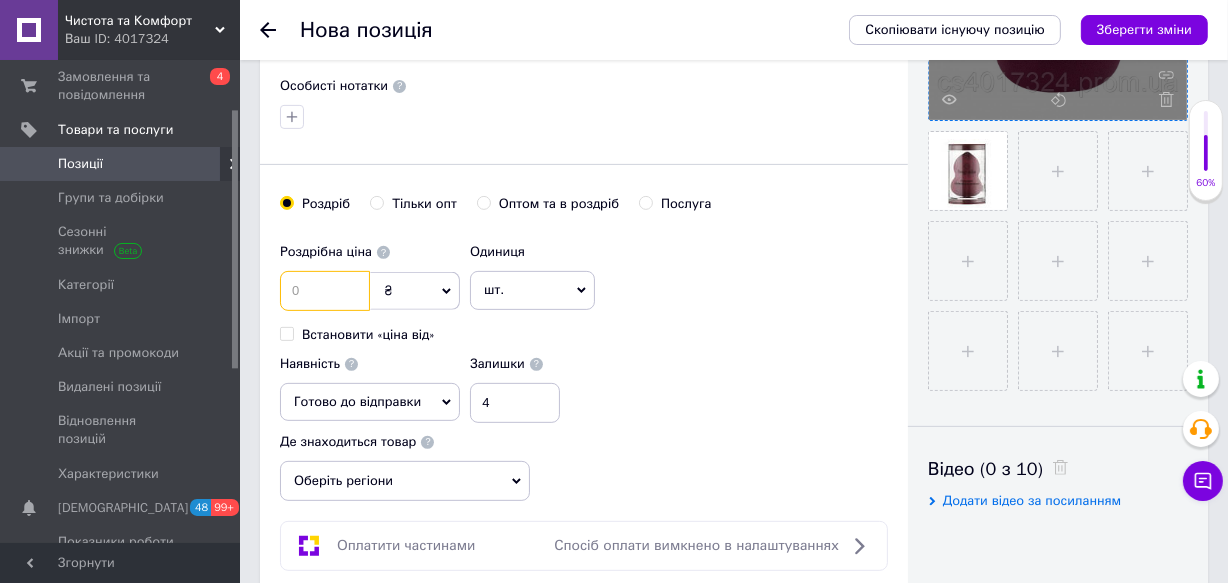 click at bounding box center [325, 291] 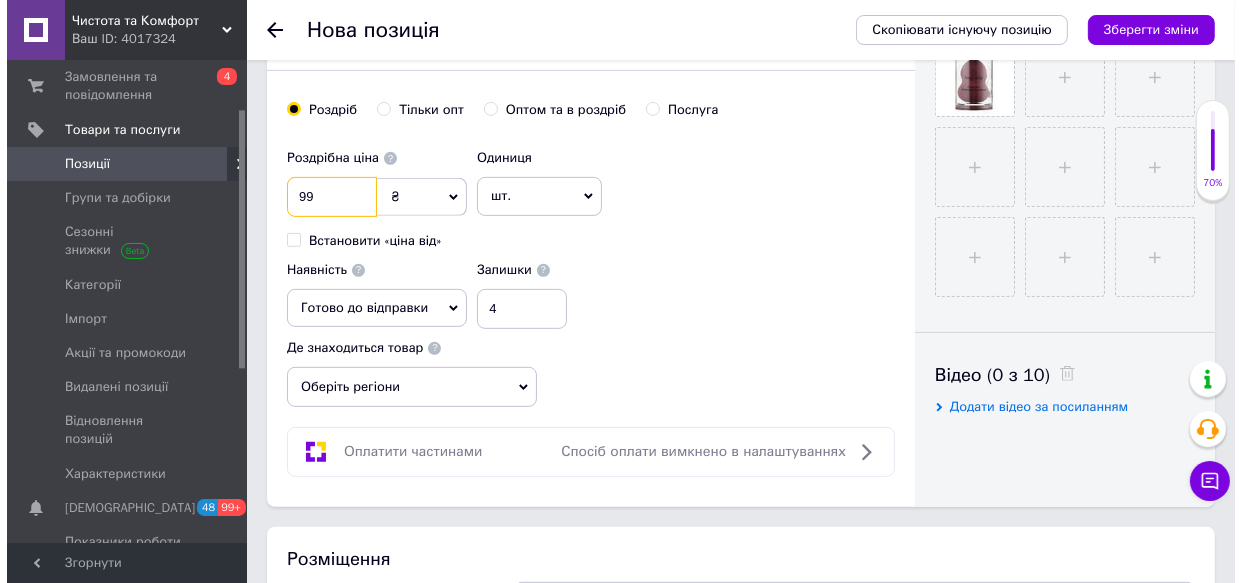 scroll, scrollTop: 1000, scrollLeft: 0, axis: vertical 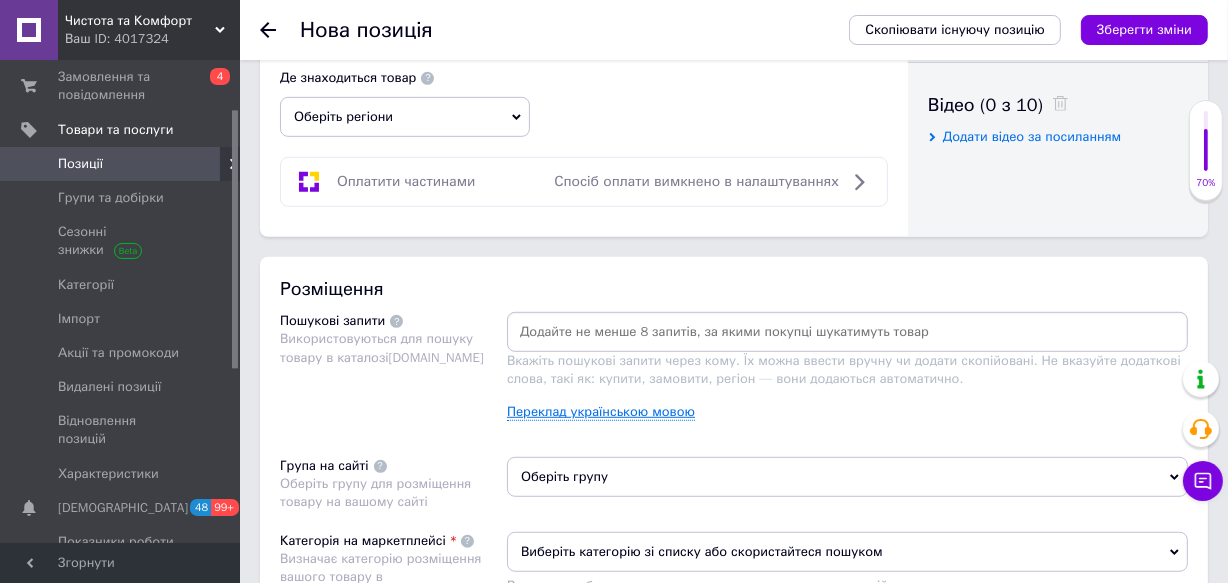 type on "99" 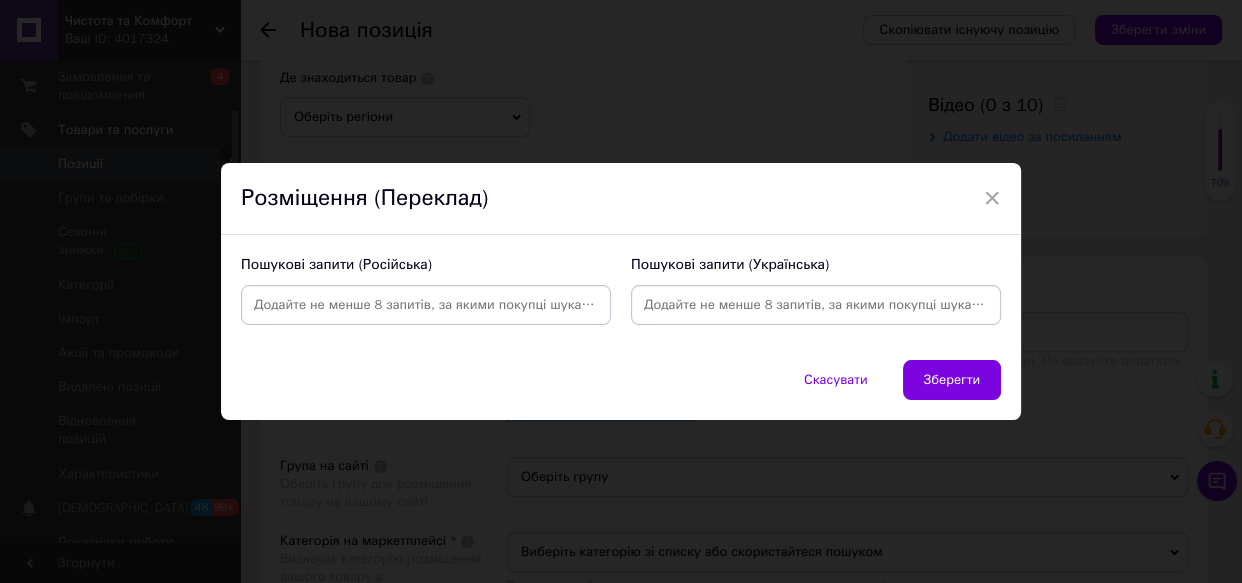 click at bounding box center (816, 305) 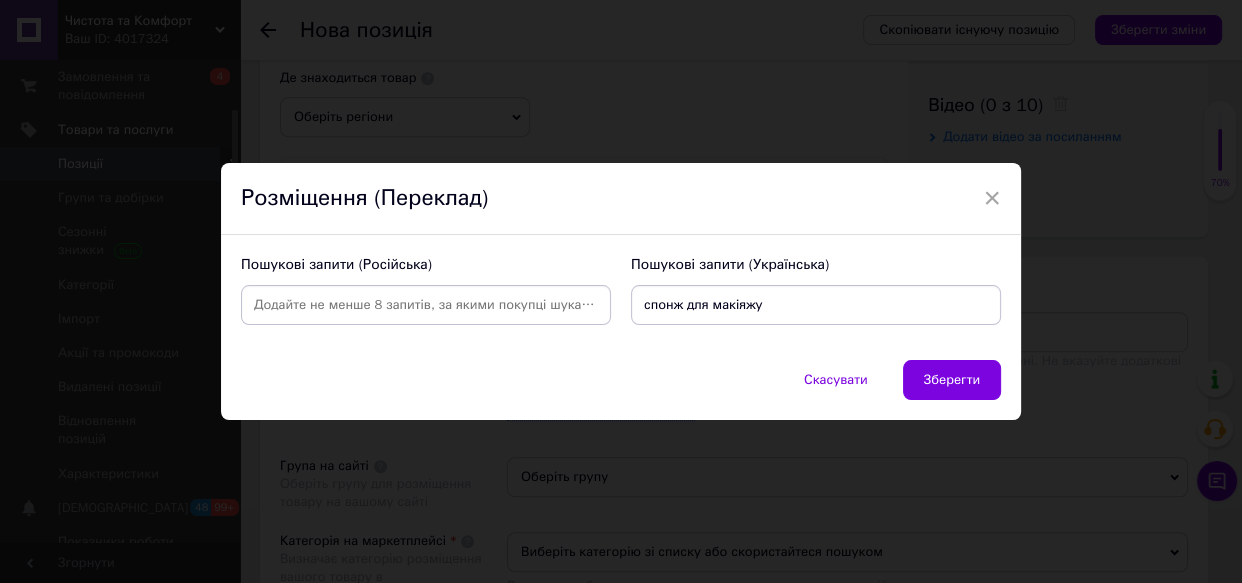 type on "спонж для макіяжу" 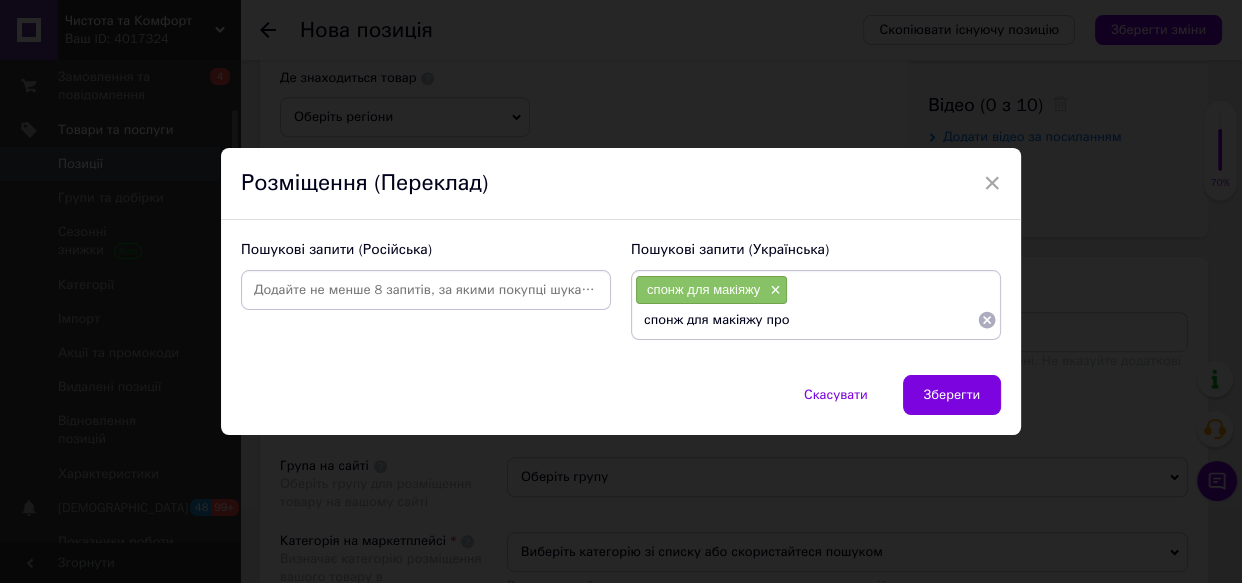 type on "спонж для макіяжу пром" 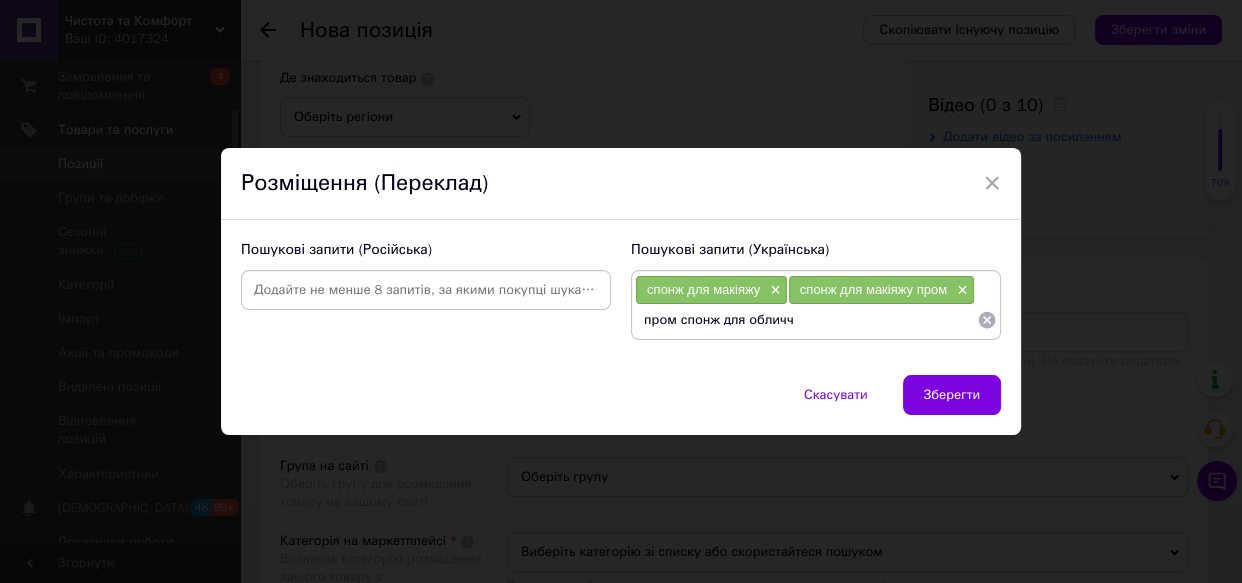 type on "пром спонж для обличчя" 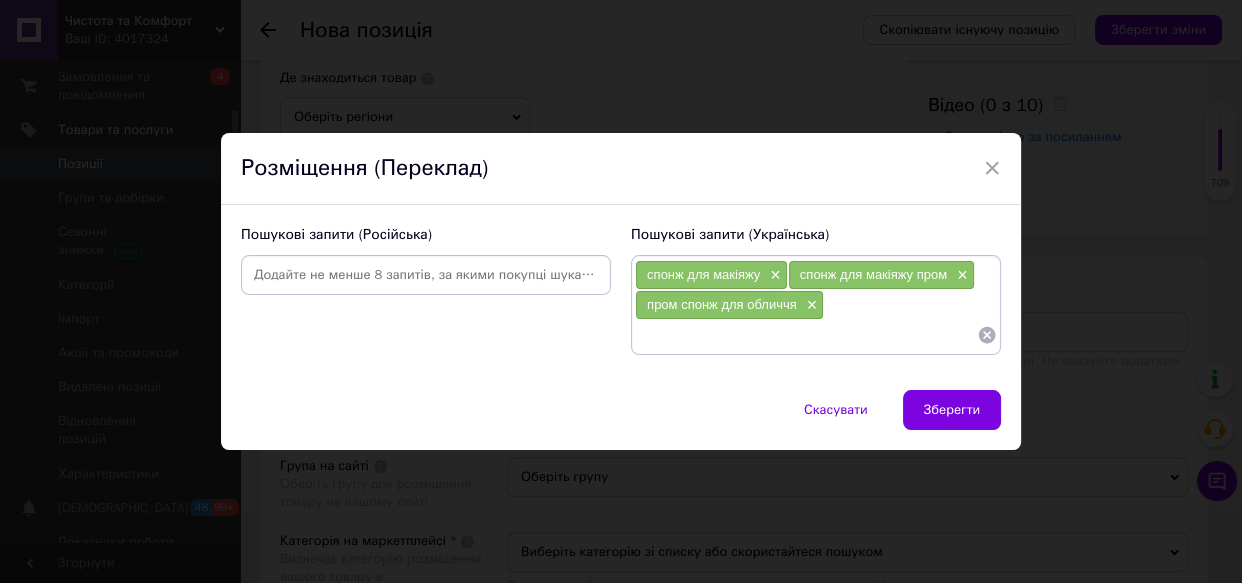 paste on "Косметичний спонж" 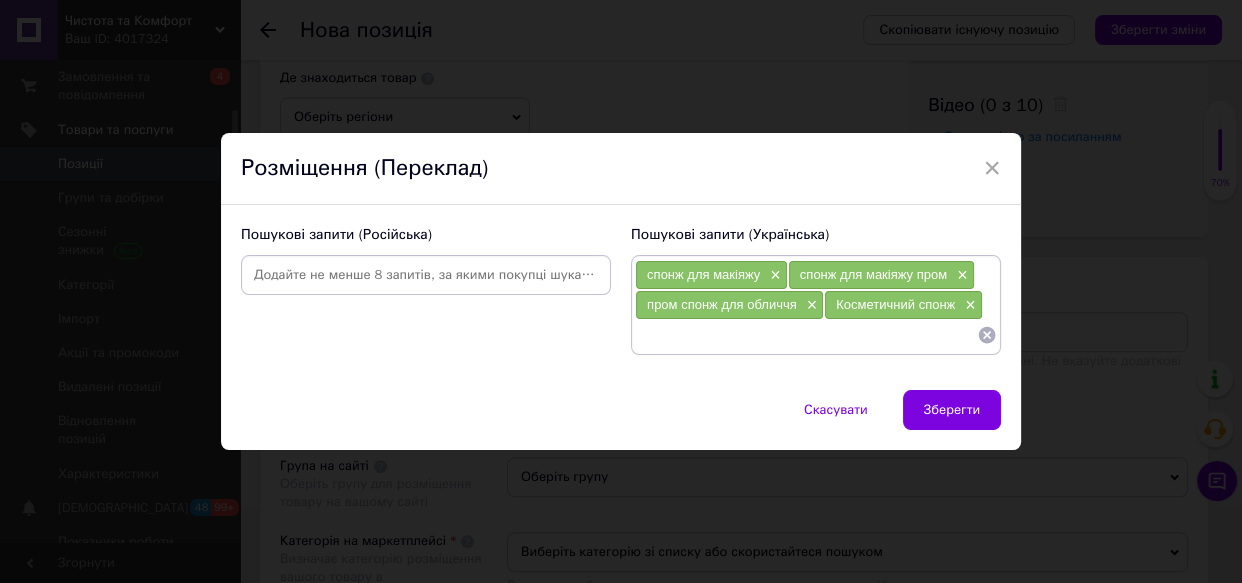 paste on "Спонж для нанесення тонального крему" 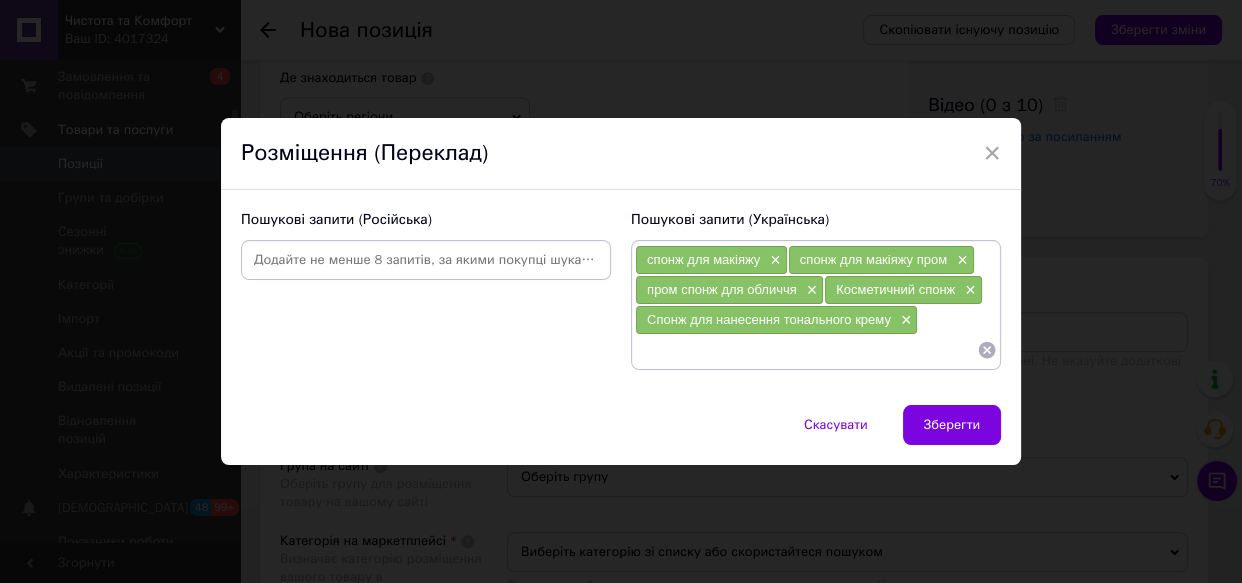 paste on "Спонж для тоналки" 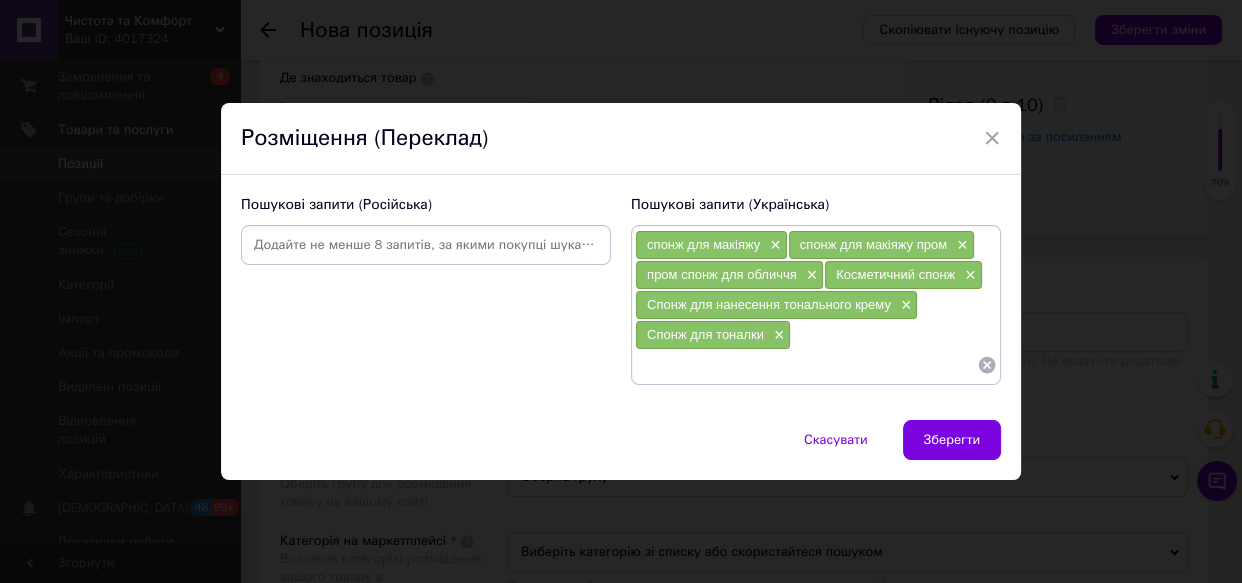 paste on "Спонж б'юті-блендер" 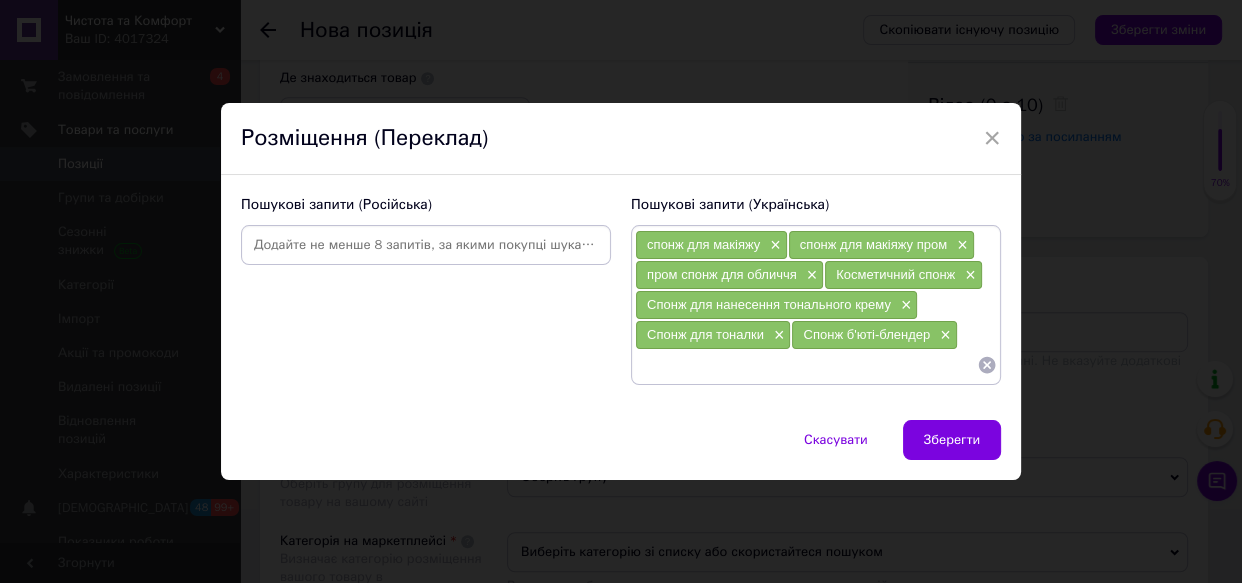 paste on "Спонж для макіяжу недорого" 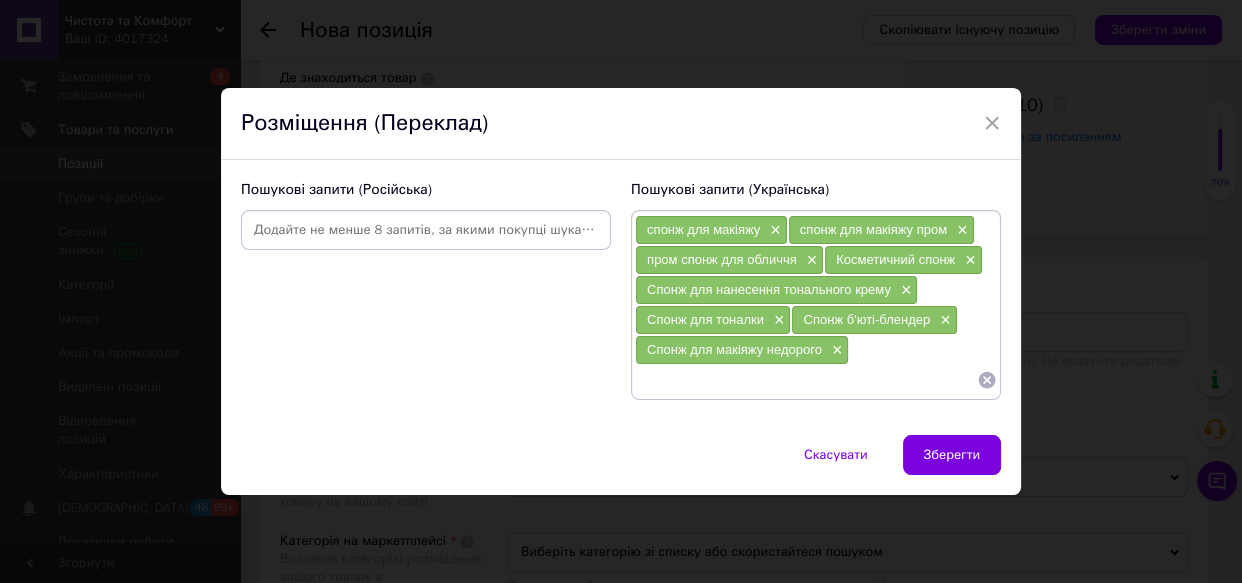 paste on "М’який спонж для макіяжу" 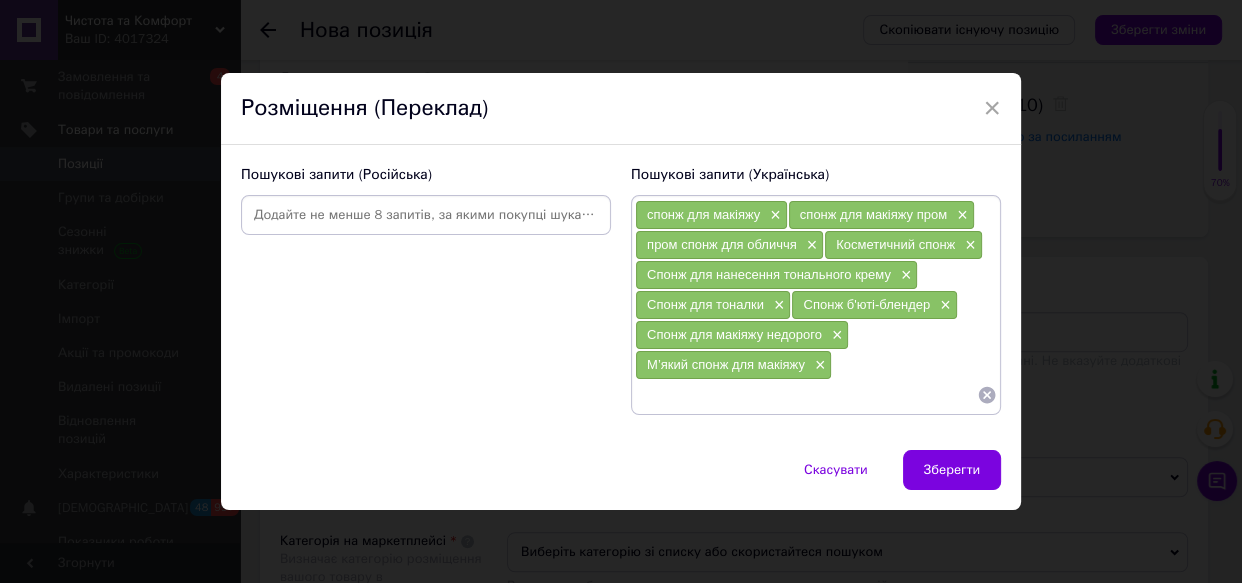 paste on "Спонж для макіяжу Богенія" 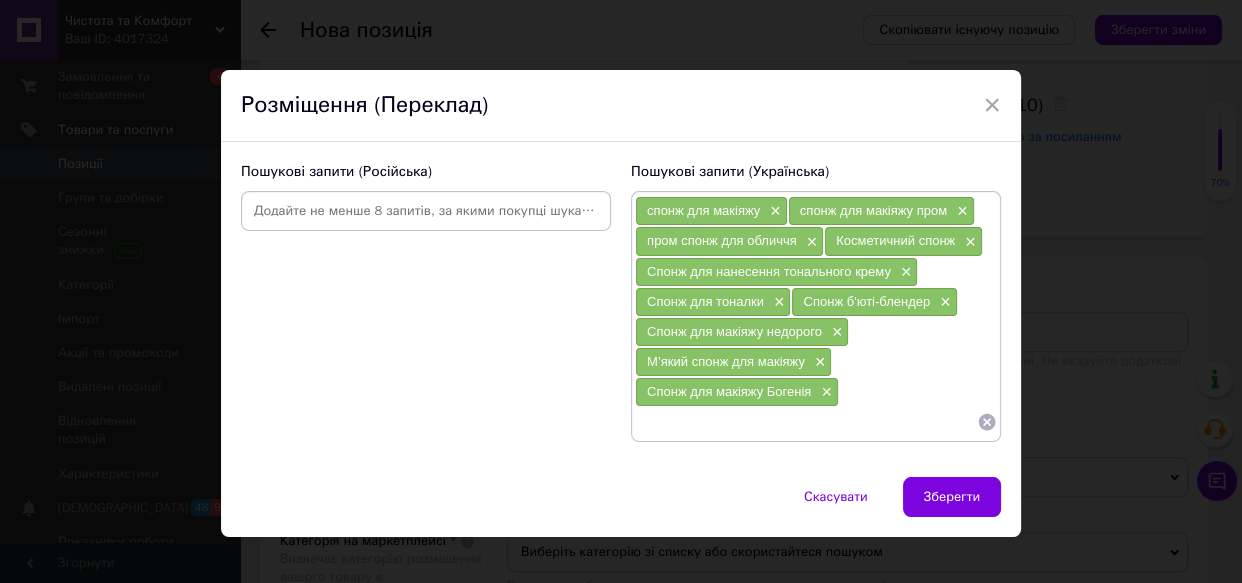 paste on "Косметичний спонж Богенія" 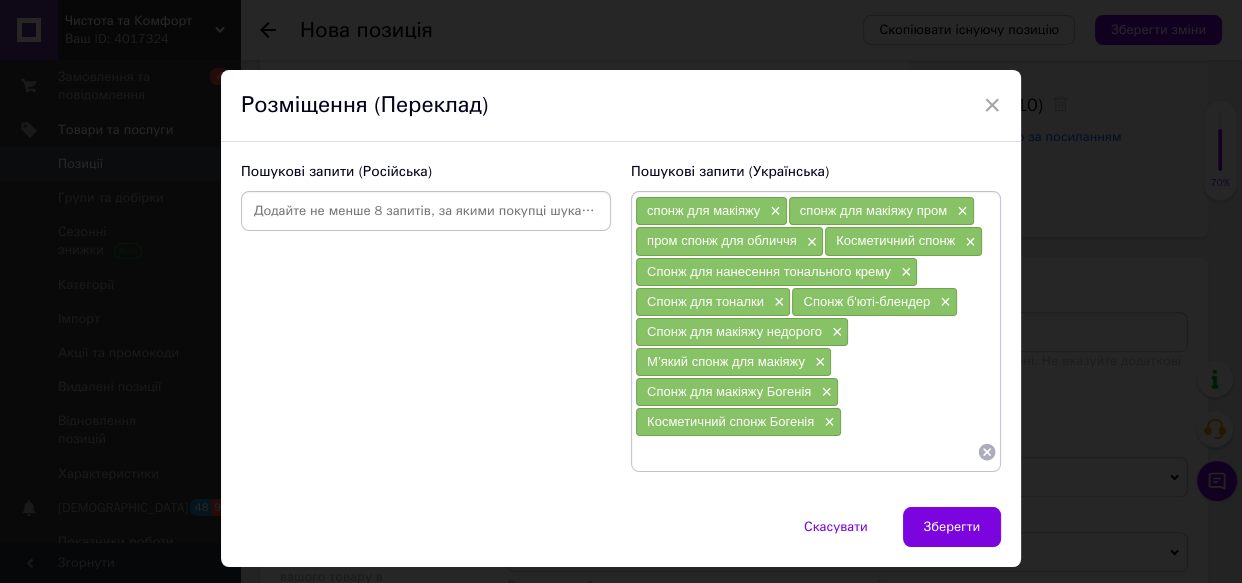 paste on "Спонж Богенія для тонального крему" 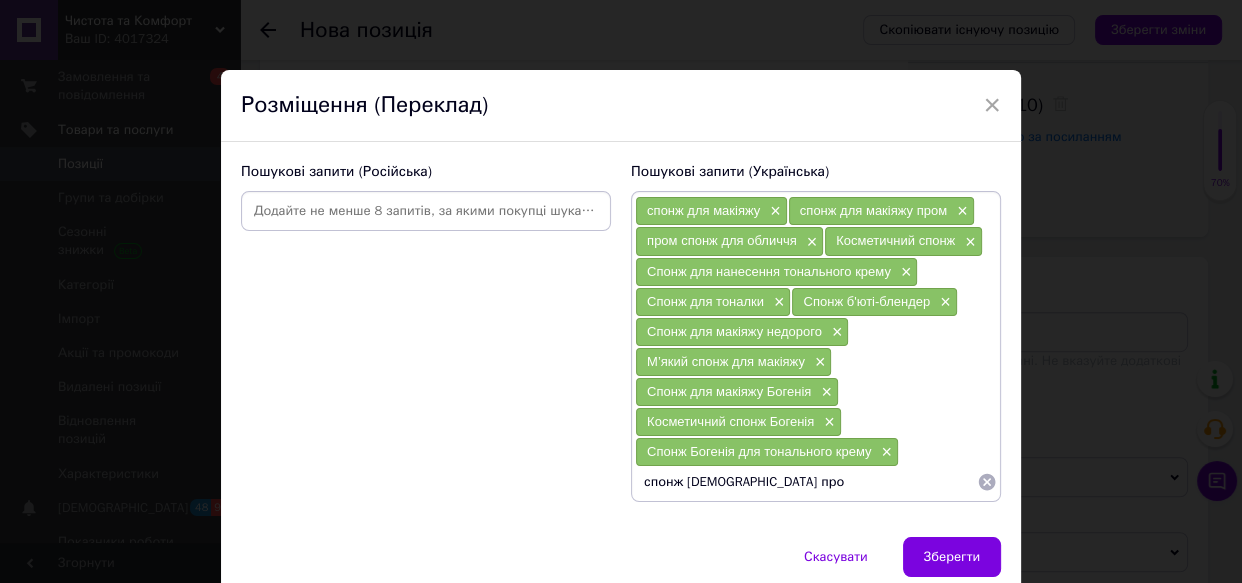type on "спонж [DEMOGRAPHIC_DATA] пром" 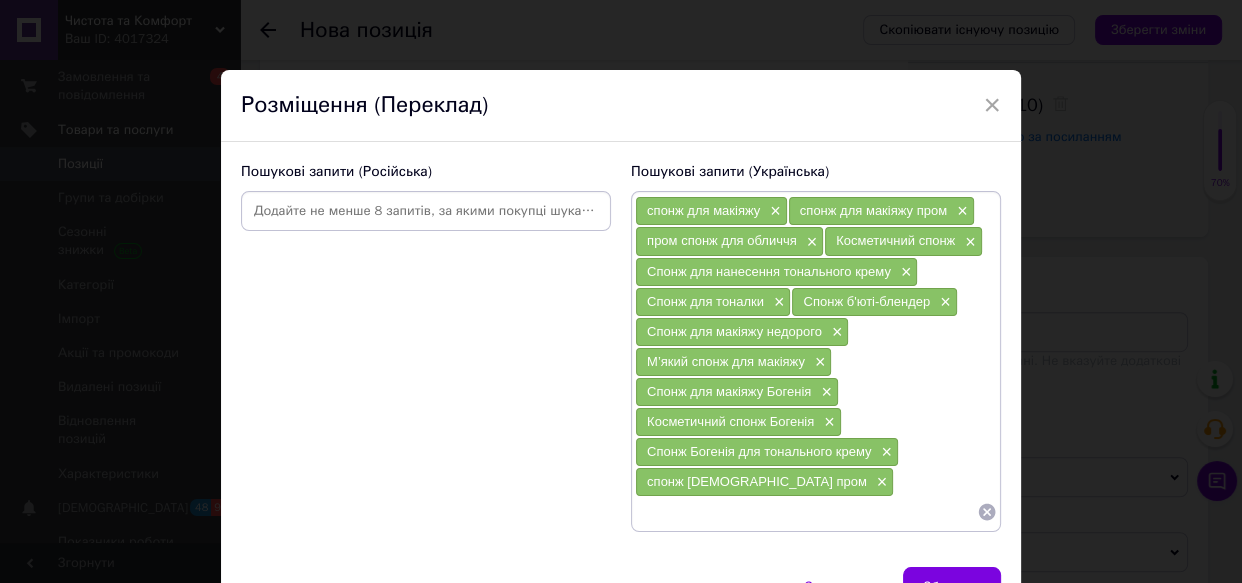 paste on "Спонж для макіяжу Bohenia" 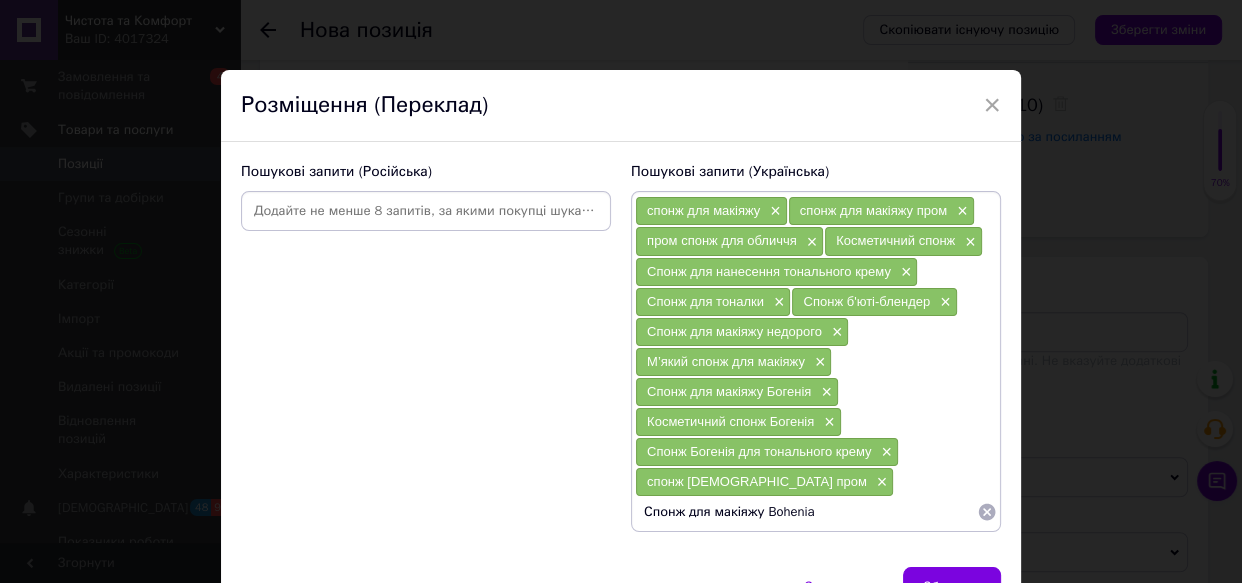 type 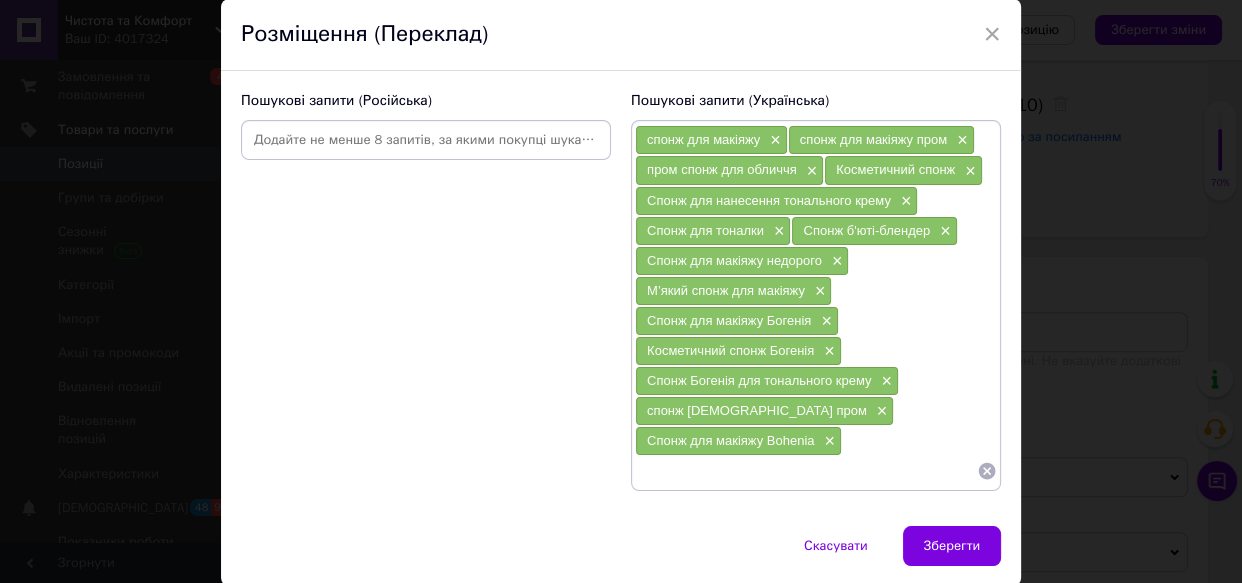 scroll, scrollTop: 139, scrollLeft: 0, axis: vertical 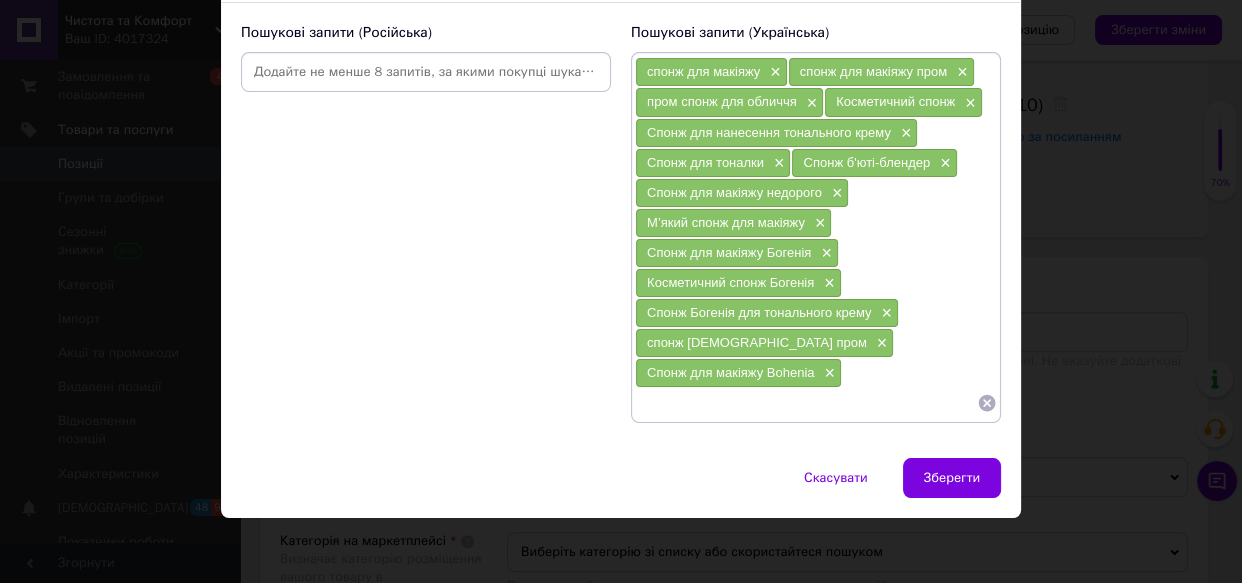 click on "Зберегти" at bounding box center (952, 478) 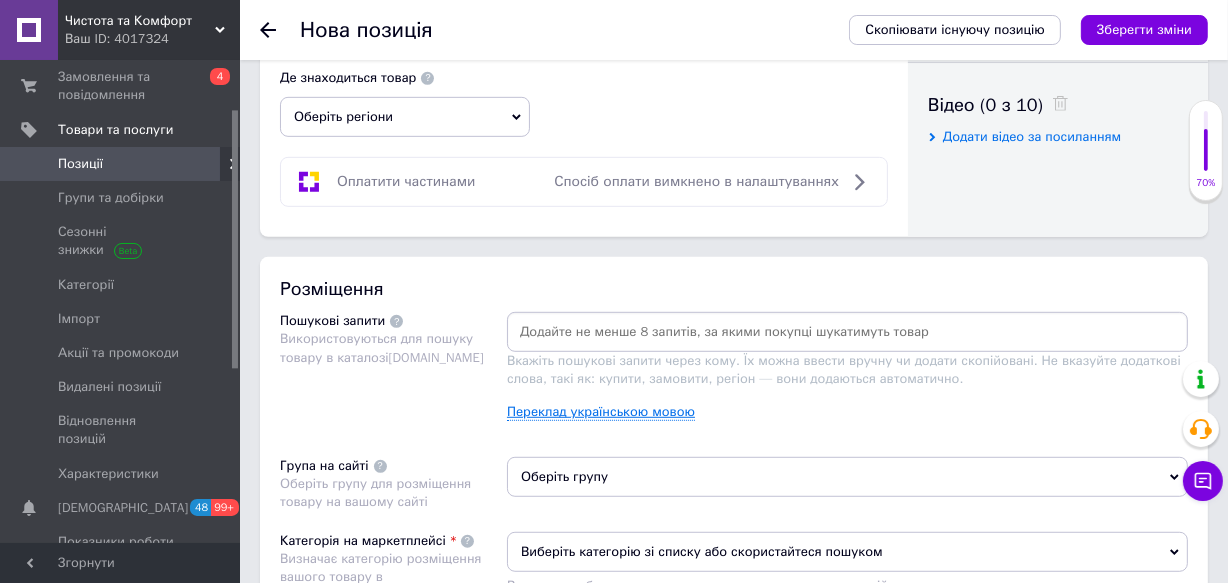 click on "Переклад українською мовою" at bounding box center (601, 412) 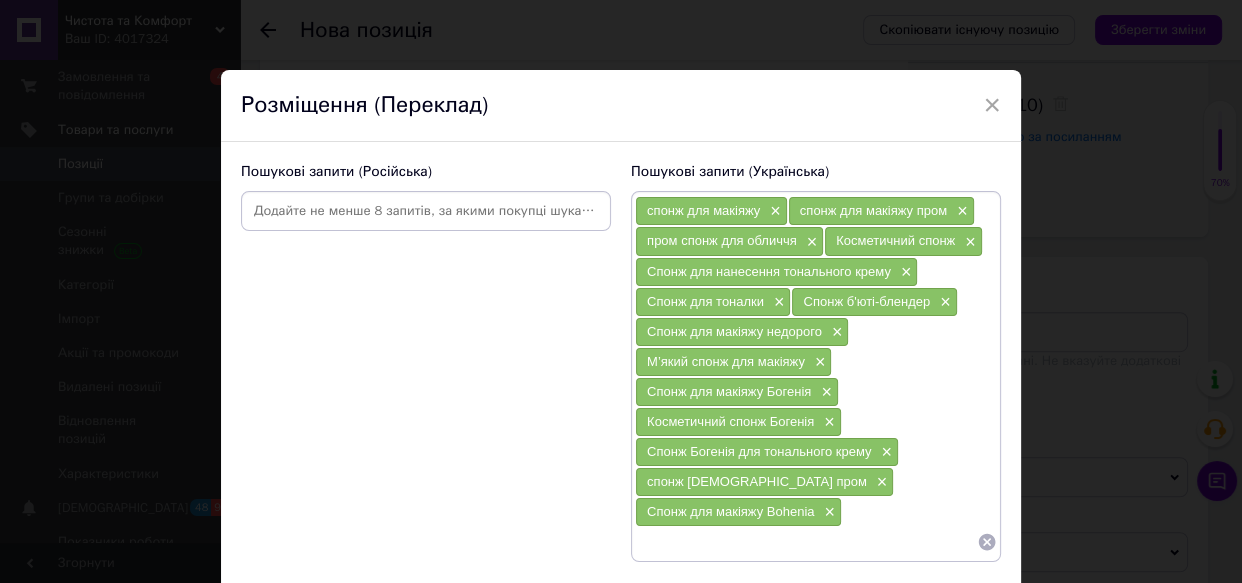 click at bounding box center [806, 542] 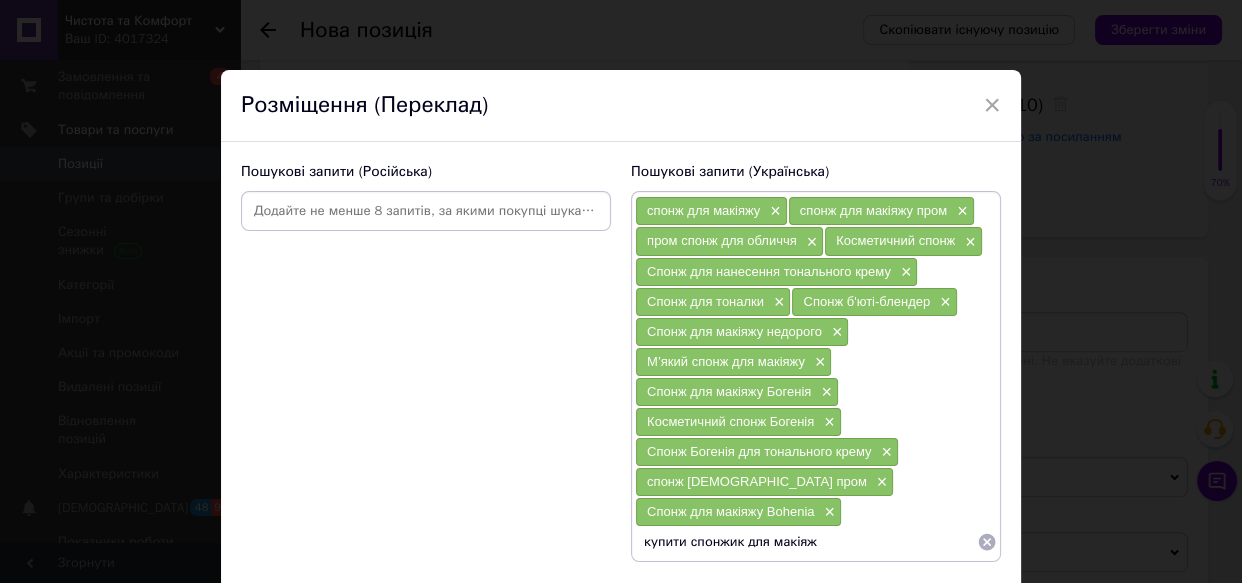 type on "купити спонжик для макіяжу" 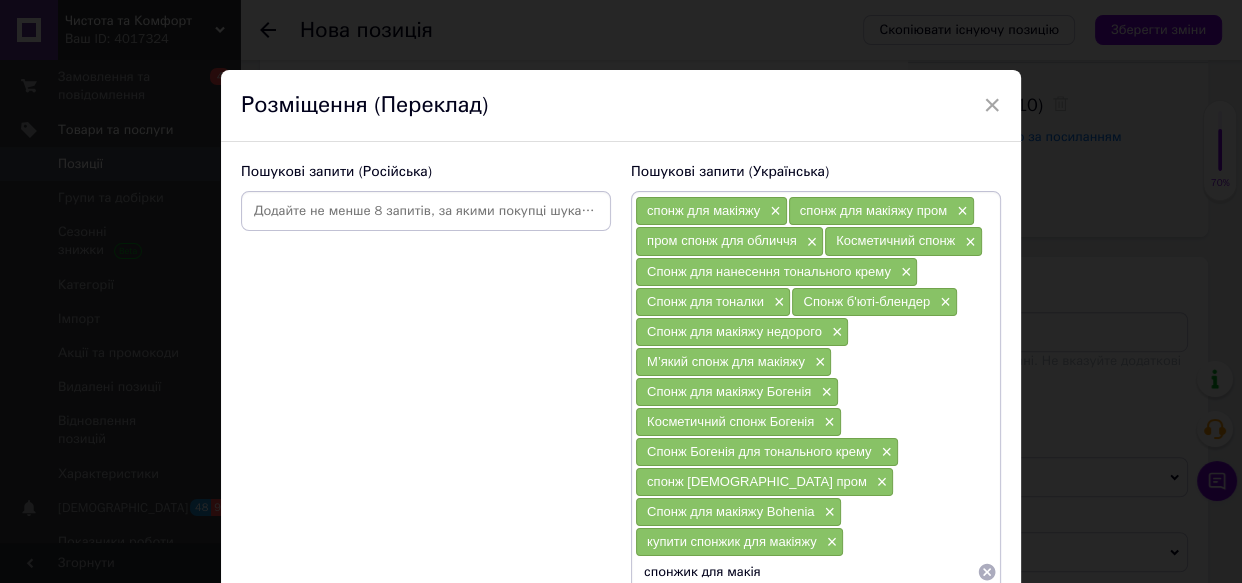 type on "спонжик для макіяж" 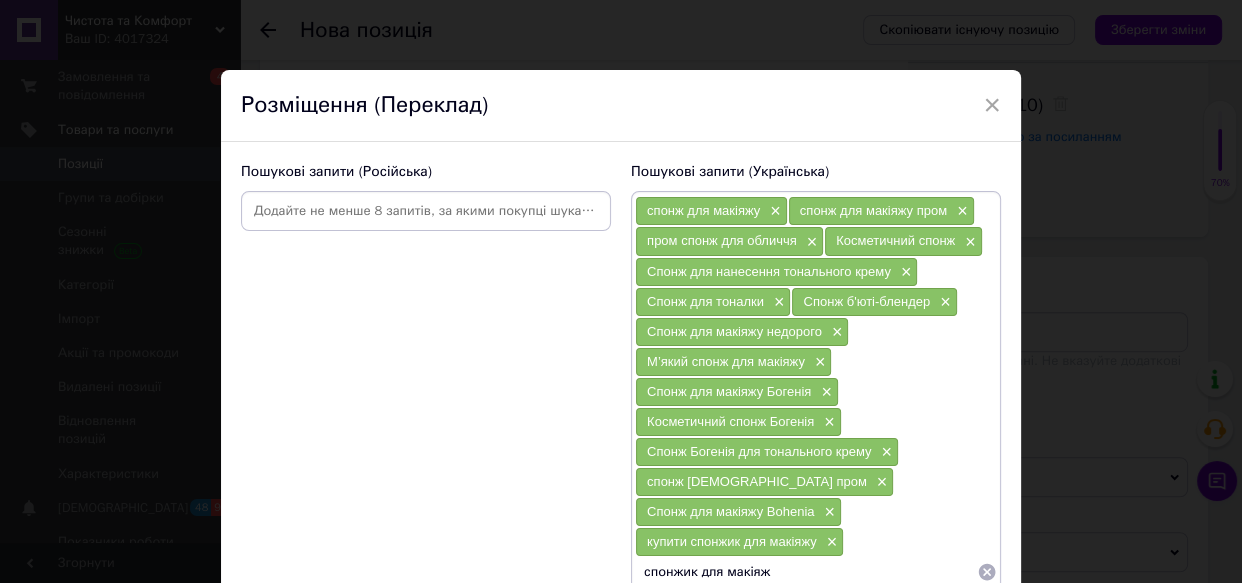 type on "спонжик для макіяжу" 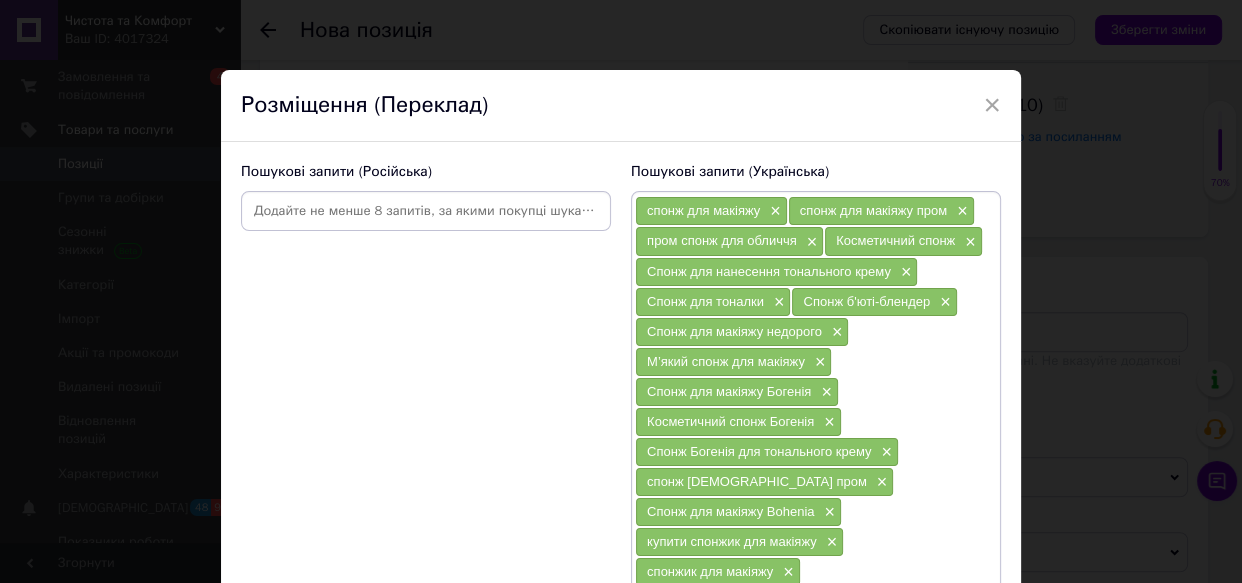 scroll, scrollTop: 21, scrollLeft: 0, axis: vertical 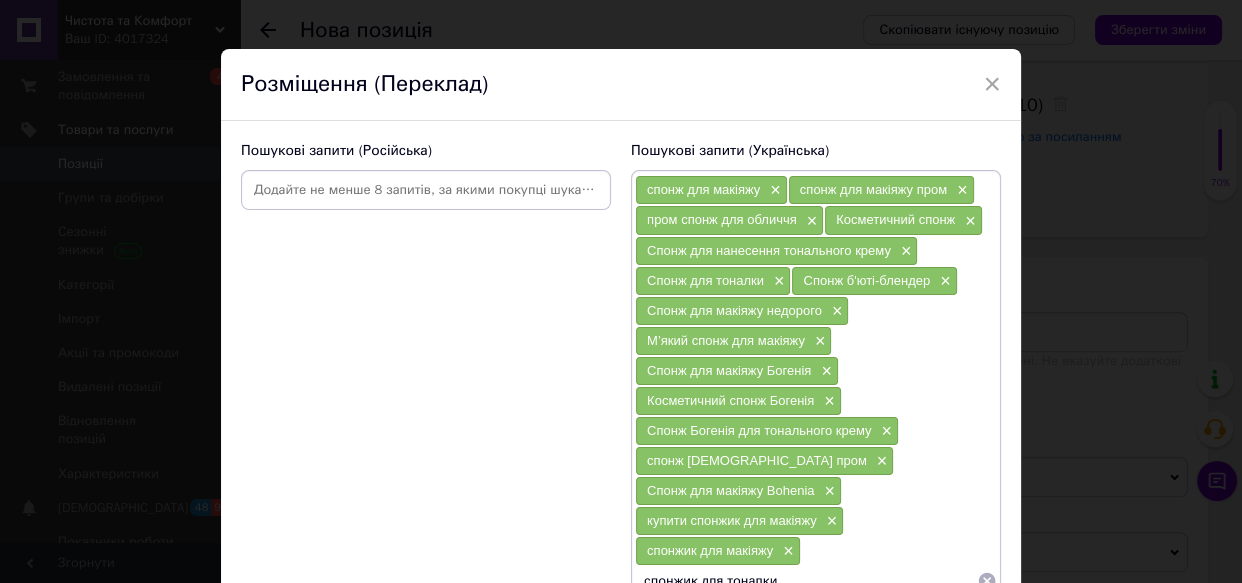 type on "спонжик для тоналки" 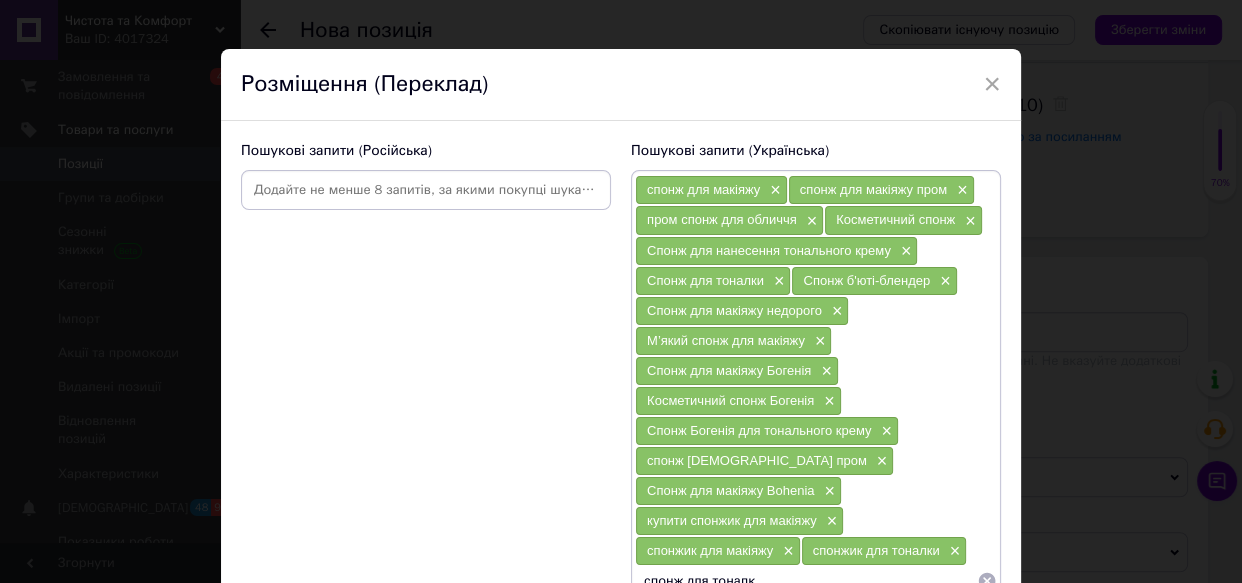 type on "спонж для тоналки" 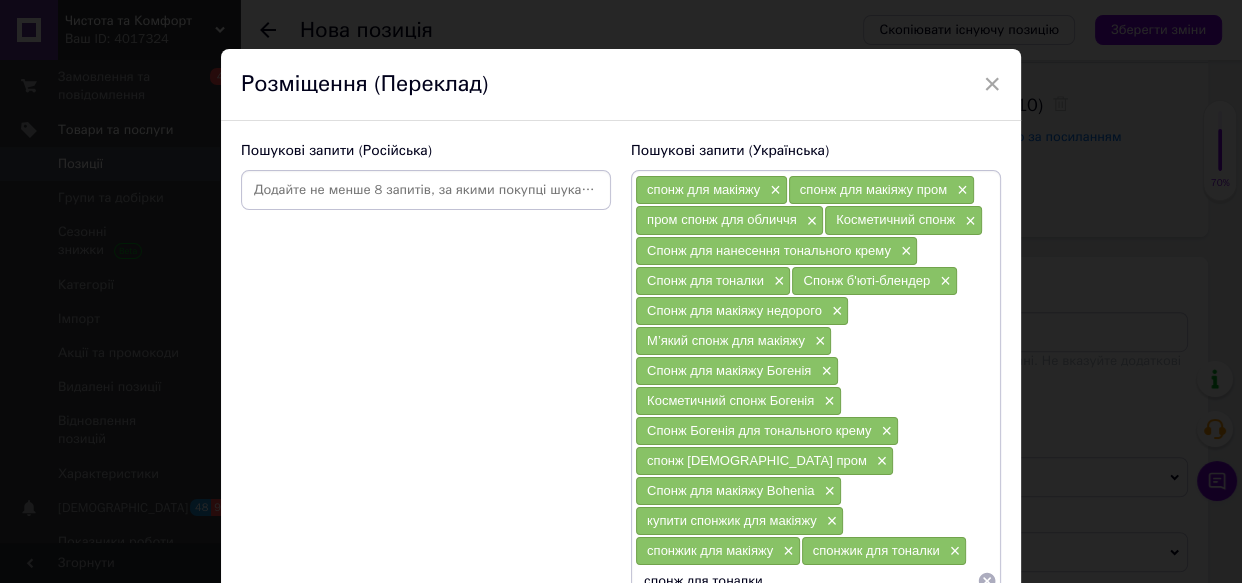 type 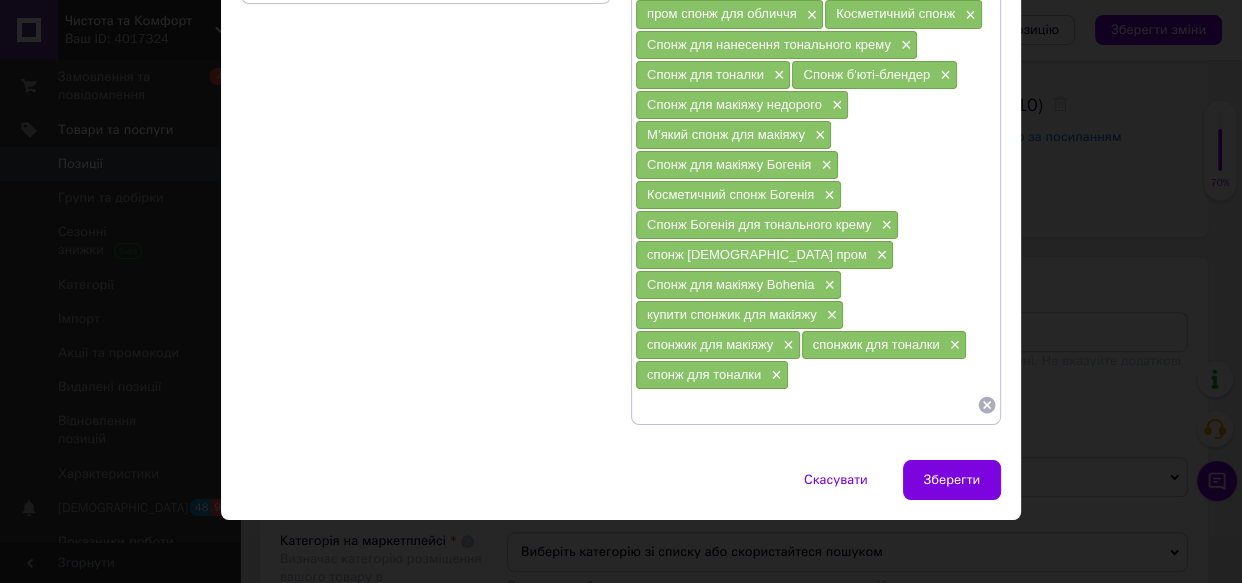 scroll, scrollTop: 228, scrollLeft: 0, axis: vertical 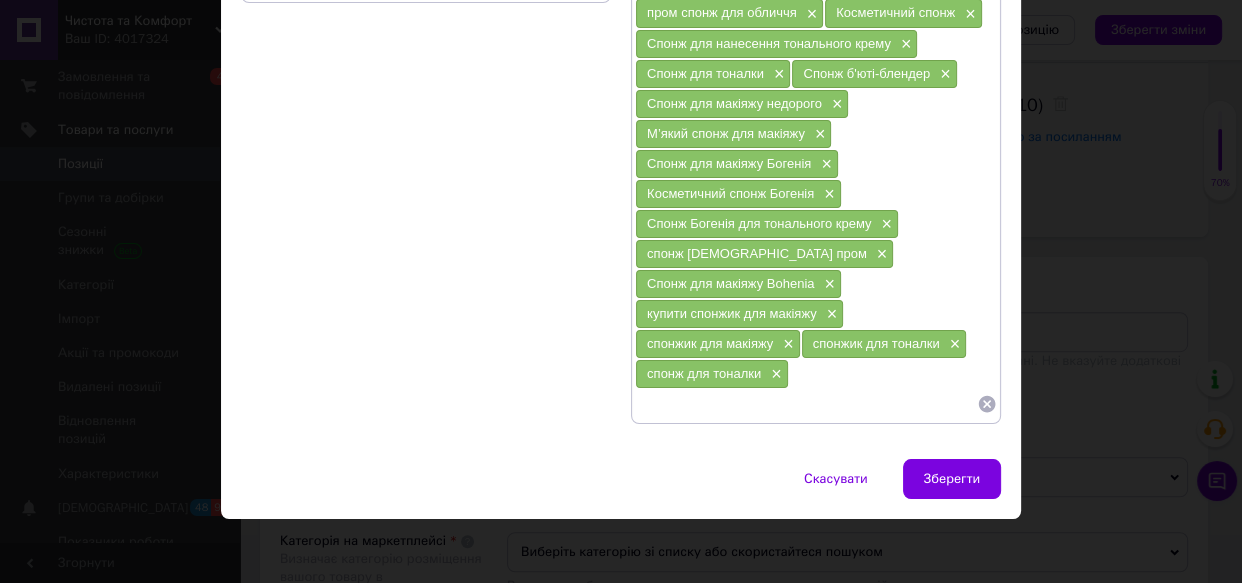 click on "Зберегти" at bounding box center [952, 479] 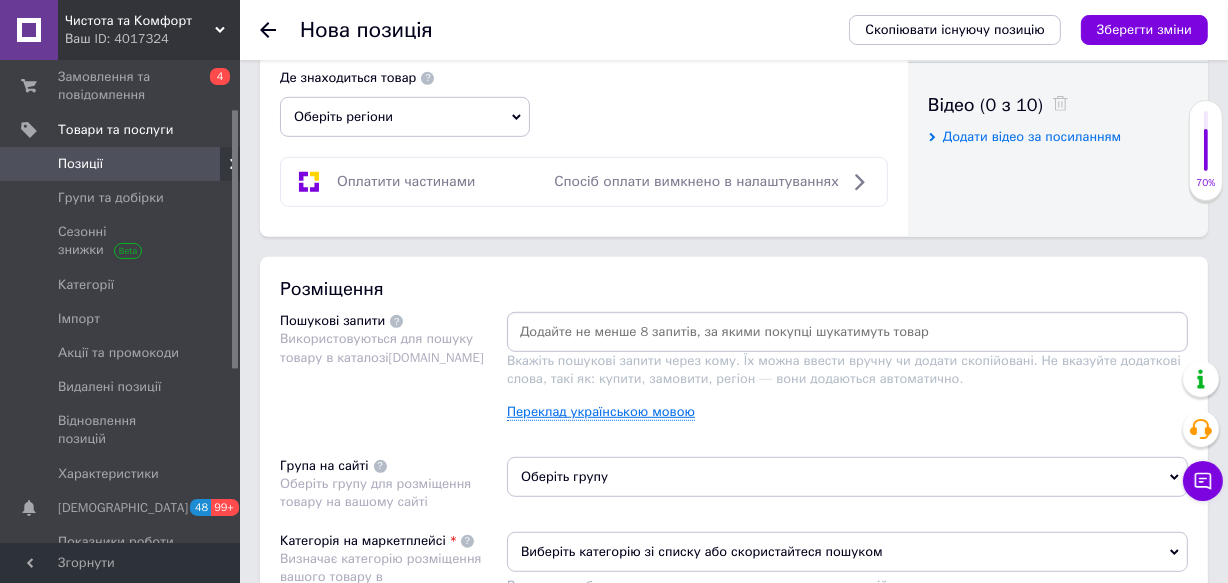 click on "Переклад українською мовою" at bounding box center [601, 412] 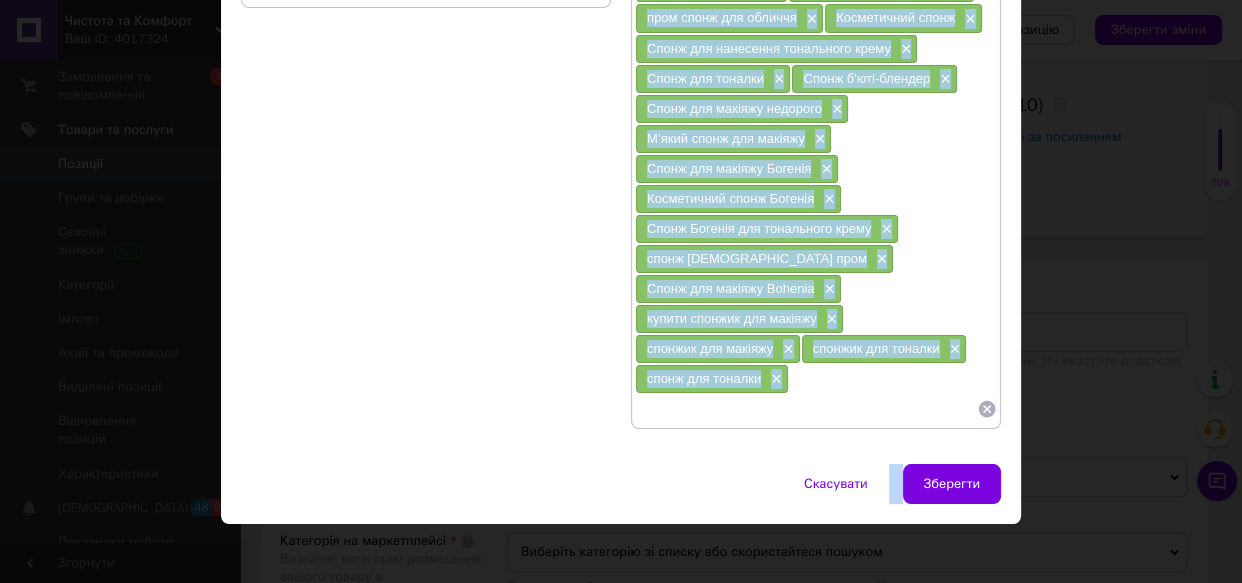 scroll, scrollTop: 228, scrollLeft: 0, axis: vertical 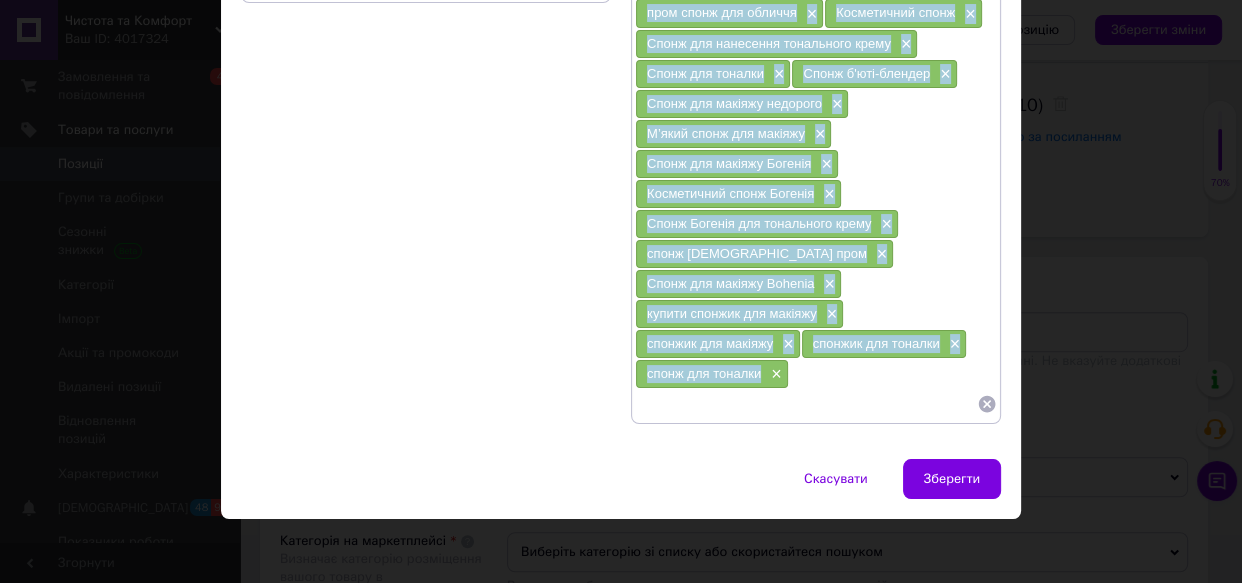 drag, startPoint x: 642, startPoint y: 205, endPoint x: 760, endPoint y: 376, distance: 207.76189 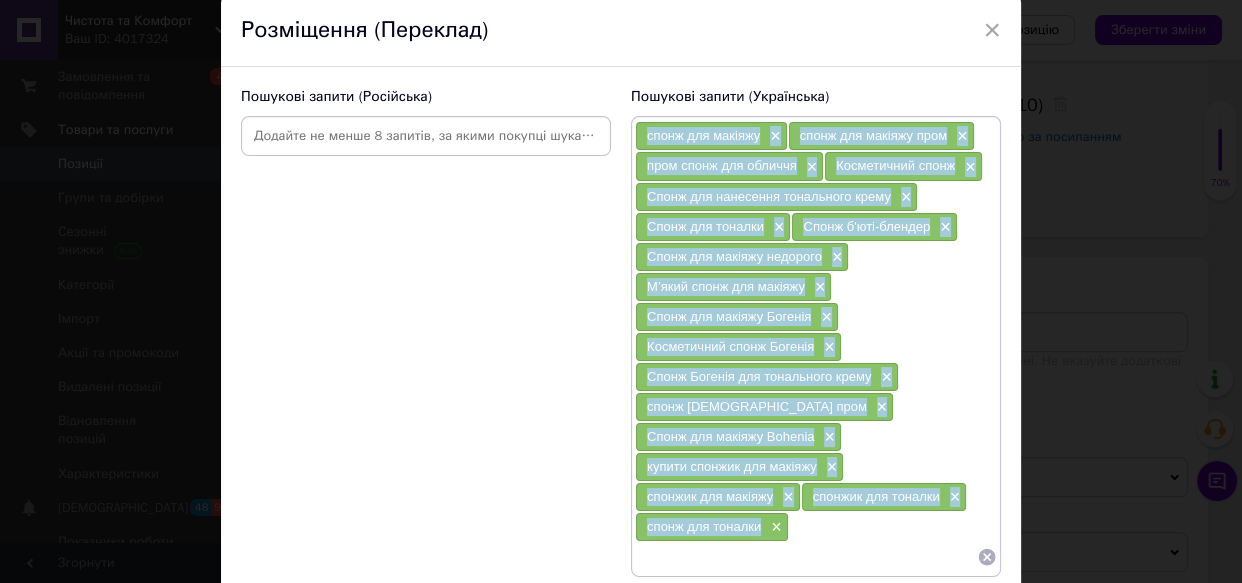 scroll, scrollTop: 0, scrollLeft: 0, axis: both 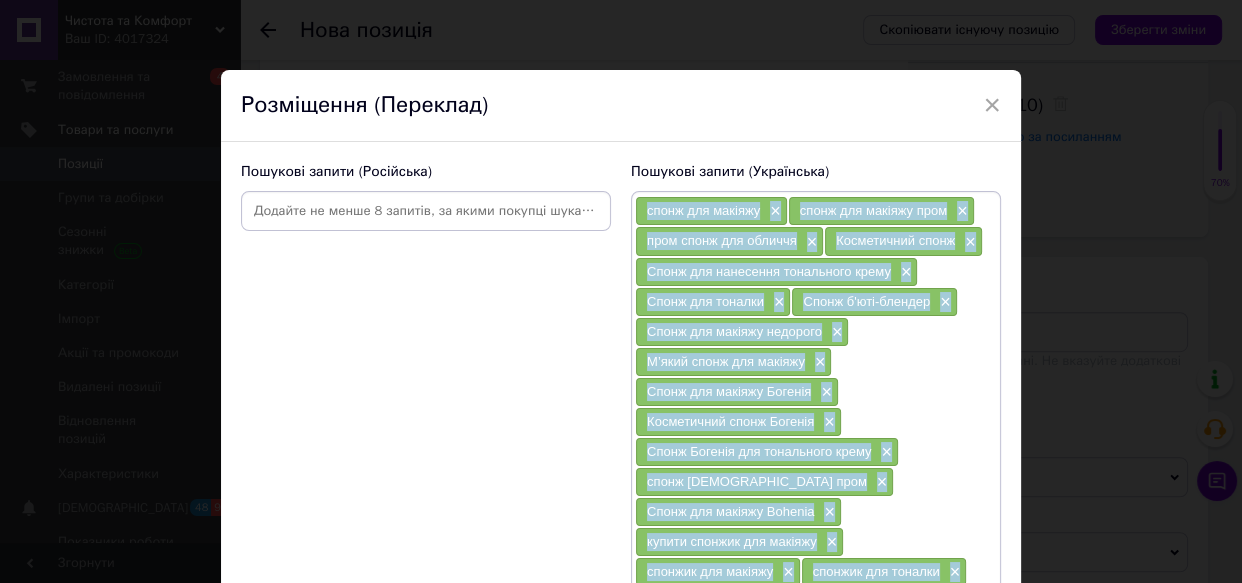click at bounding box center (426, 211) 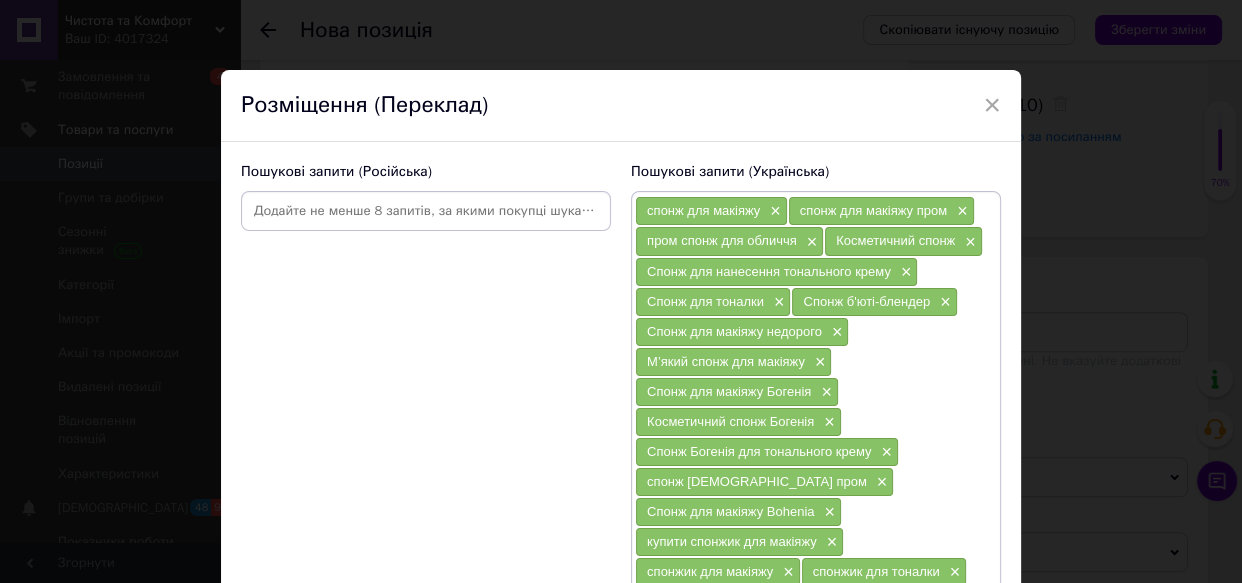 paste on "спонж для макияжа" 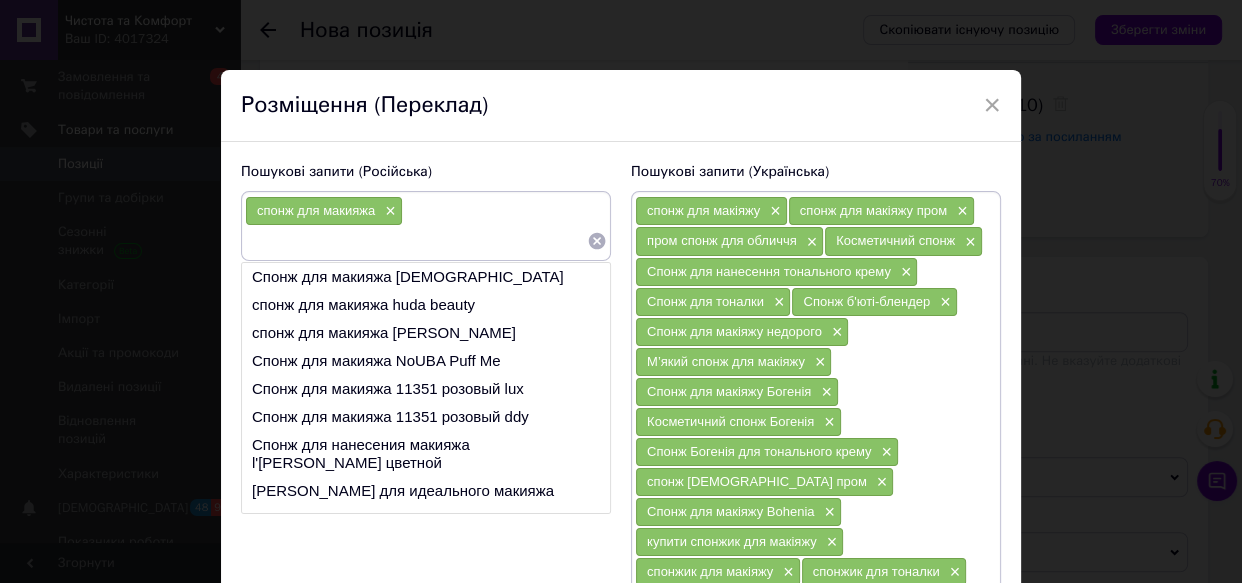 paste on "спонж для макияжа пром" 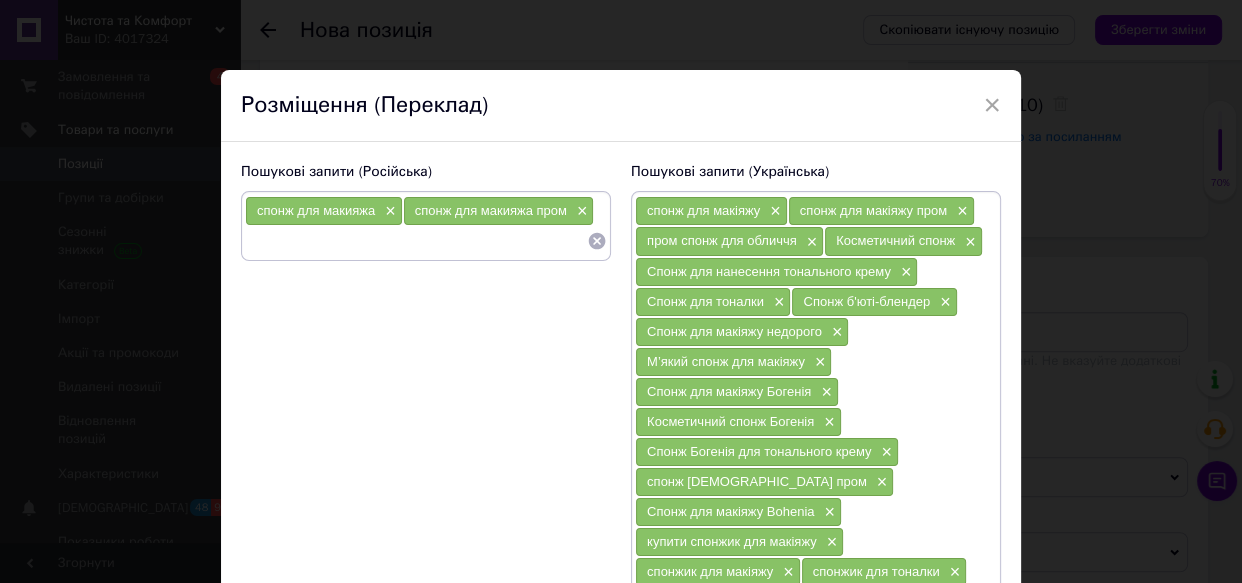 paste on "пром спонж для лица" 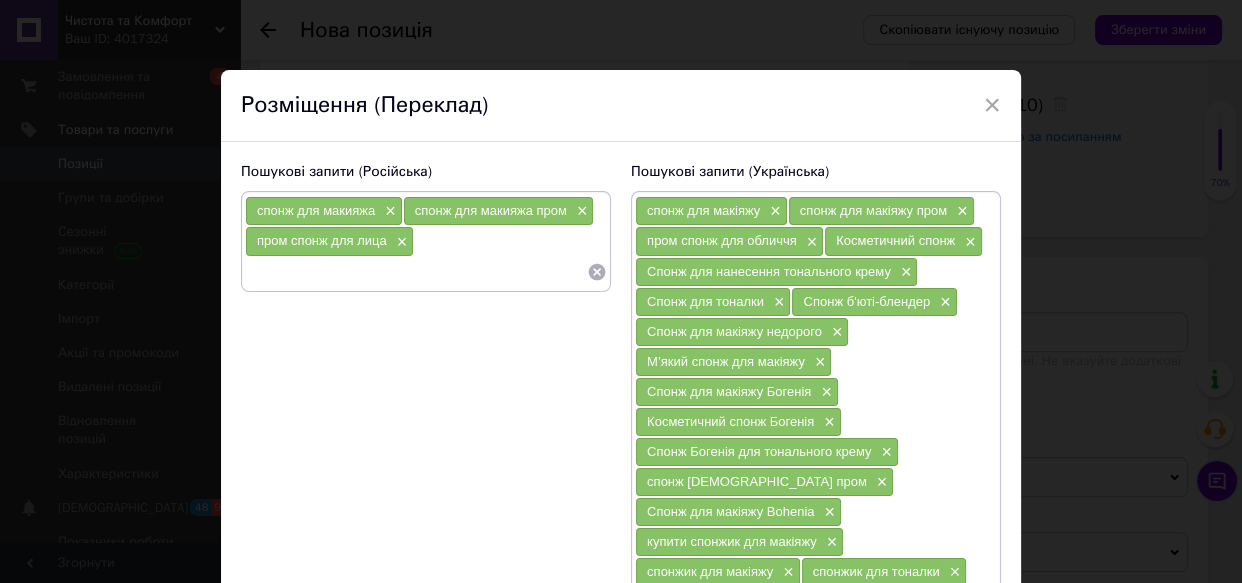 paste on "Косметический спонж" 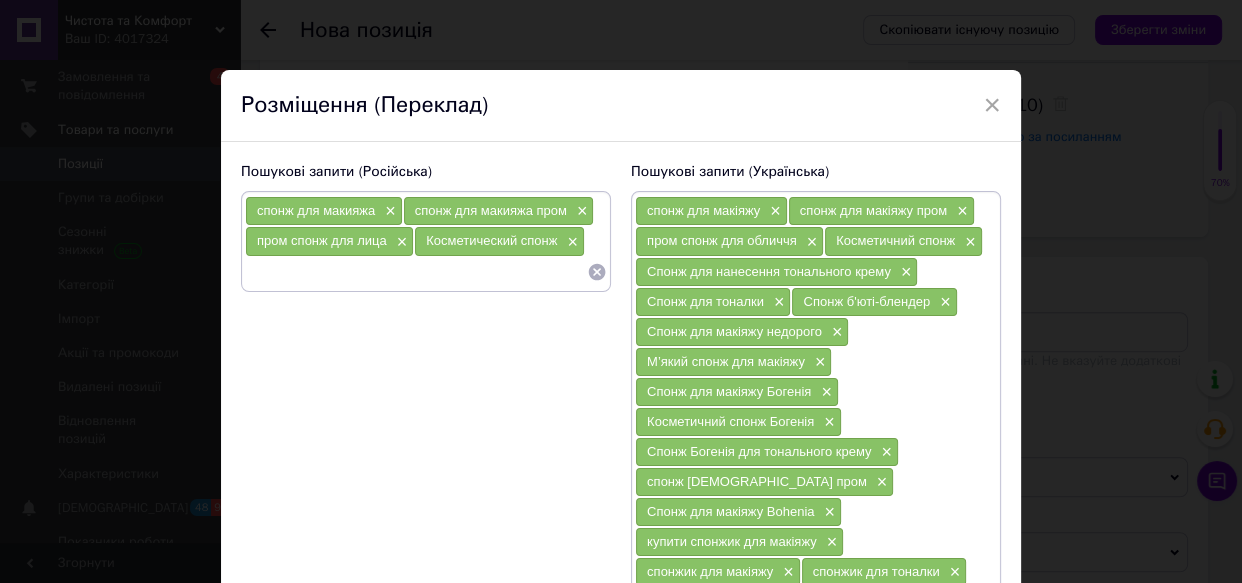 paste on "Спонж для нанесения тонального крема" 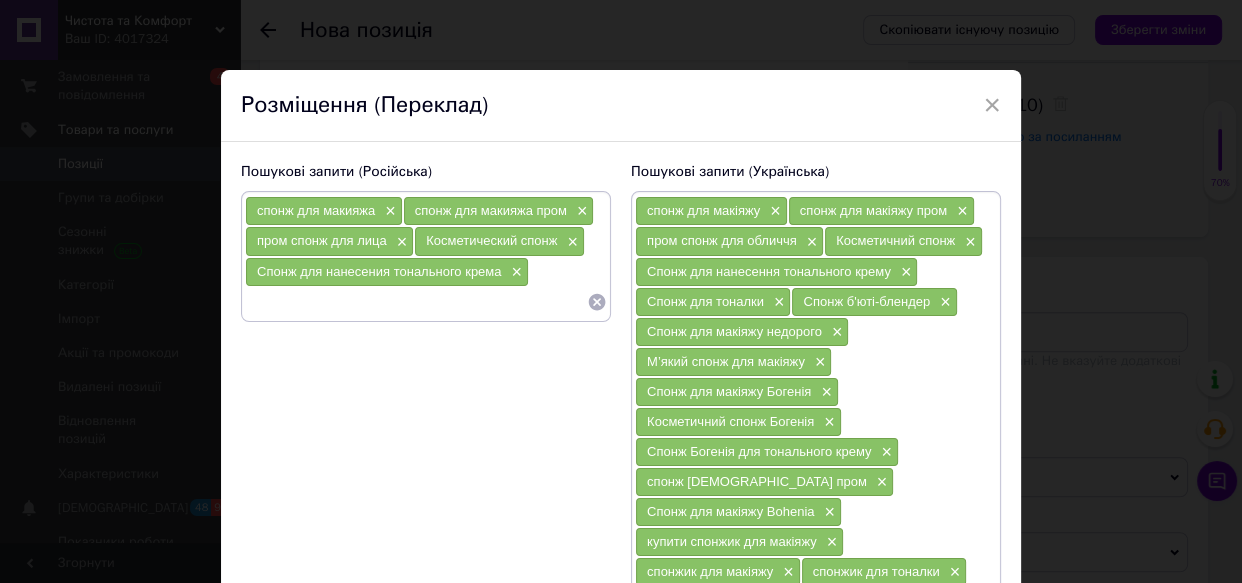 paste on "Спонж для тоналки" 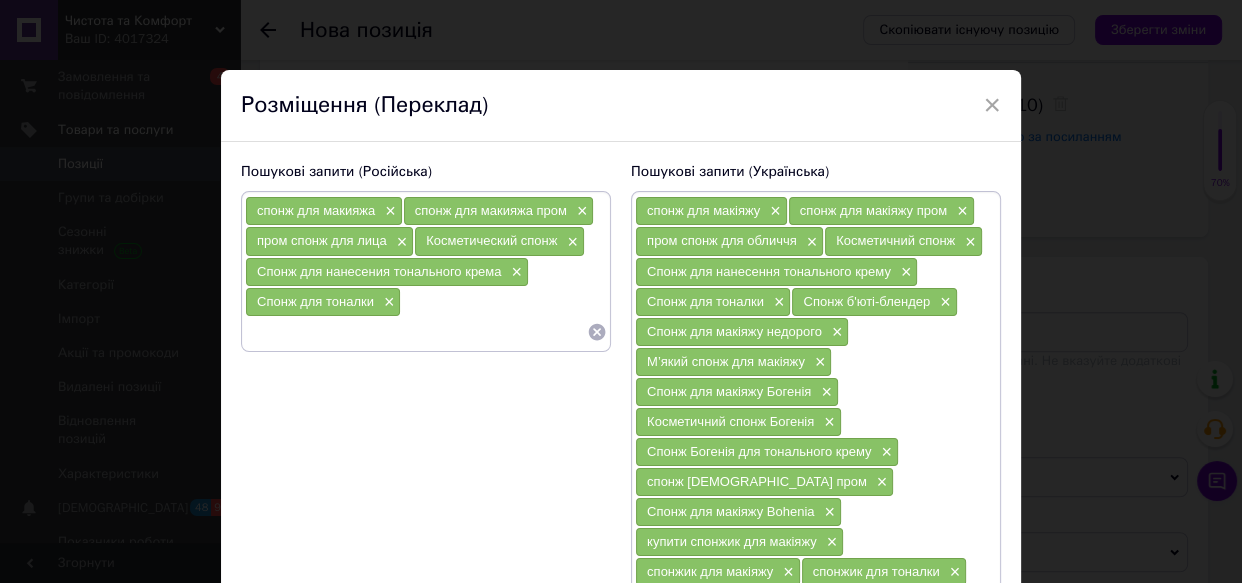 paste on "Спонж бьюти-блендер" 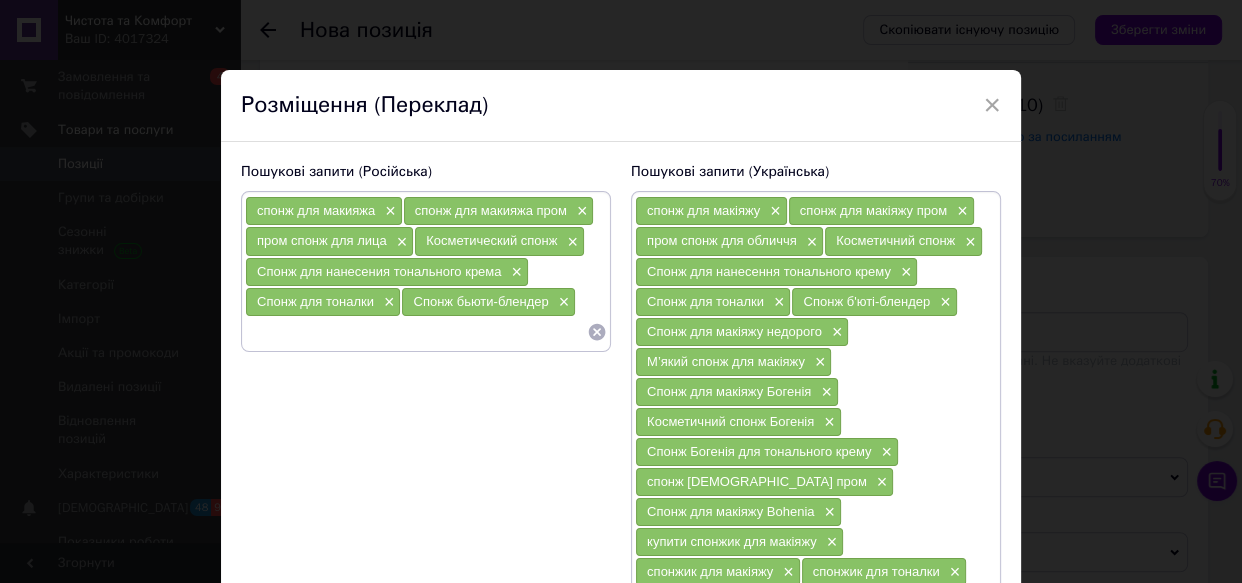 paste on "Спонж для макияжа" 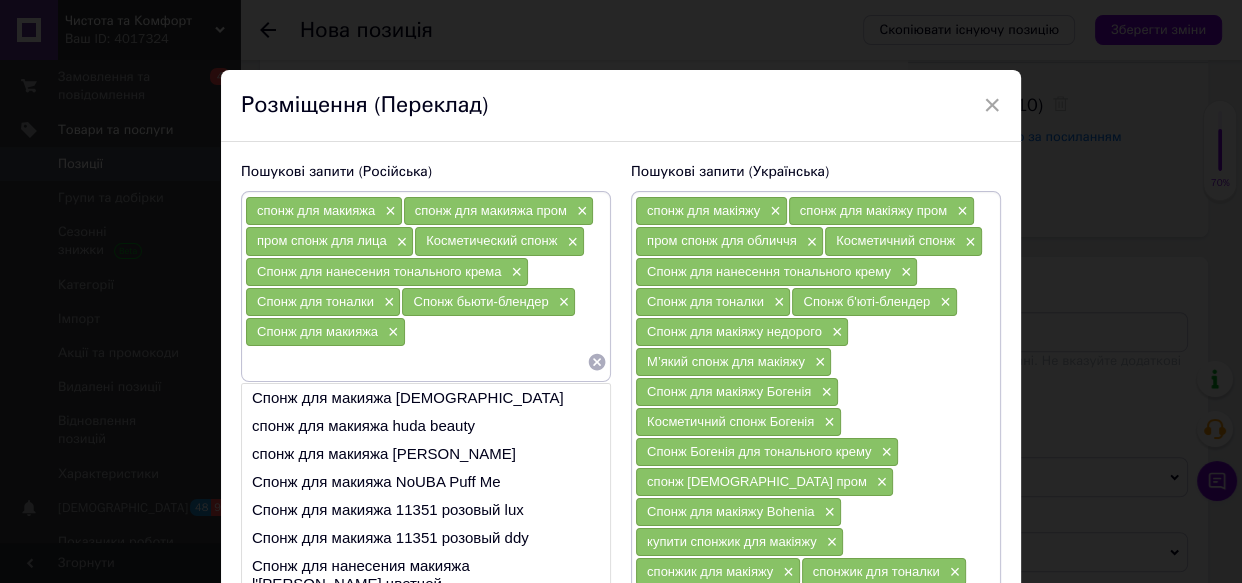 paste on "Мягкий спонж для макияжа" 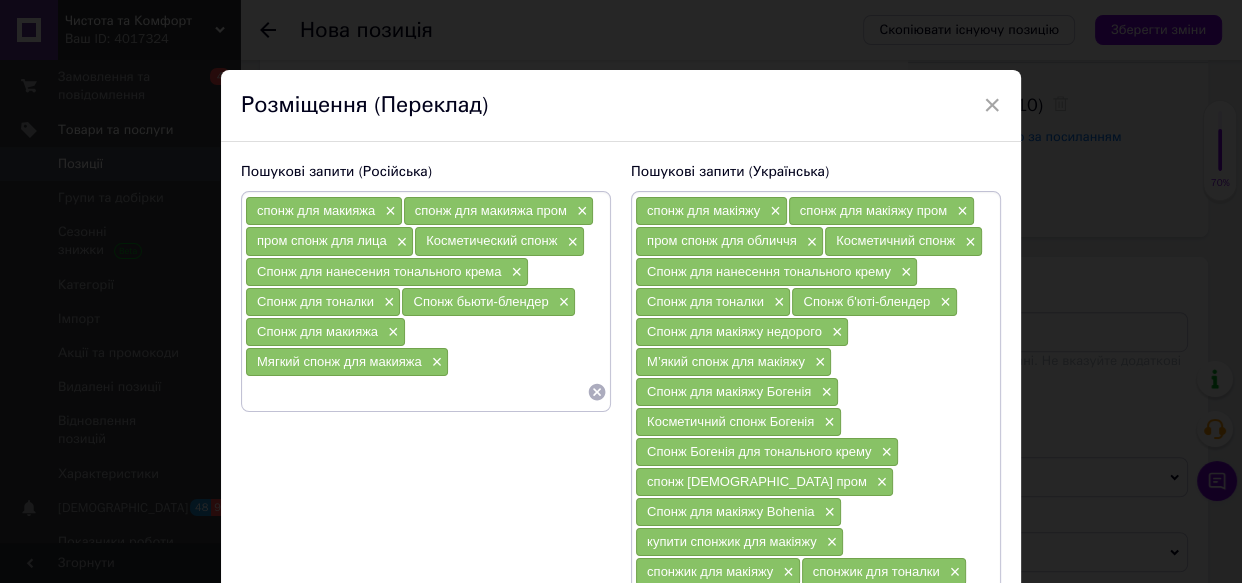 paste on "Спонж для макияжа" 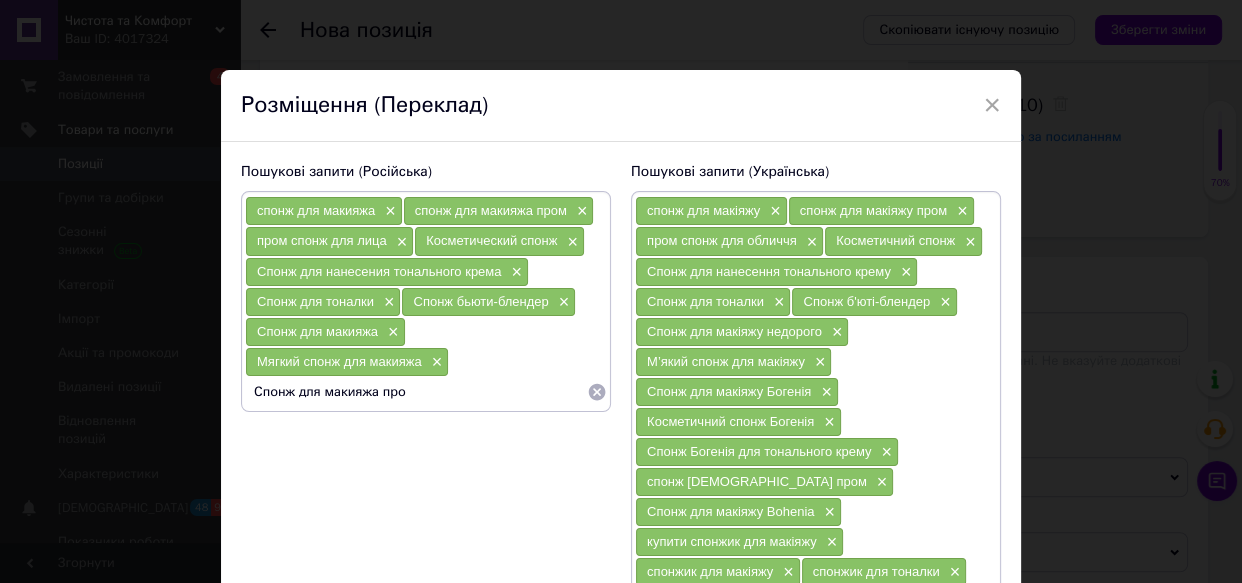 type on "Спонж для макияжа пром" 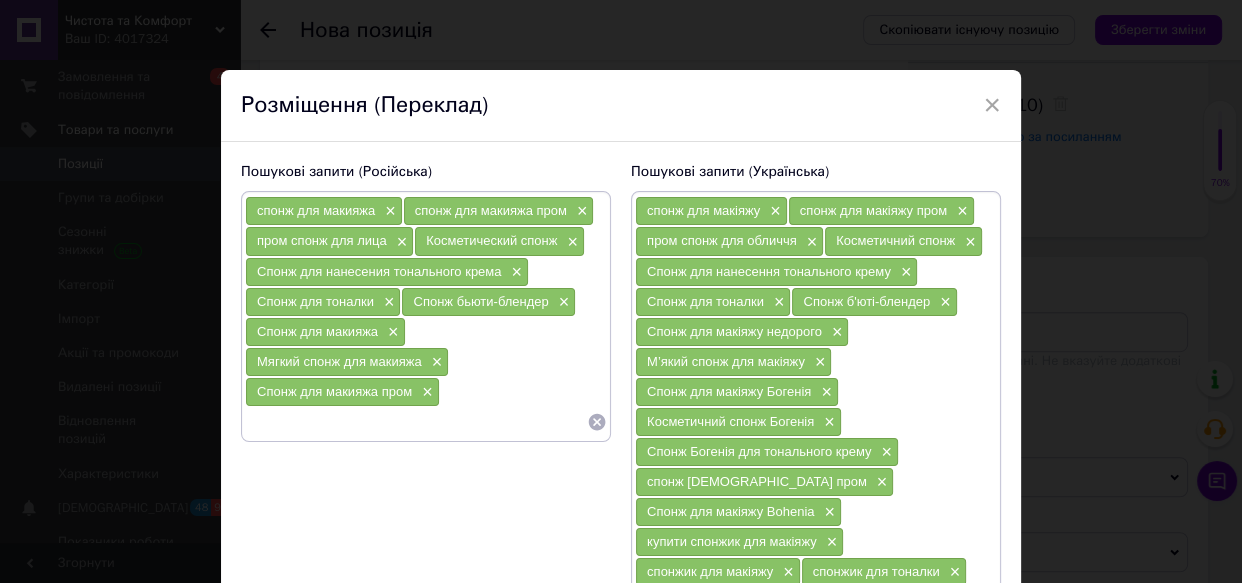 paste on "Косметический спонж [DEMOGRAPHIC_DATA]" 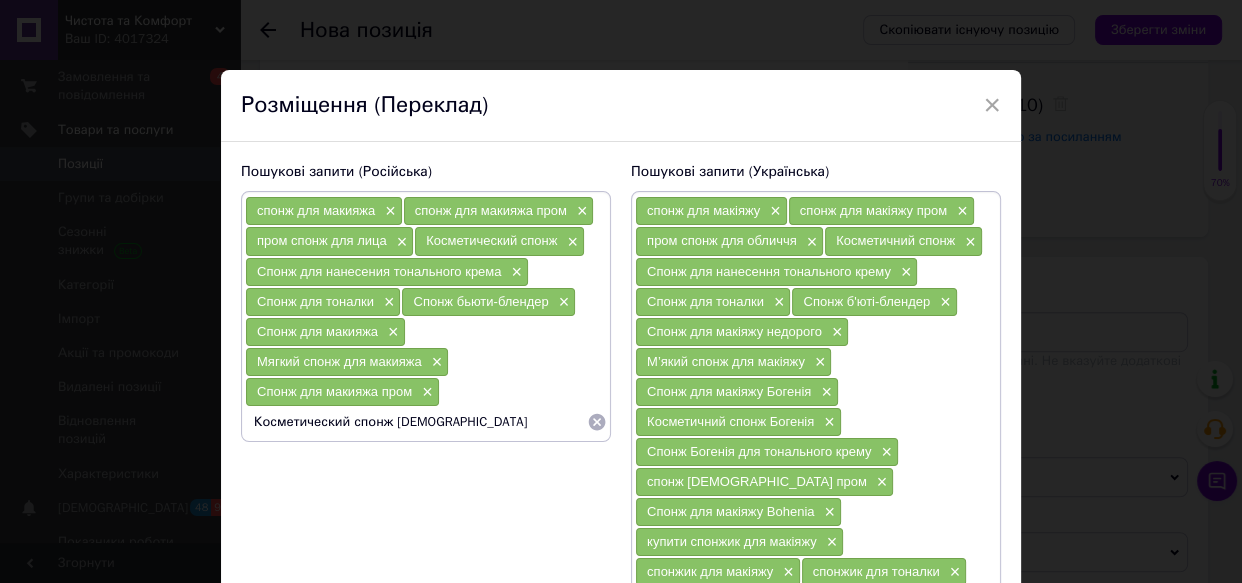 type 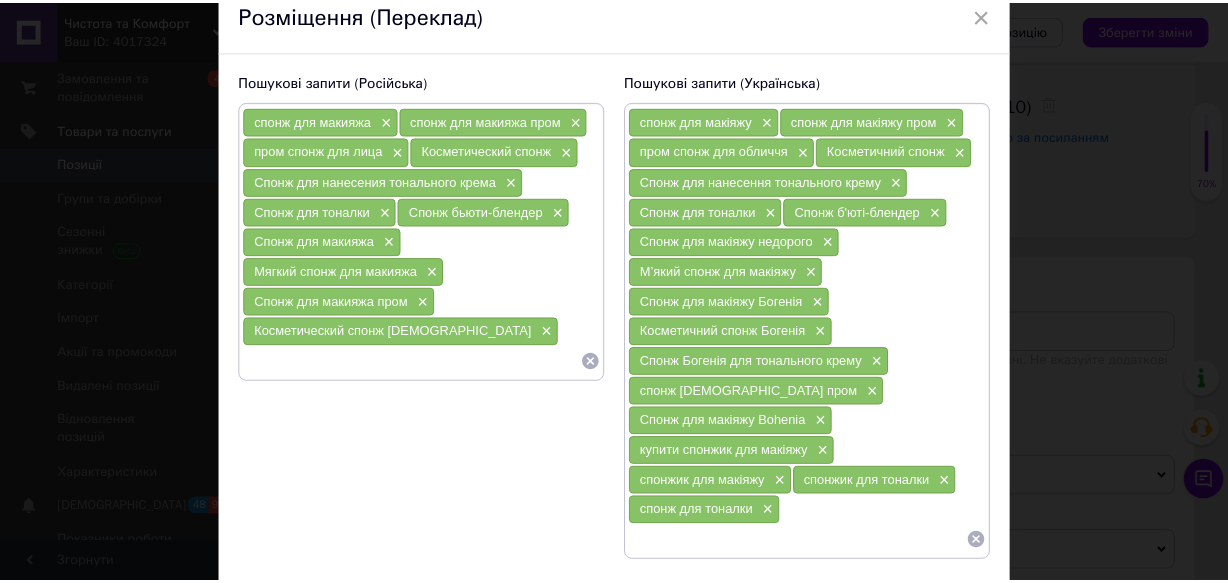 scroll, scrollTop: 181, scrollLeft: 0, axis: vertical 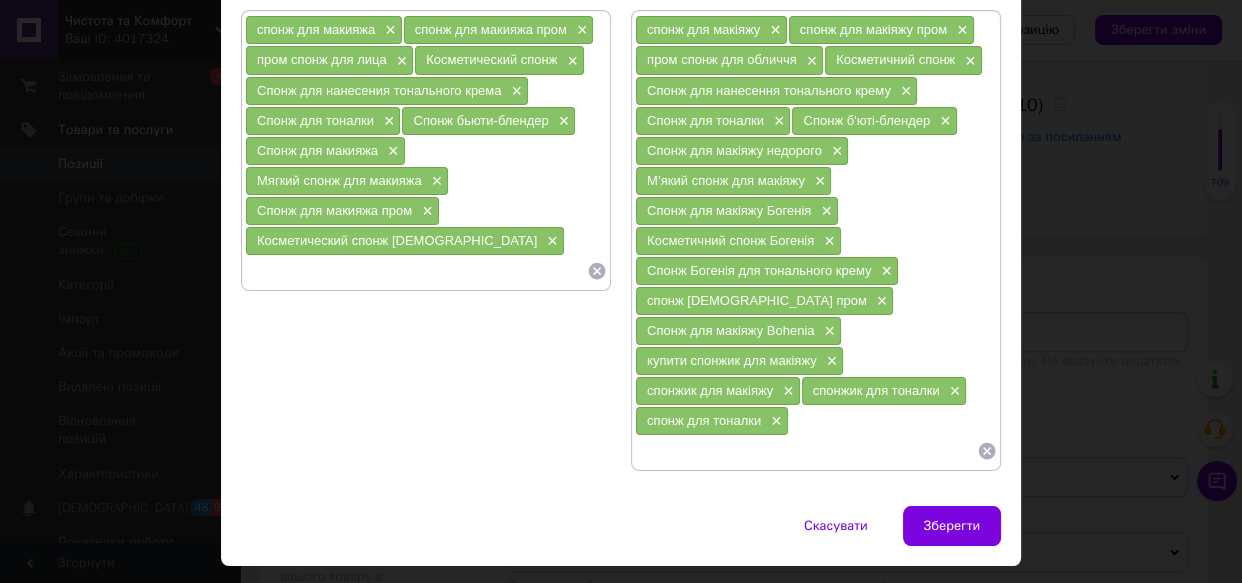 click on "Зберегти" at bounding box center [952, 526] 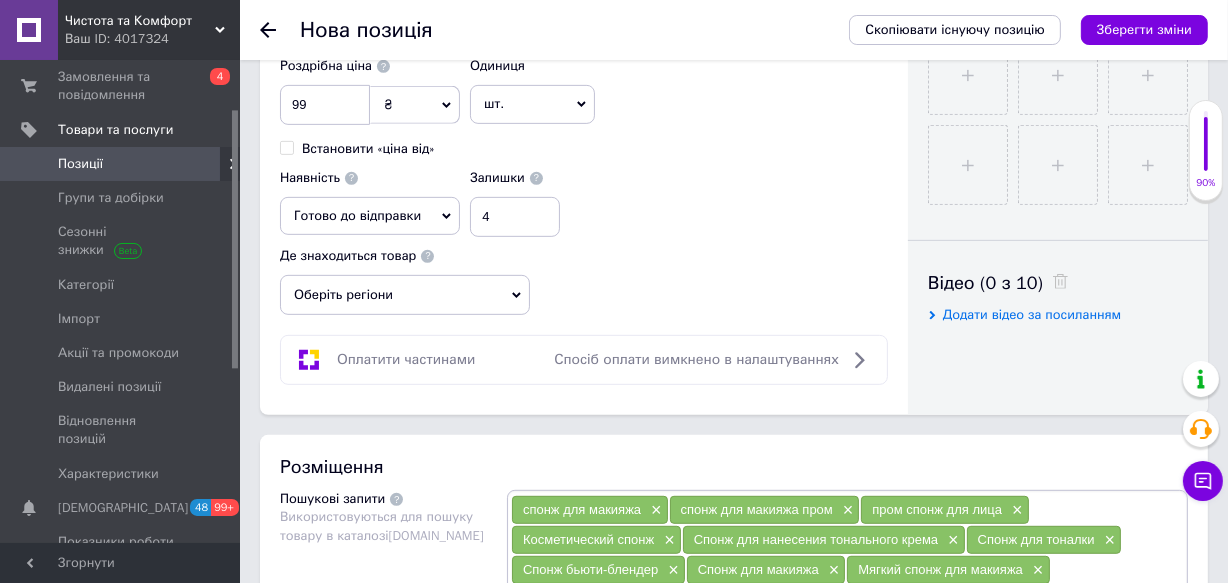 scroll, scrollTop: 1181, scrollLeft: 0, axis: vertical 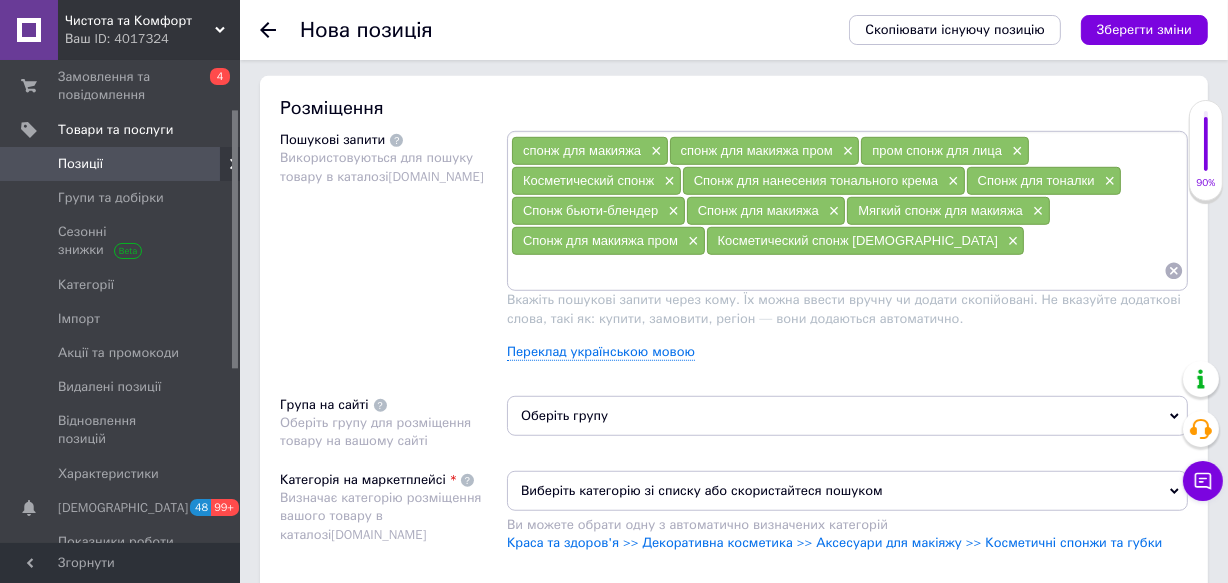 drag, startPoint x: 614, startPoint y: 439, endPoint x: 619, endPoint y: 418, distance: 21.587032 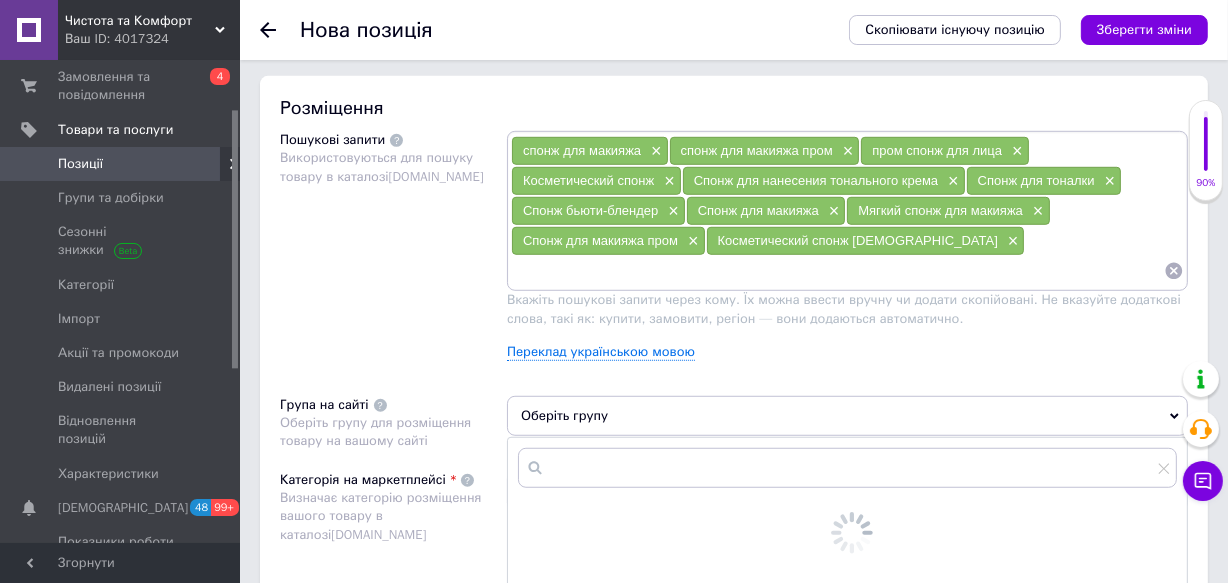 scroll, scrollTop: 1454, scrollLeft: 0, axis: vertical 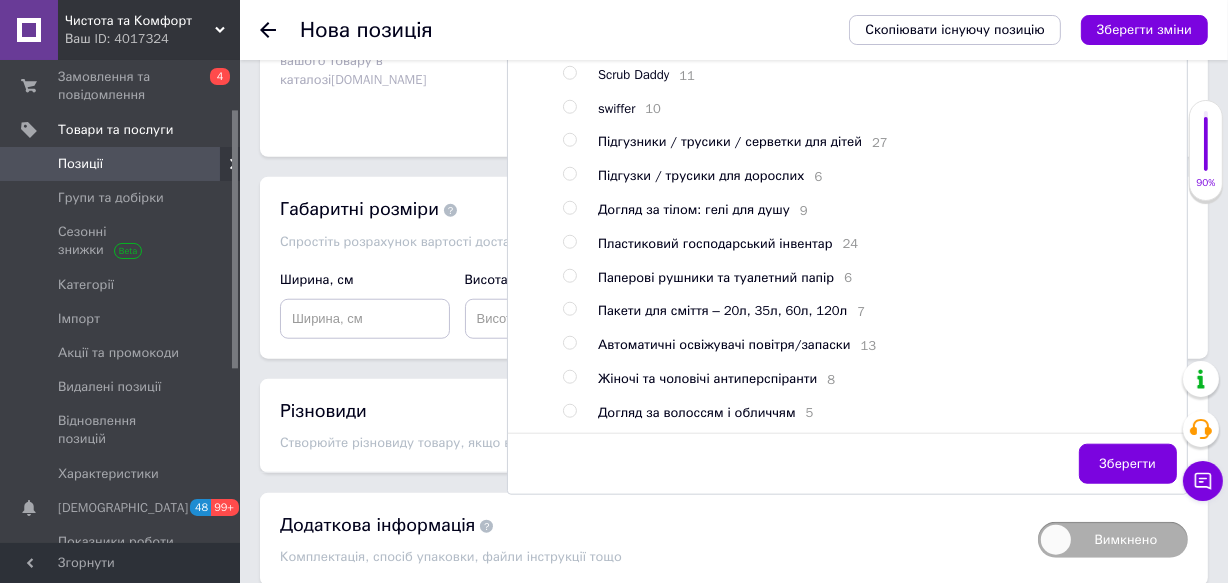 click at bounding box center (569, 411) 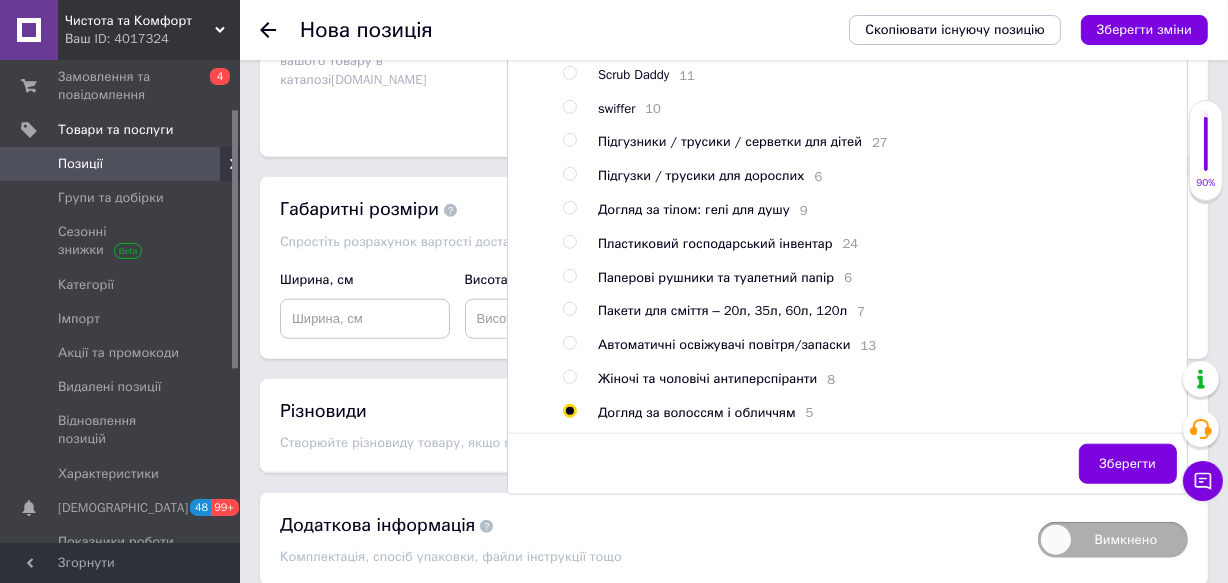 radio on "true" 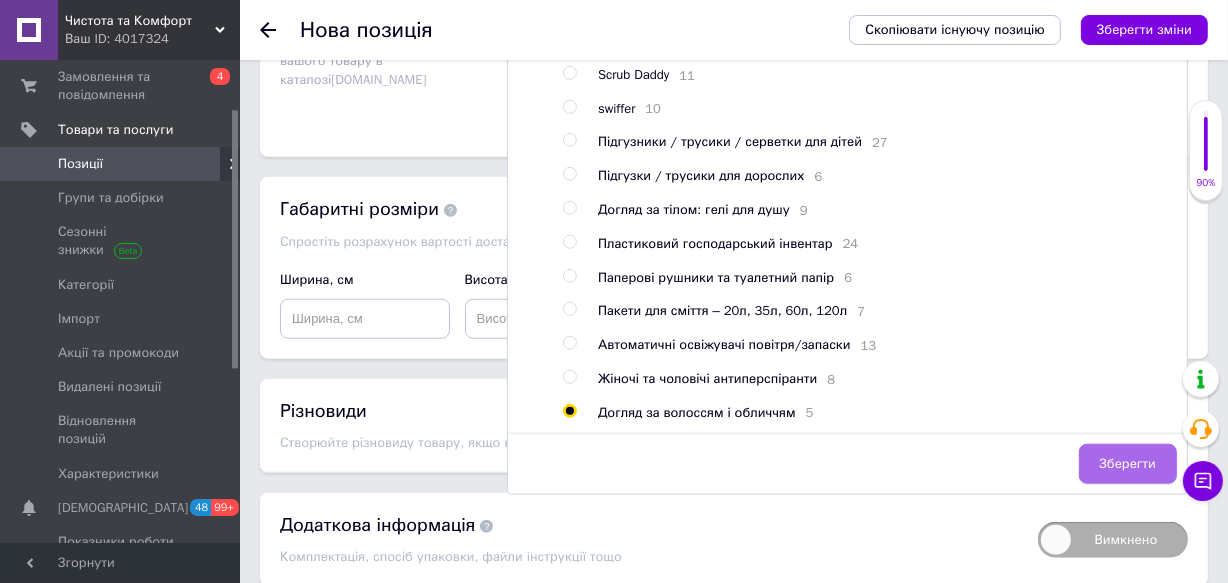 click on "Зберегти" at bounding box center (1128, 464) 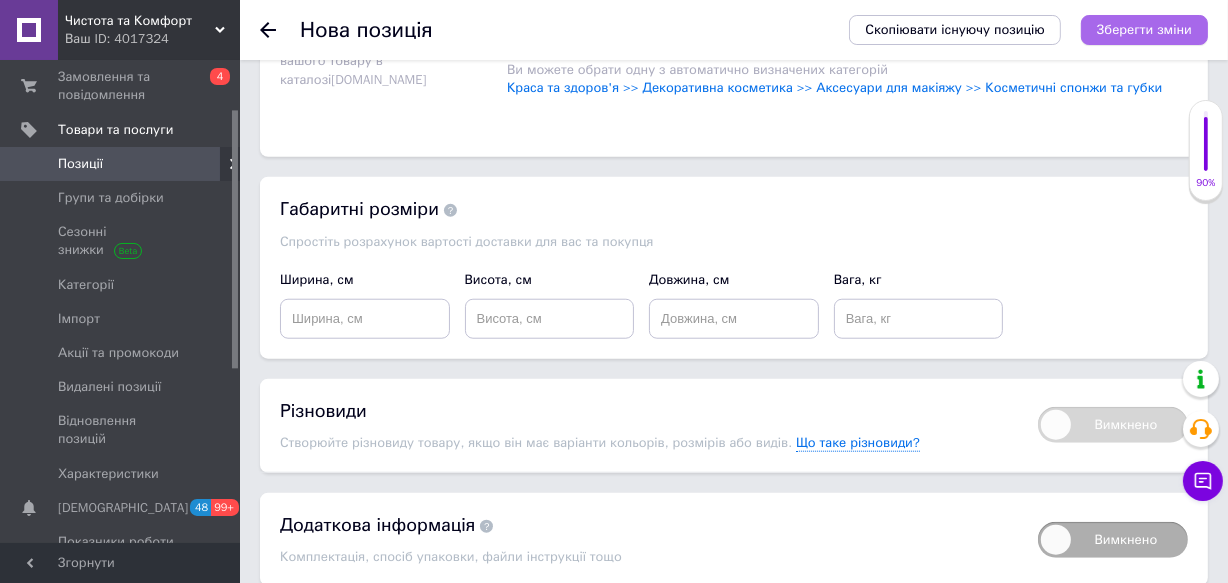 click on "Зберегти зміни" at bounding box center (1144, 30) 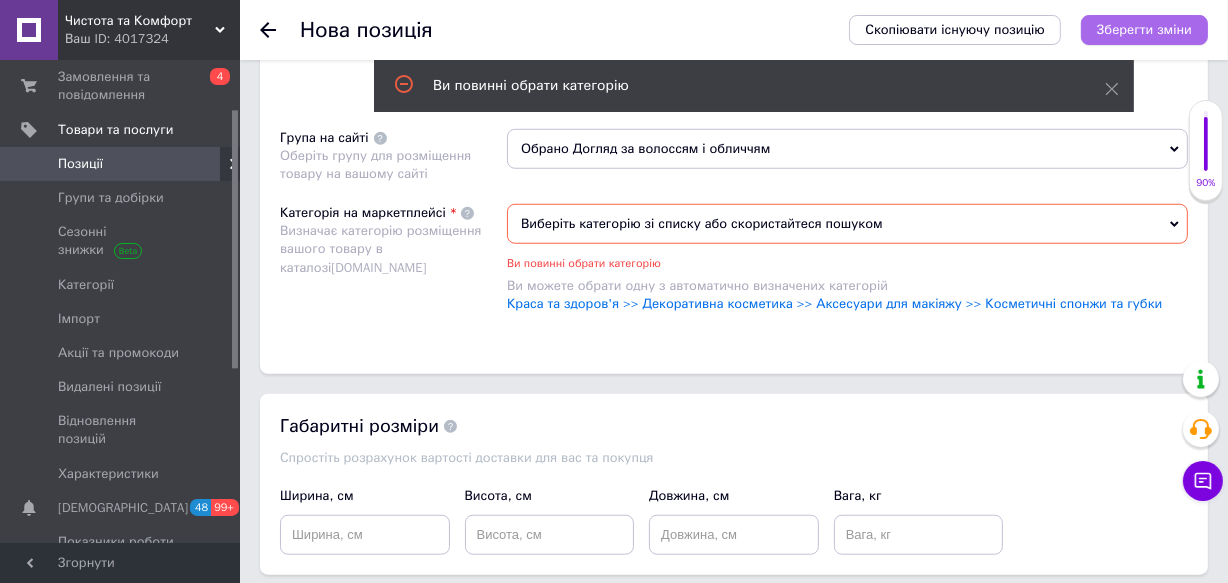 scroll, scrollTop: 1443, scrollLeft: 0, axis: vertical 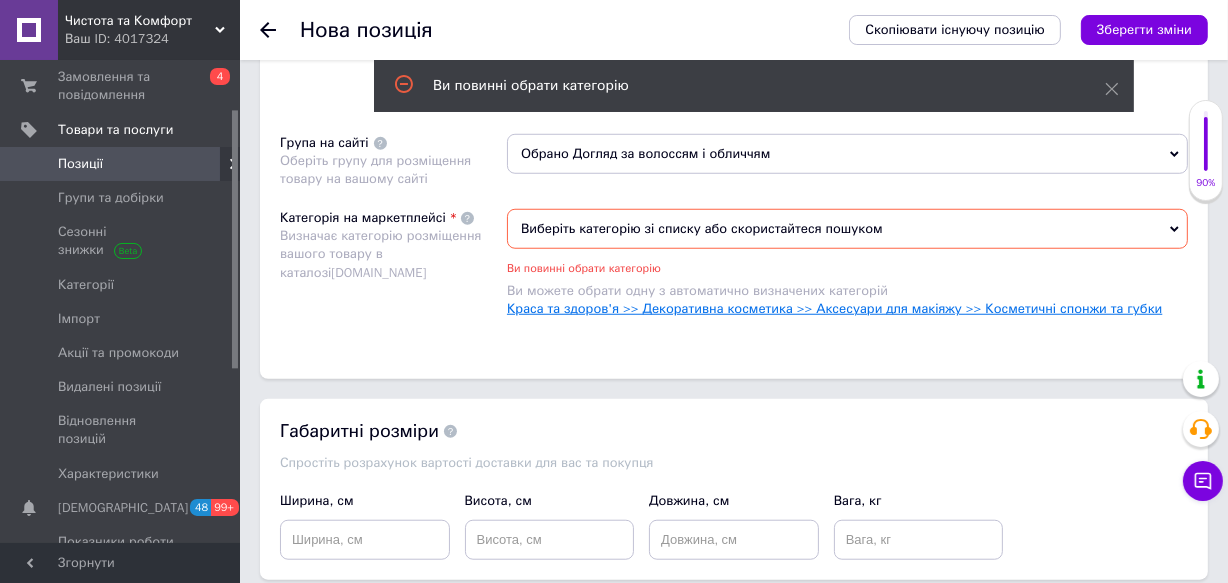 click on "Краса та здоров'я >> Декоративна косметика >> Аксесуари для макіяжу >> Косметичні спонжи та губки" at bounding box center [834, 308] 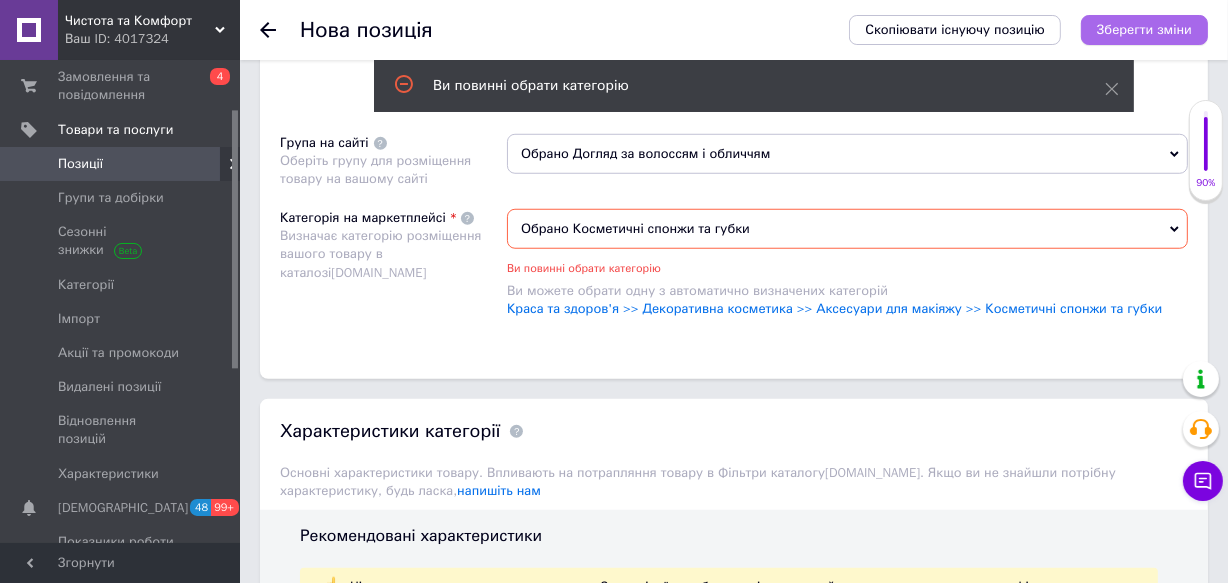 click on "Зберегти зміни" at bounding box center (1144, 29) 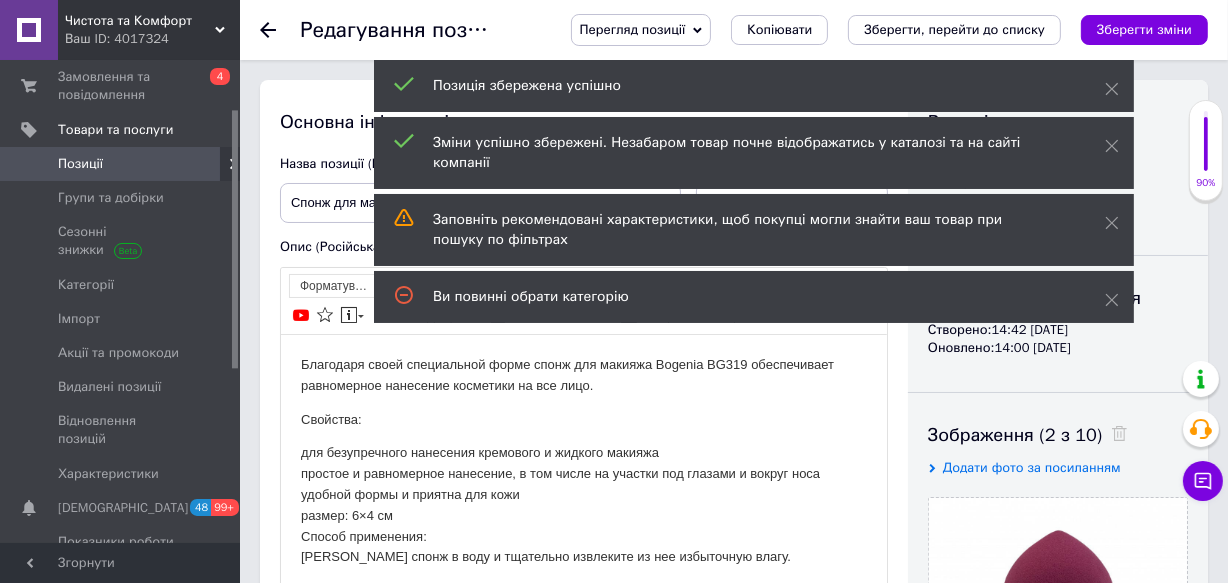 scroll, scrollTop: 0, scrollLeft: 0, axis: both 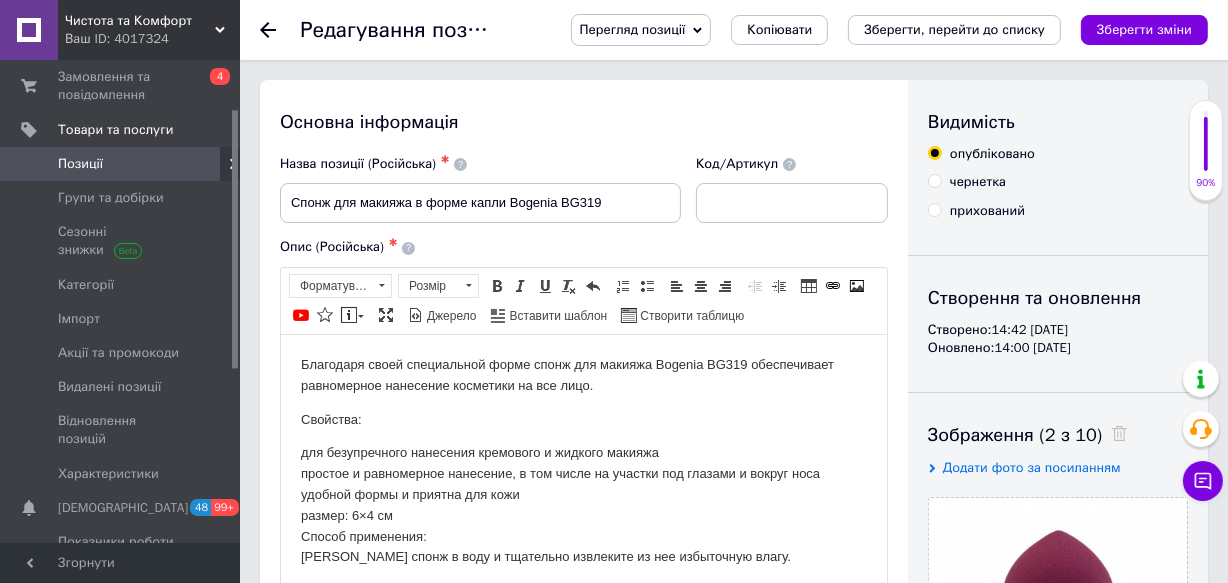 click on "Зберегти, перейти до списку" at bounding box center [954, 29] 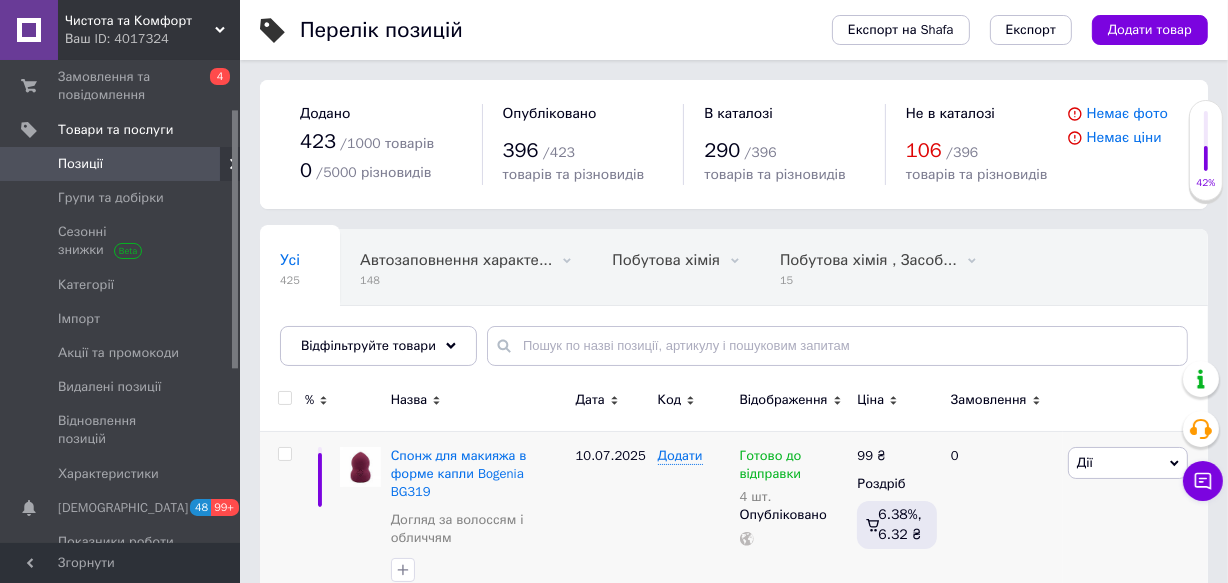 scroll, scrollTop: 90, scrollLeft: 0, axis: vertical 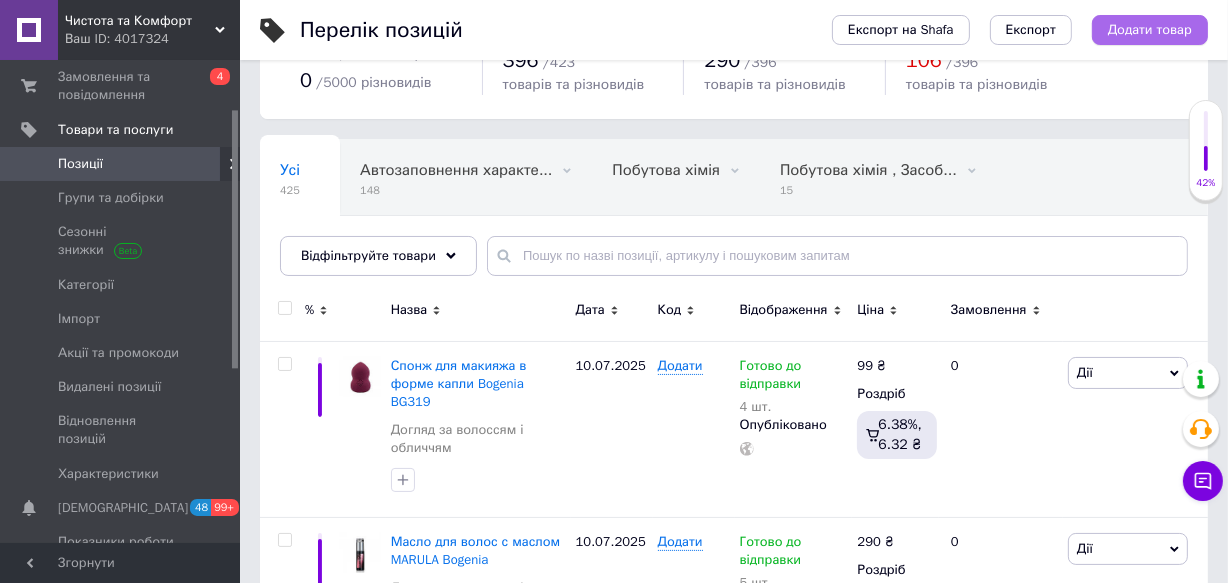 click on "Додати товар" at bounding box center (1150, 30) 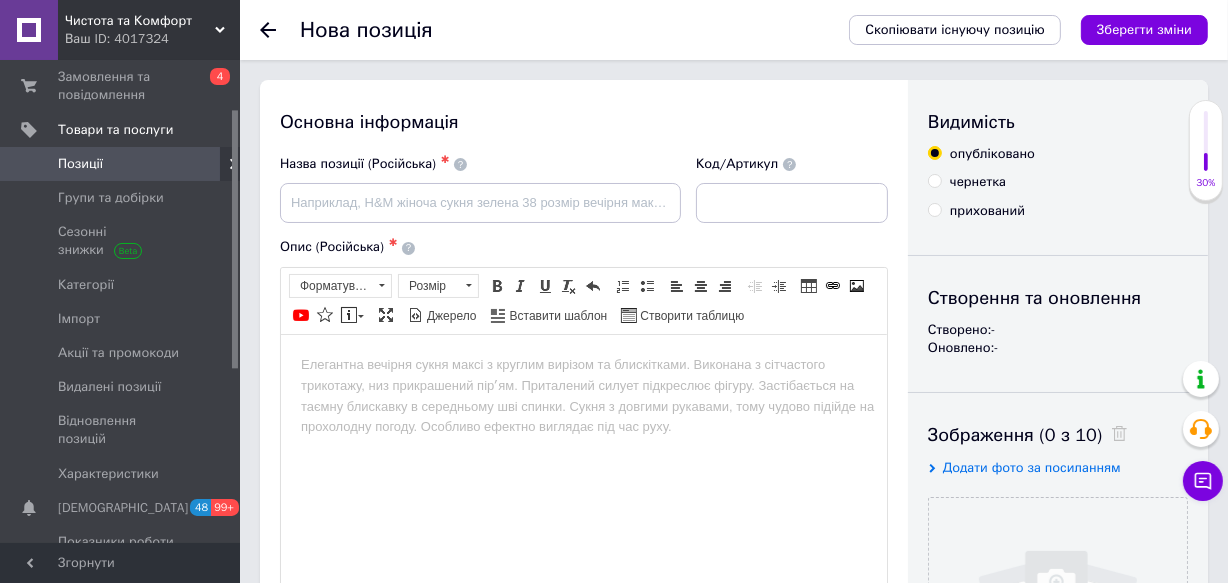 scroll, scrollTop: 0, scrollLeft: 0, axis: both 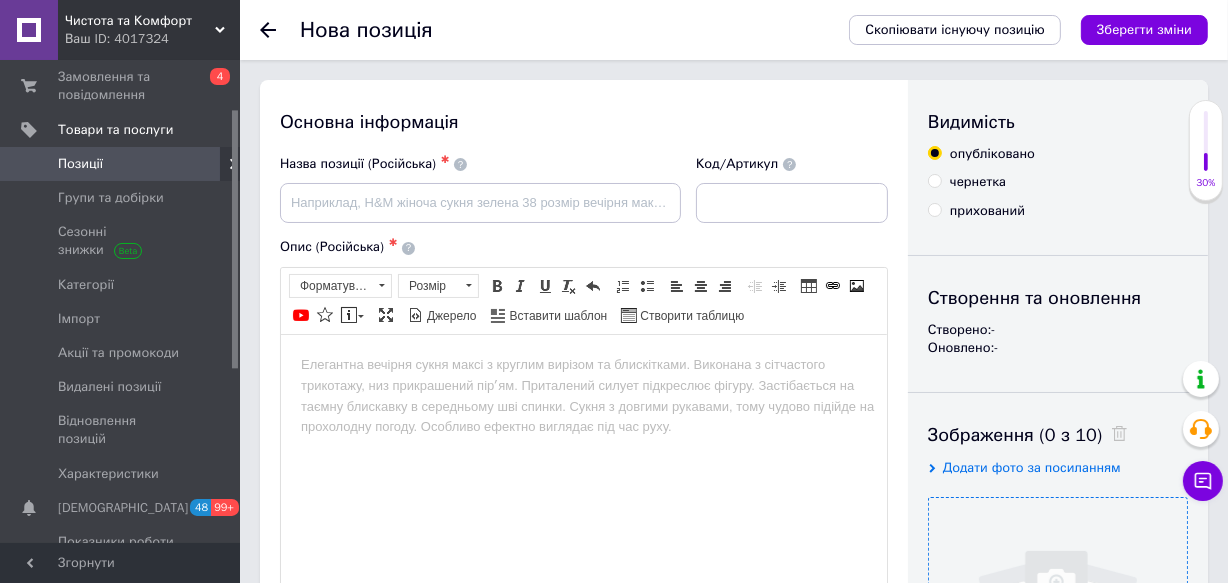 click at bounding box center [1058, 627] 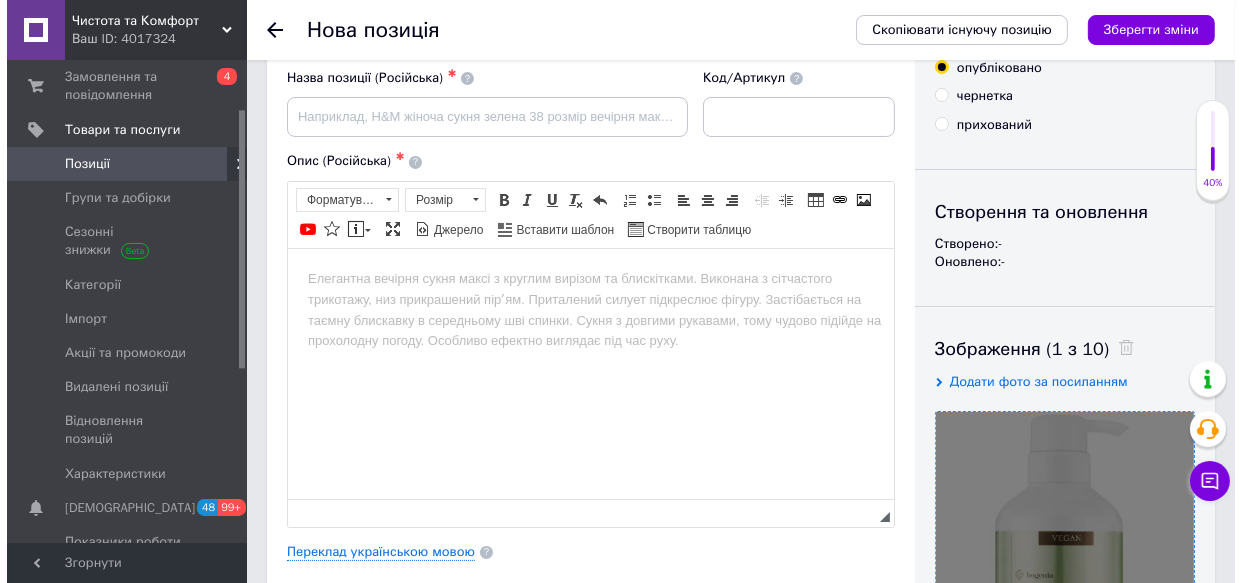 scroll, scrollTop: 181, scrollLeft: 0, axis: vertical 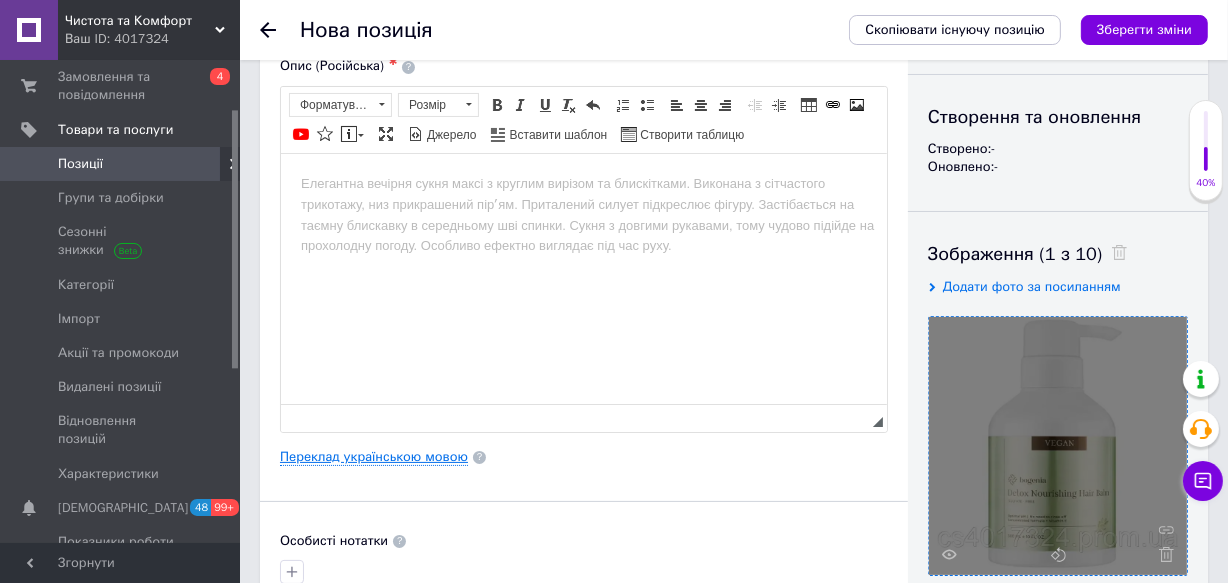click on "Переклад українською мовою" at bounding box center (374, 457) 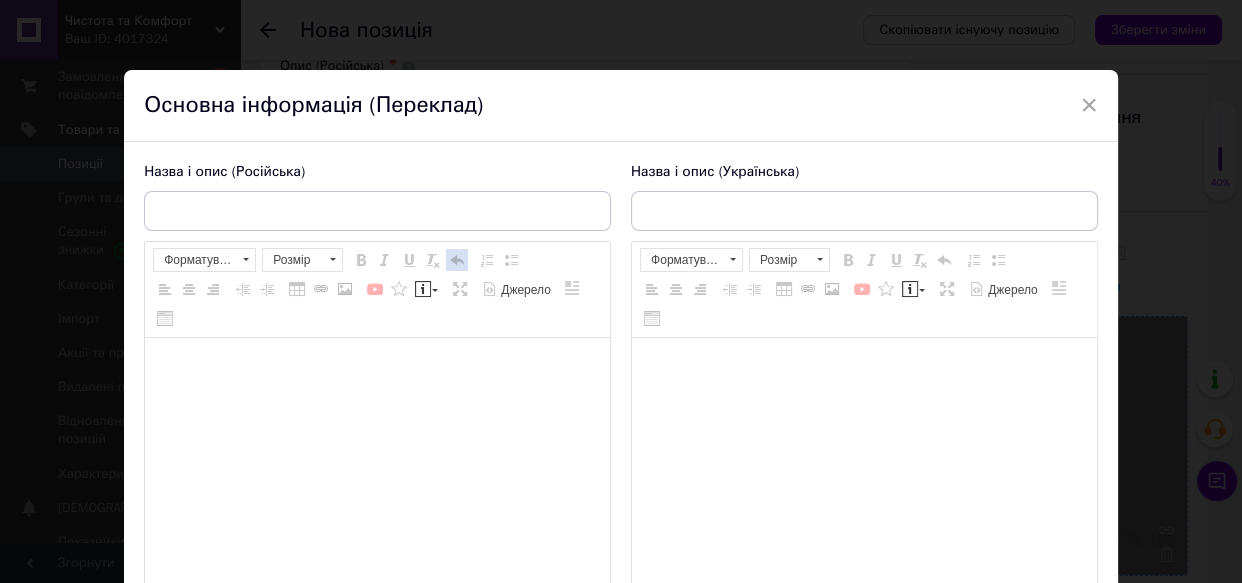 scroll, scrollTop: 0, scrollLeft: 0, axis: both 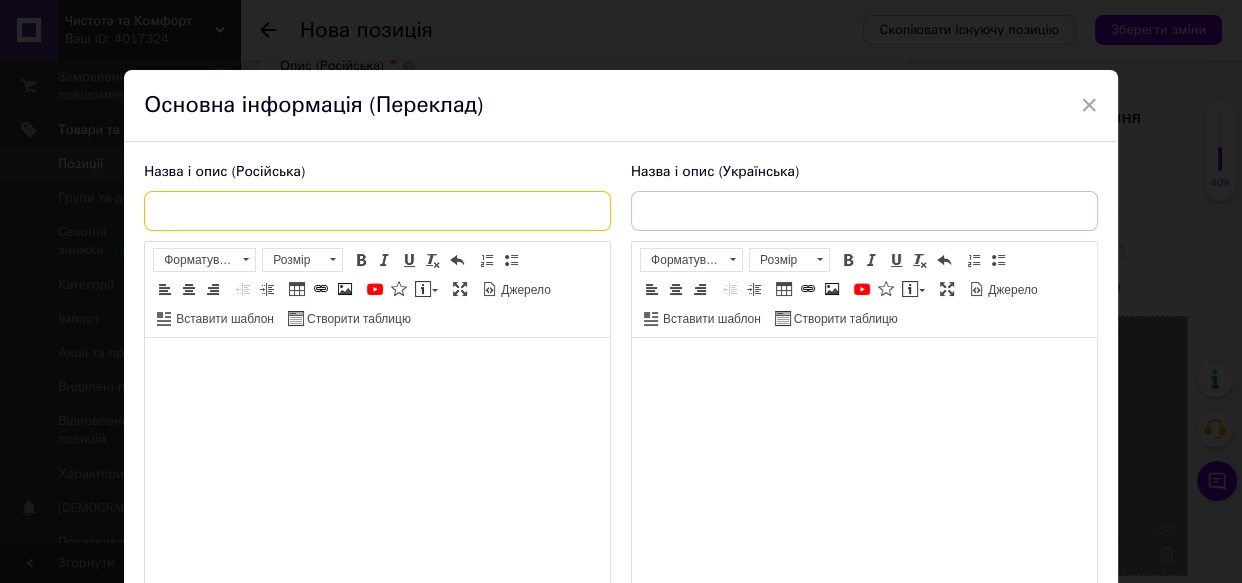 click at bounding box center (377, 211) 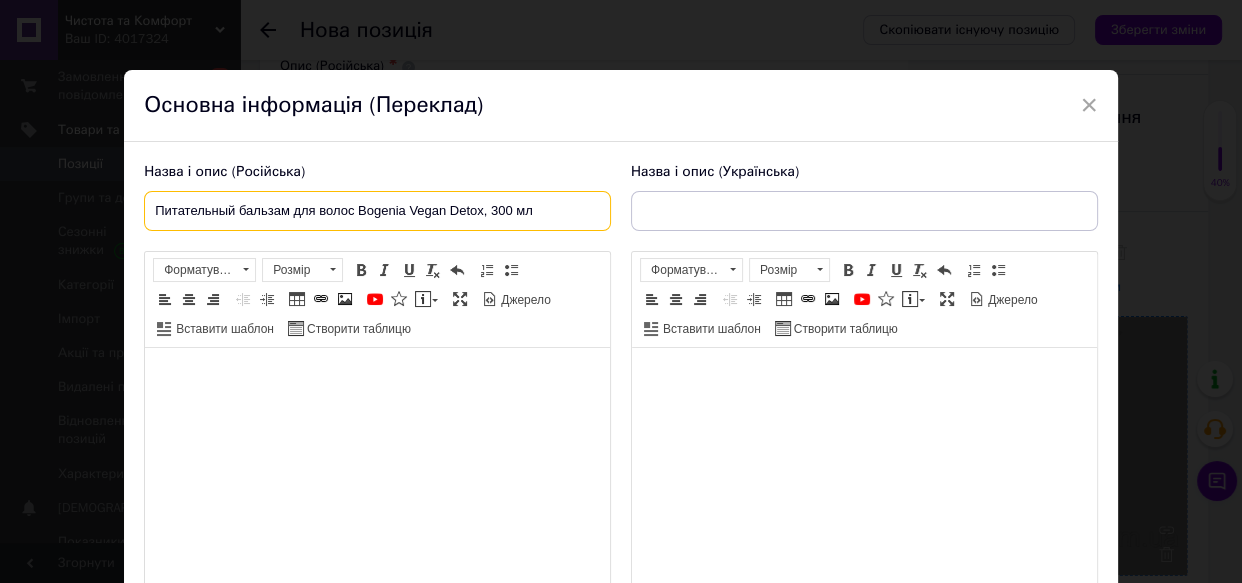 type on "Питательный бальзам для волос Bogenia Vegan Detox, 300 мл" 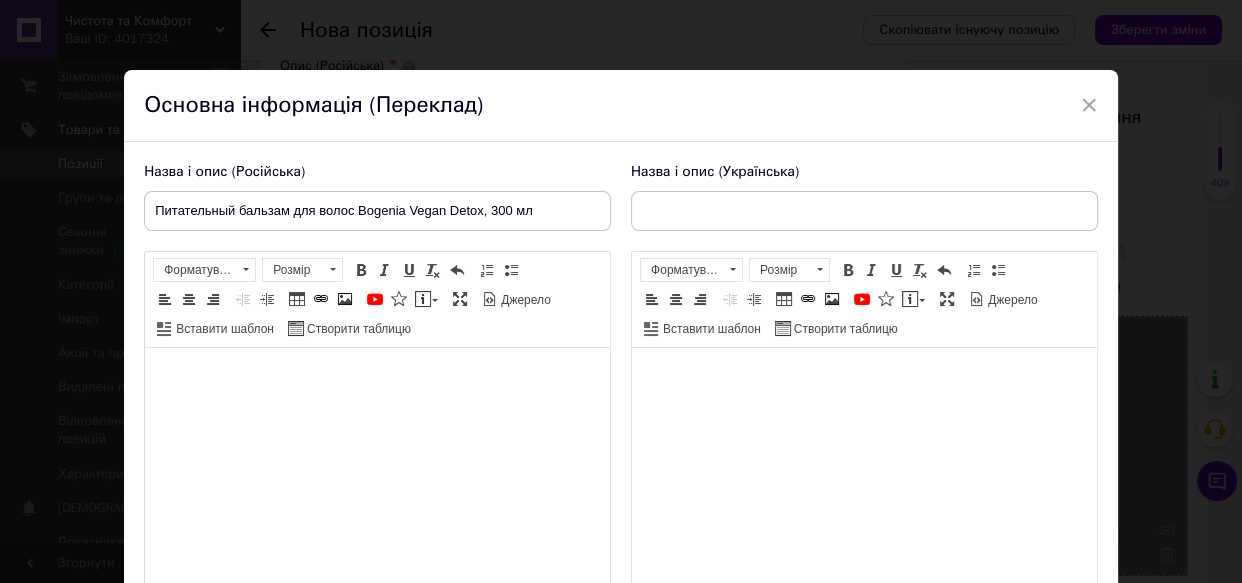 click at bounding box center [377, 378] 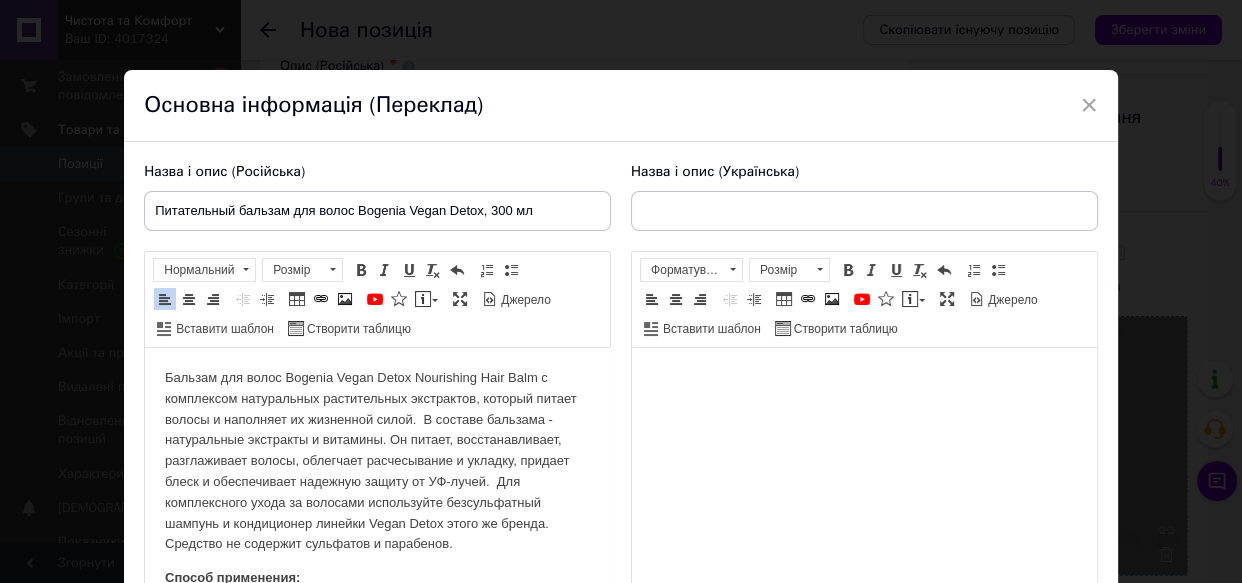 scroll, scrollTop: 323, scrollLeft: 0, axis: vertical 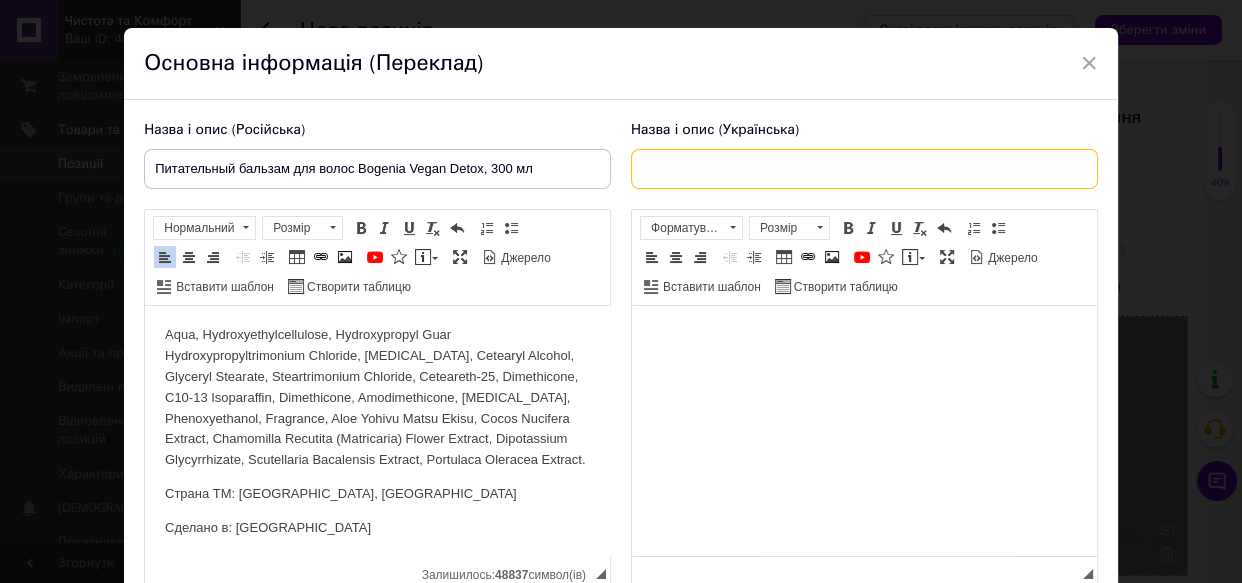 click at bounding box center [864, 169] 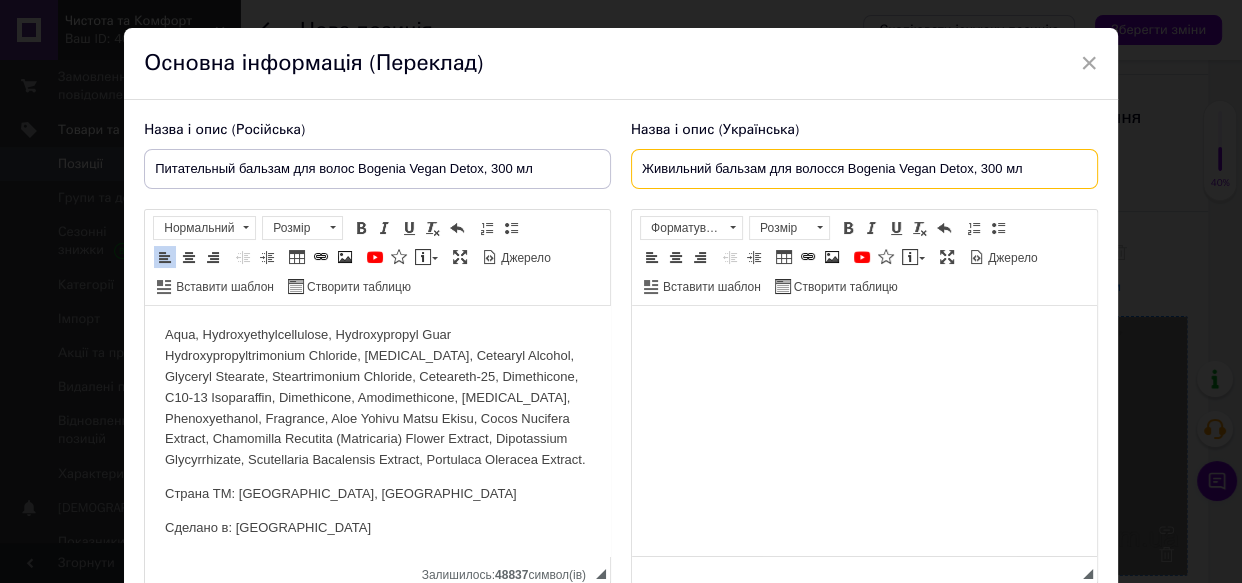 type on "Живильний бальзам для волосся Bogenia Vegan Detox, 300 мл" 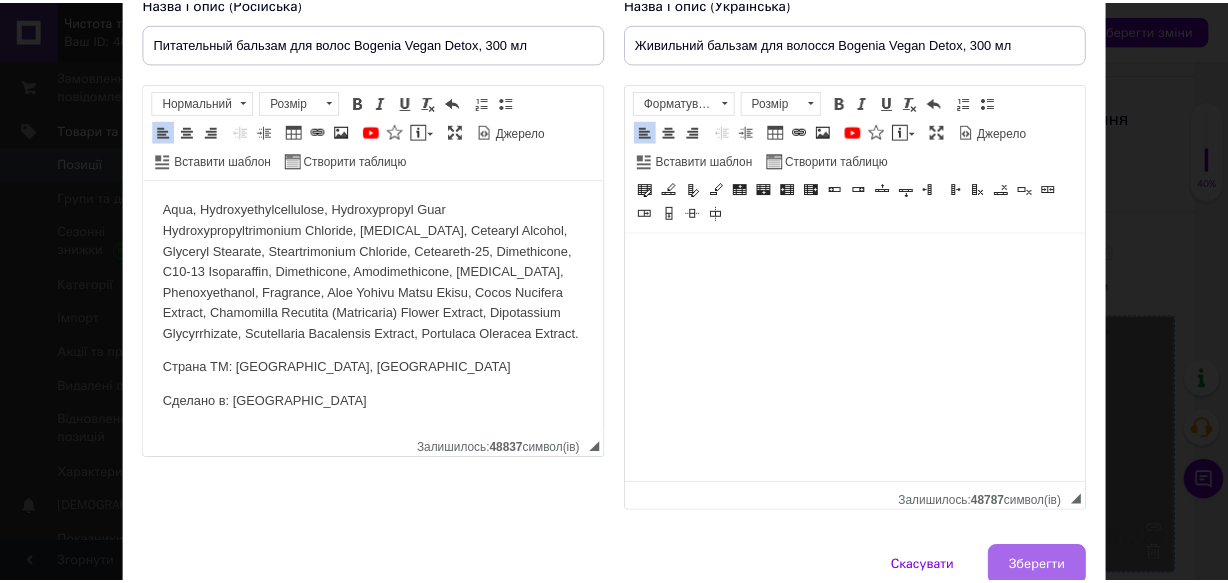 scroll, scrollTop: 289, scrollLeft: 0, axis: vertical 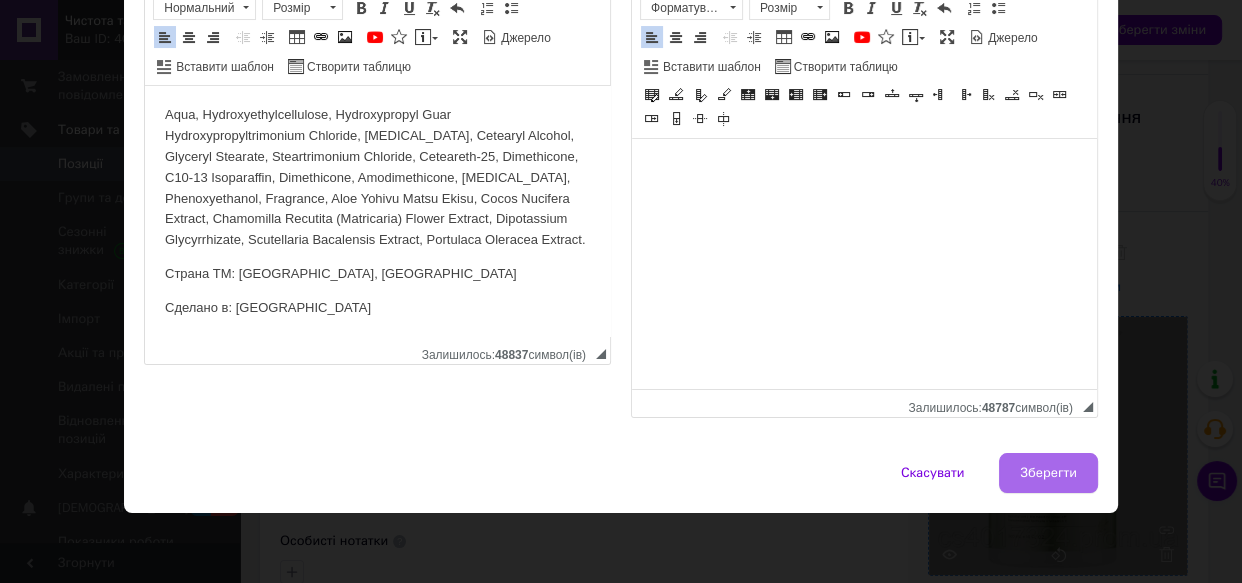click on "Зберегти" at bounding box center [1048, 473] 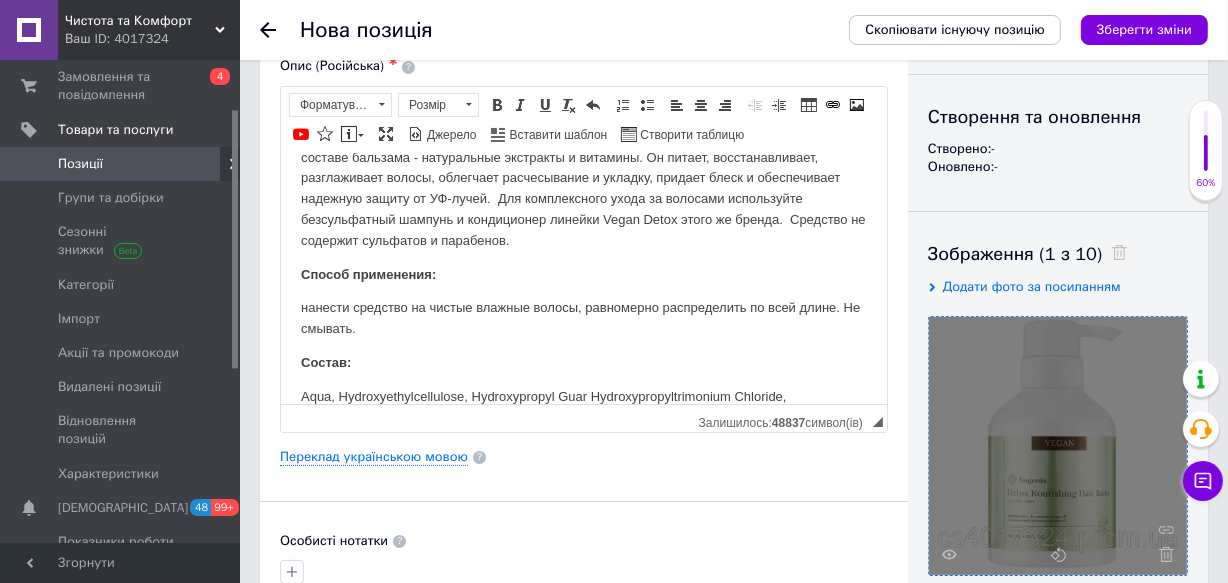 scroll, scrollTop: 242, scrollLeft: 0, axis: vertical 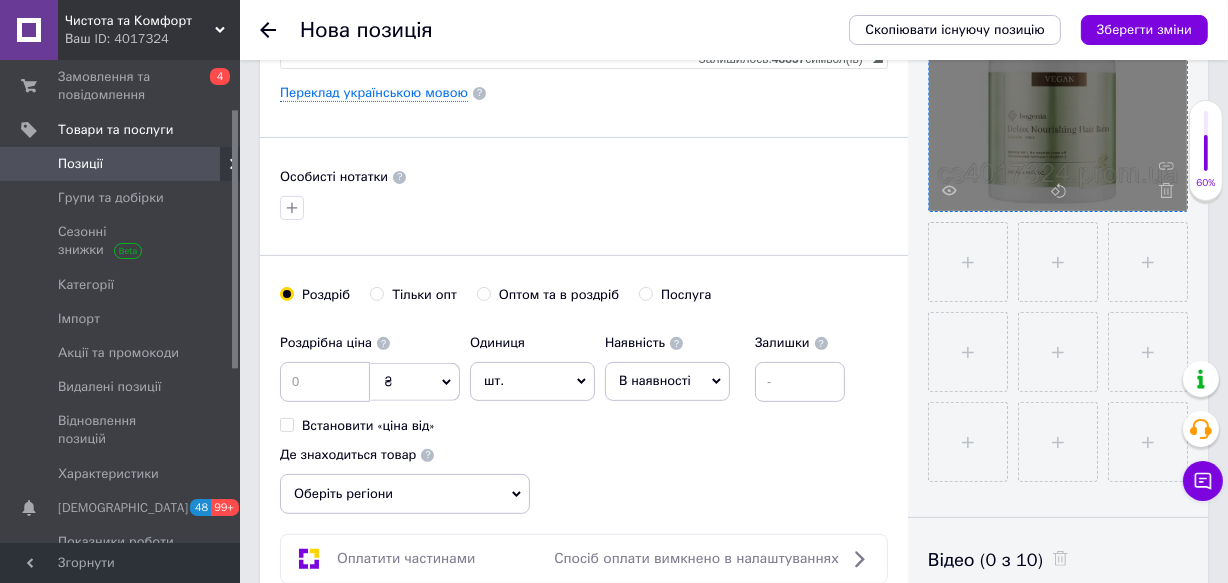 click on "В наявності" at bounding box center [667, 381] 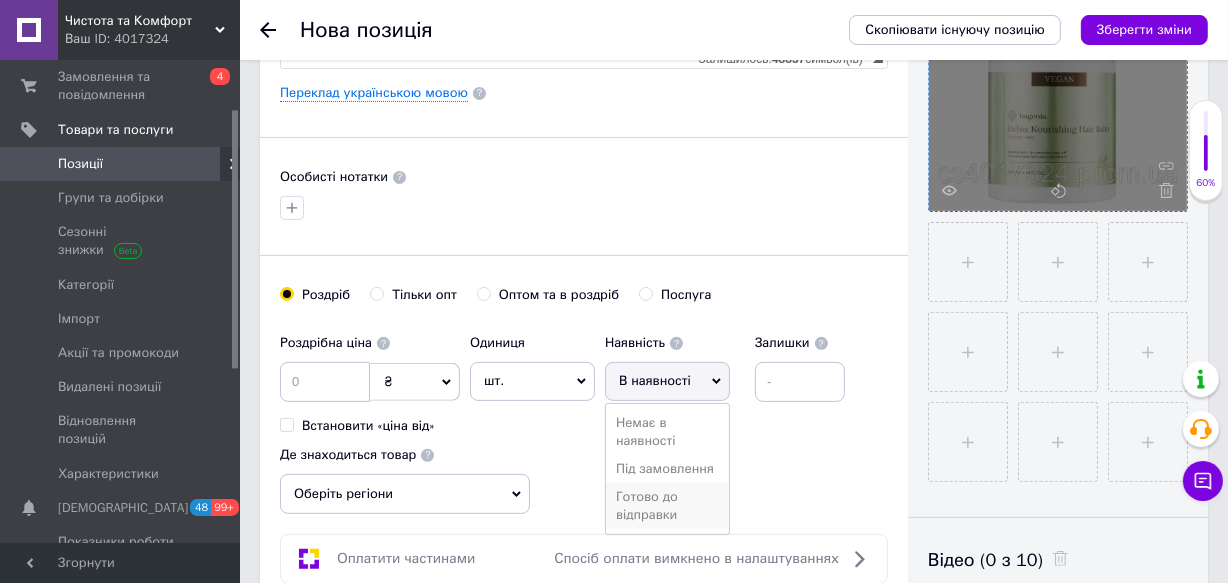 click on "Готово до відправки" at bounding box center (667, 506) 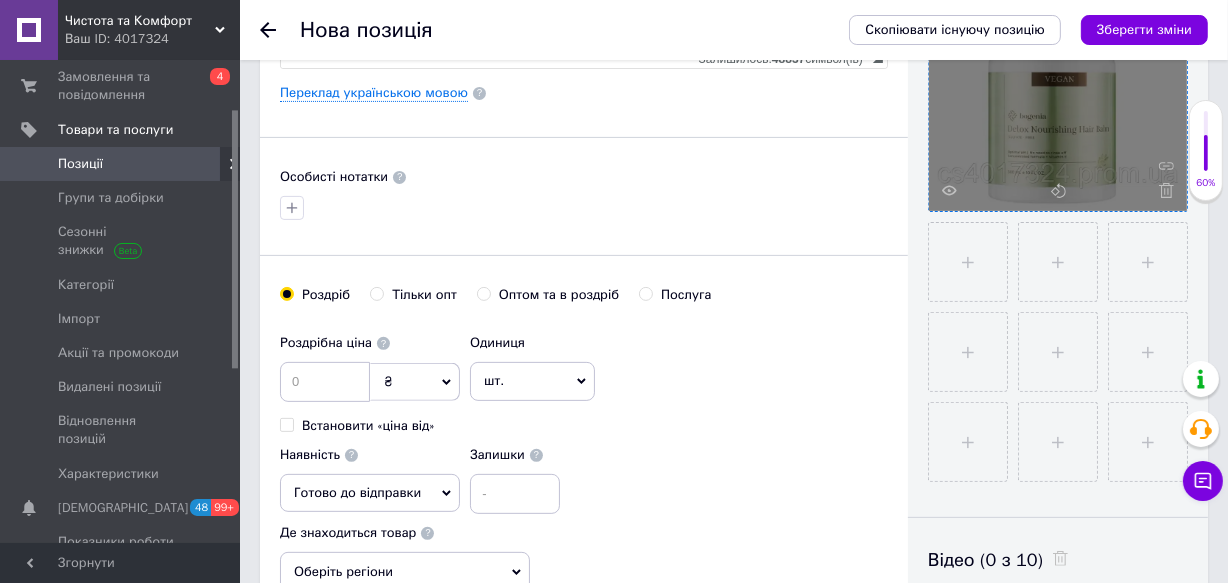 click on "Роздрібна ціна ₴ $ EUR CHF GBP ¥ PLN ₸ MDL HUF KGS CNY TRY KRW lei Встановити «ціна від»" at bounding box center (370, 379) 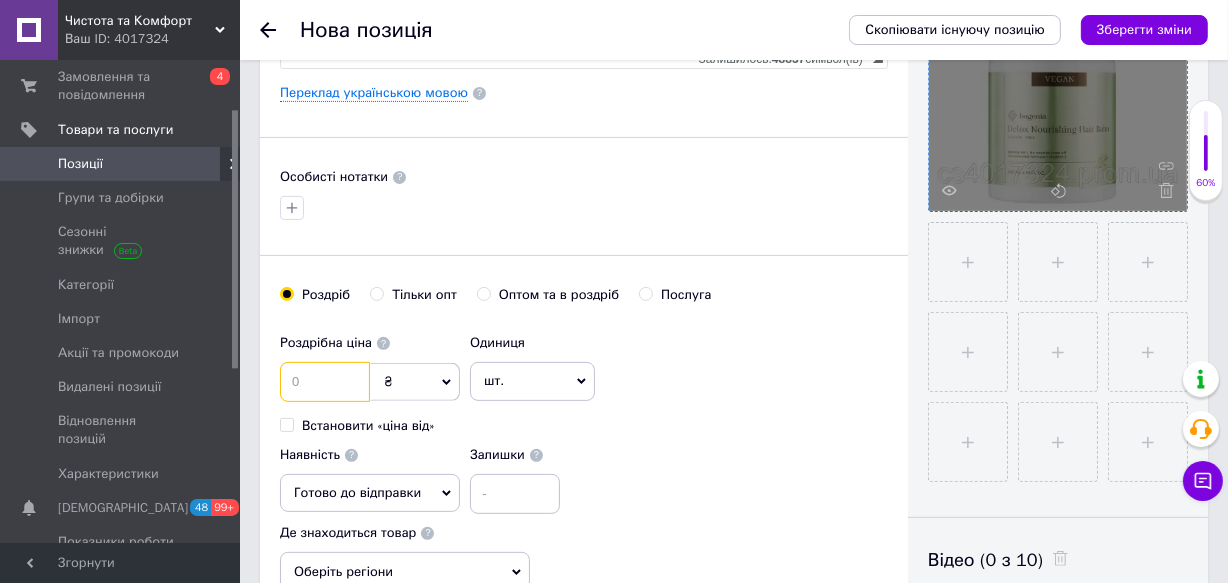 click at bounding box center (325, 382) 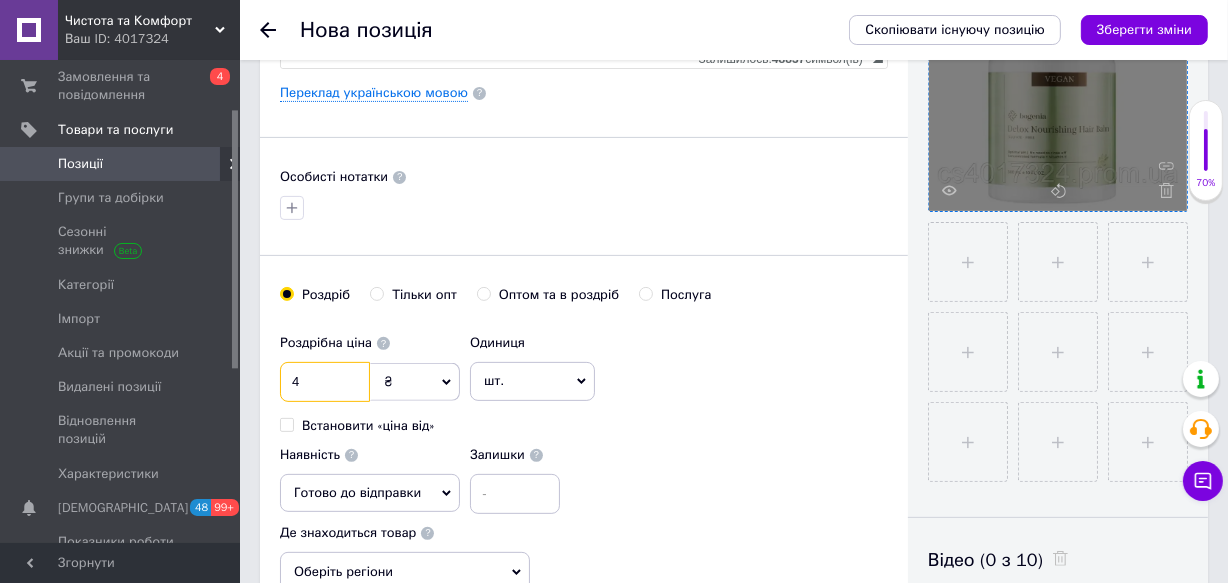type on "4" 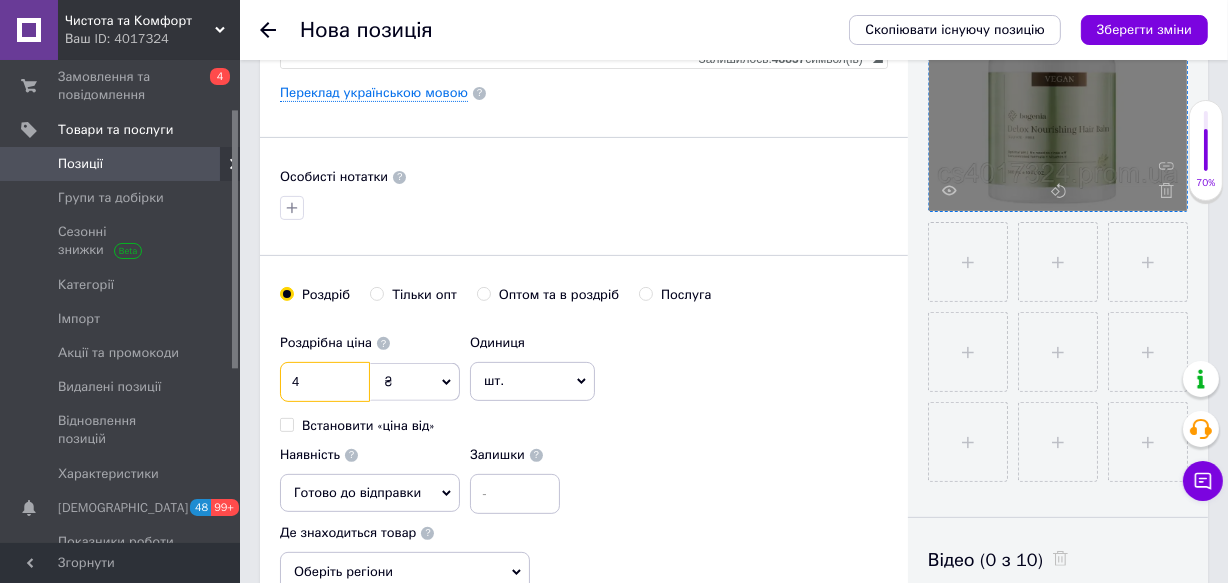 click on "4" at bounding box center (325, 382) 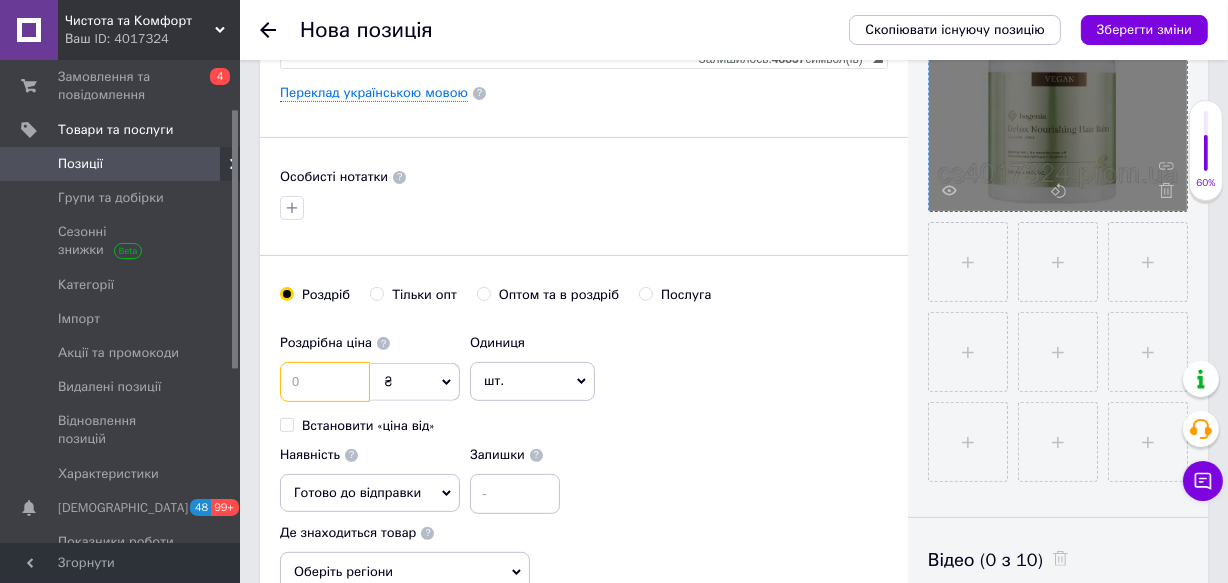 type 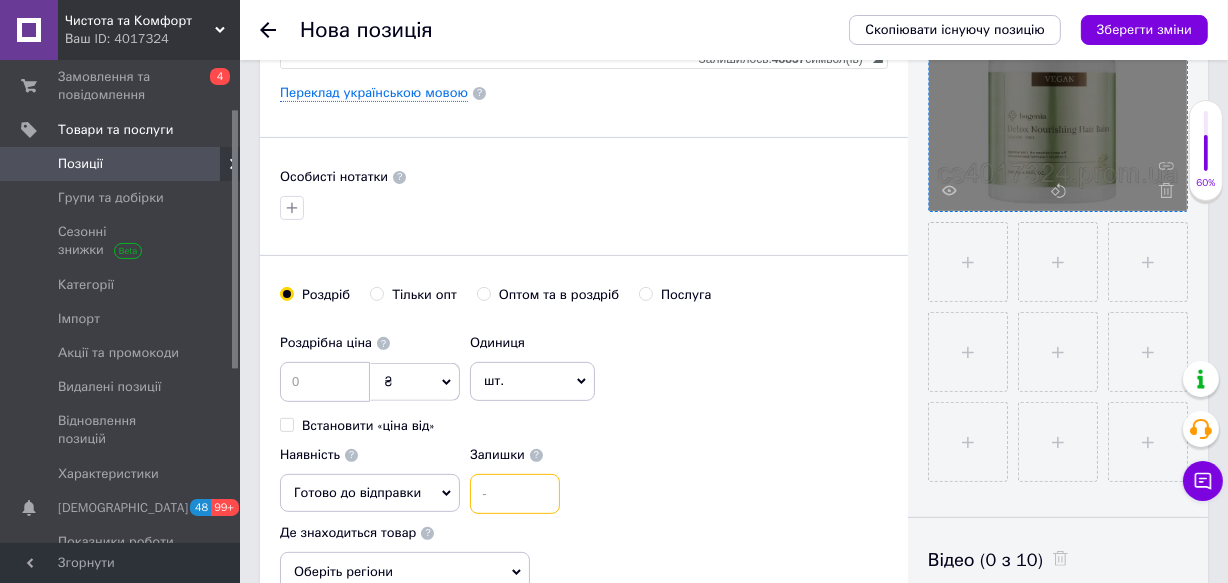 click at bounding box center [515, 494] 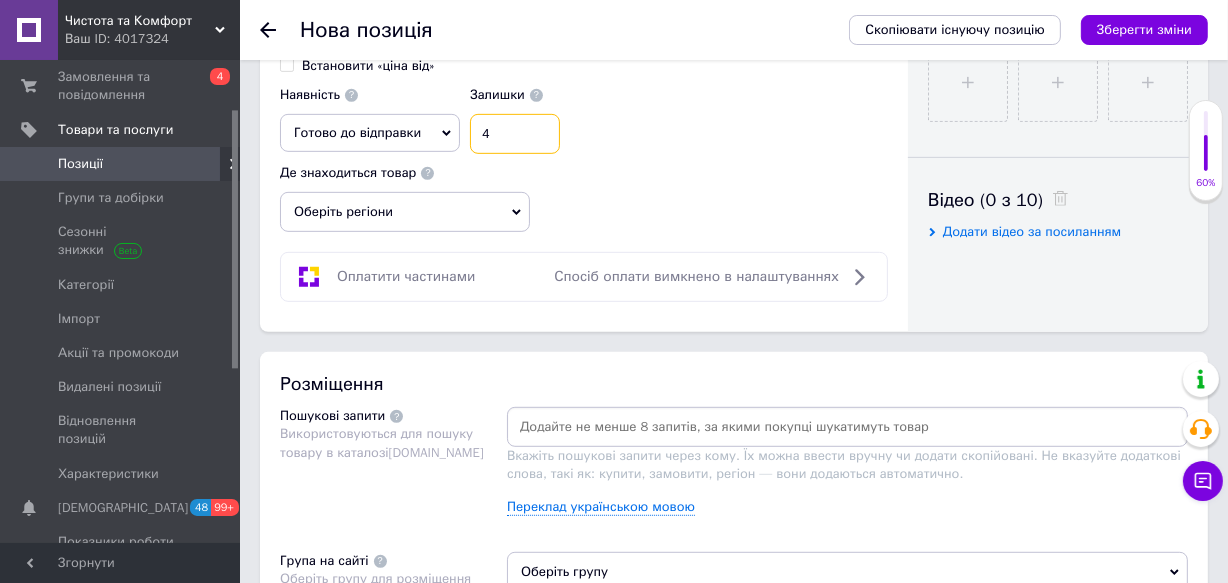 scroll, scrollTop: 909, scrollLeft: 0, axis: vertical 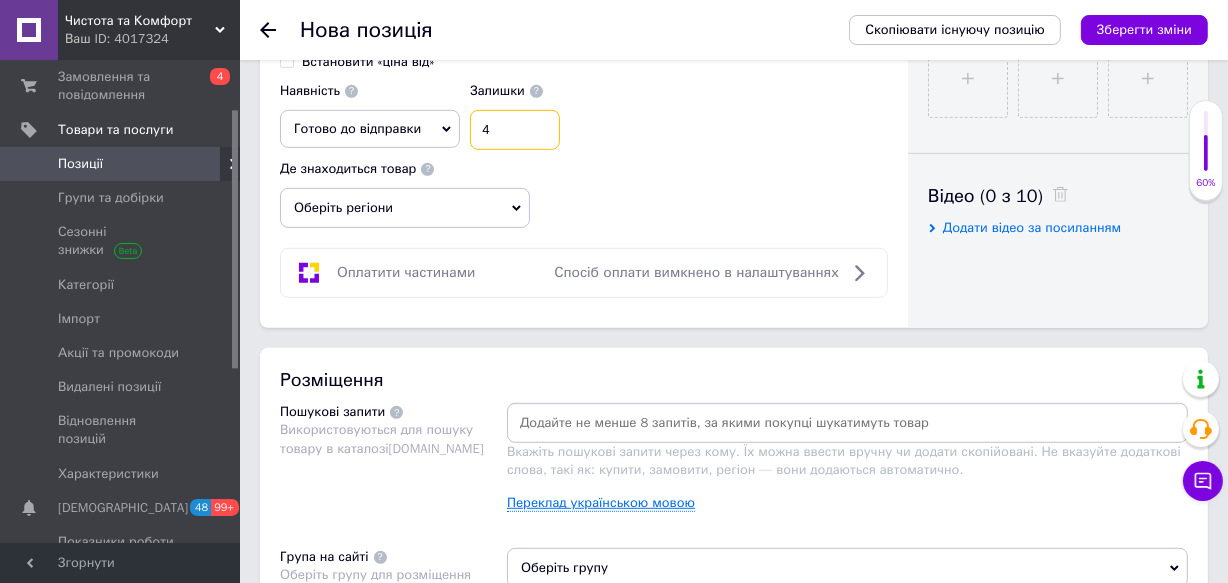type on "4" 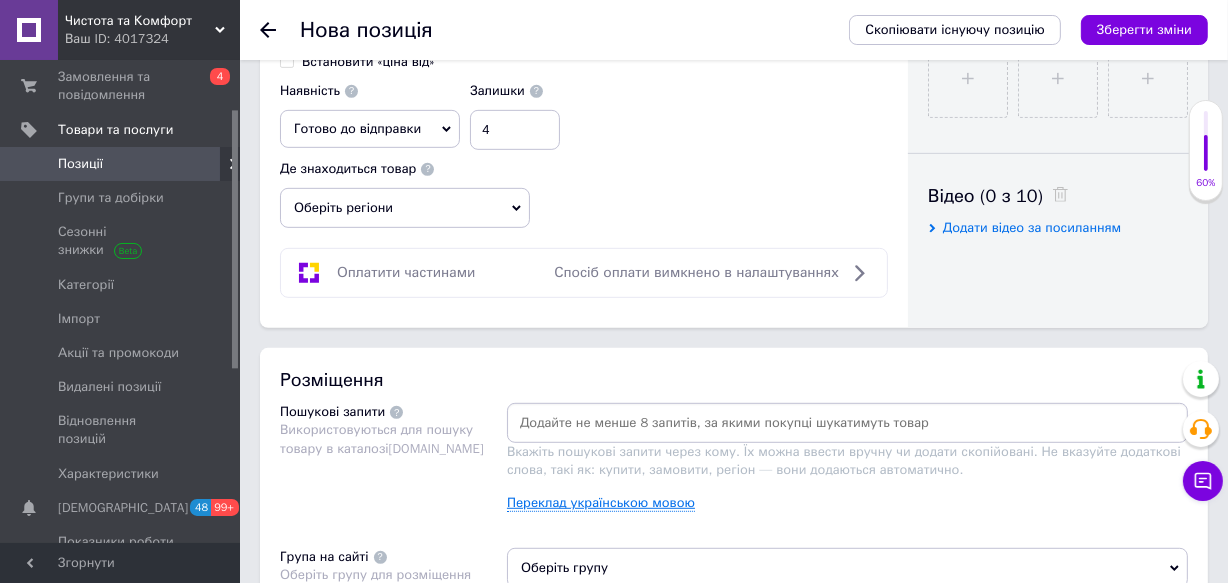 click on "Переклад українською мовою" at bounding box center [601, 503] 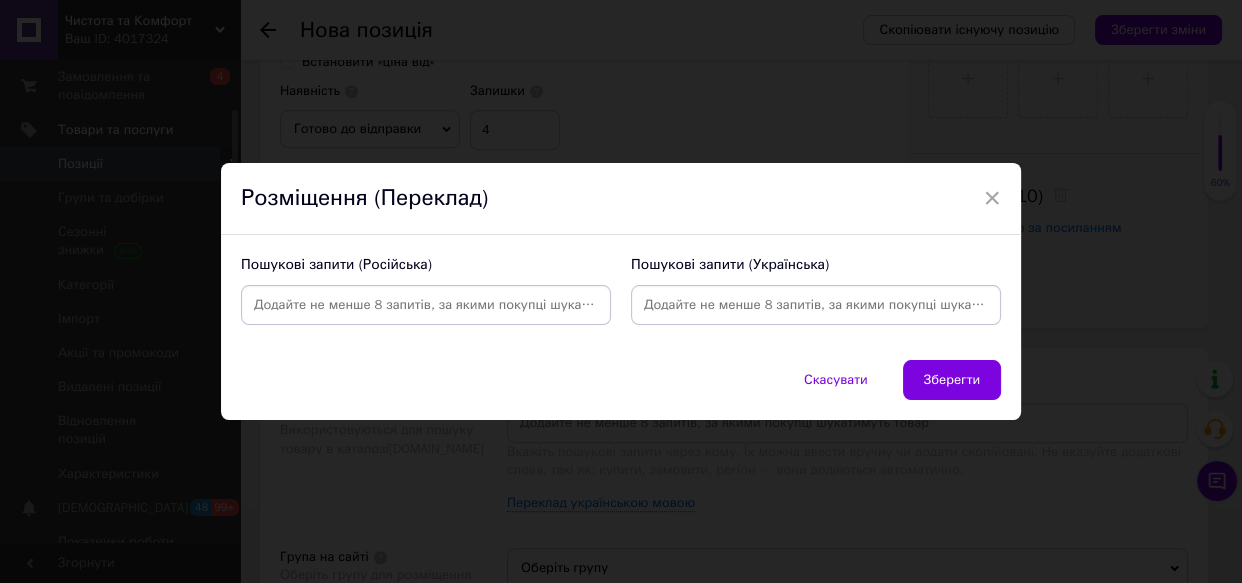 click at bounding box center (816, 305) 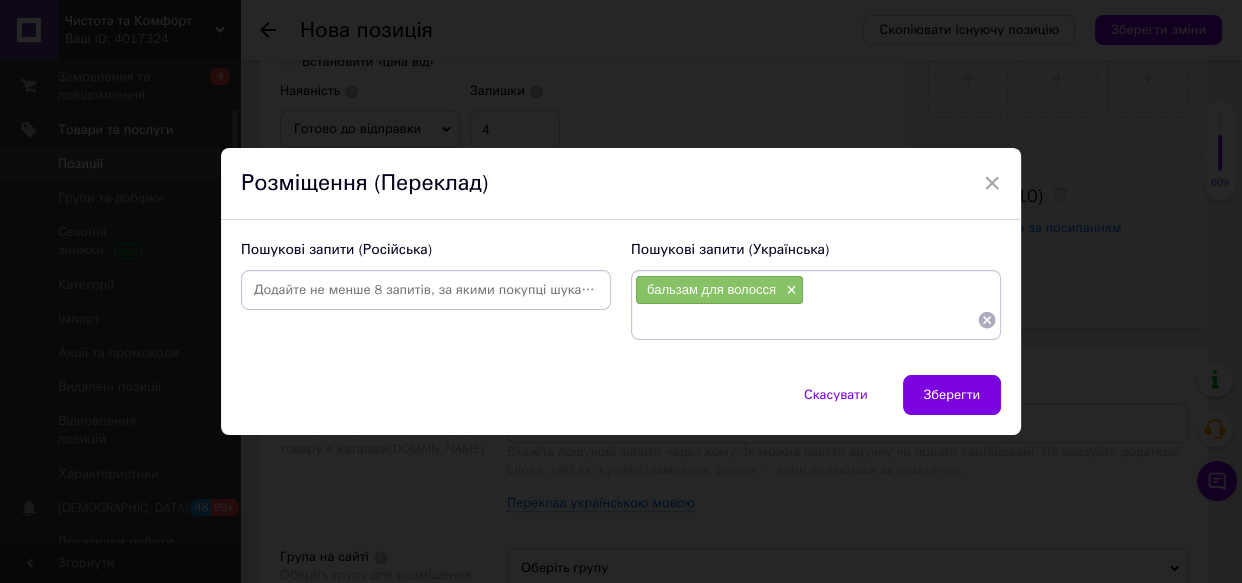 paste on "bogenia" 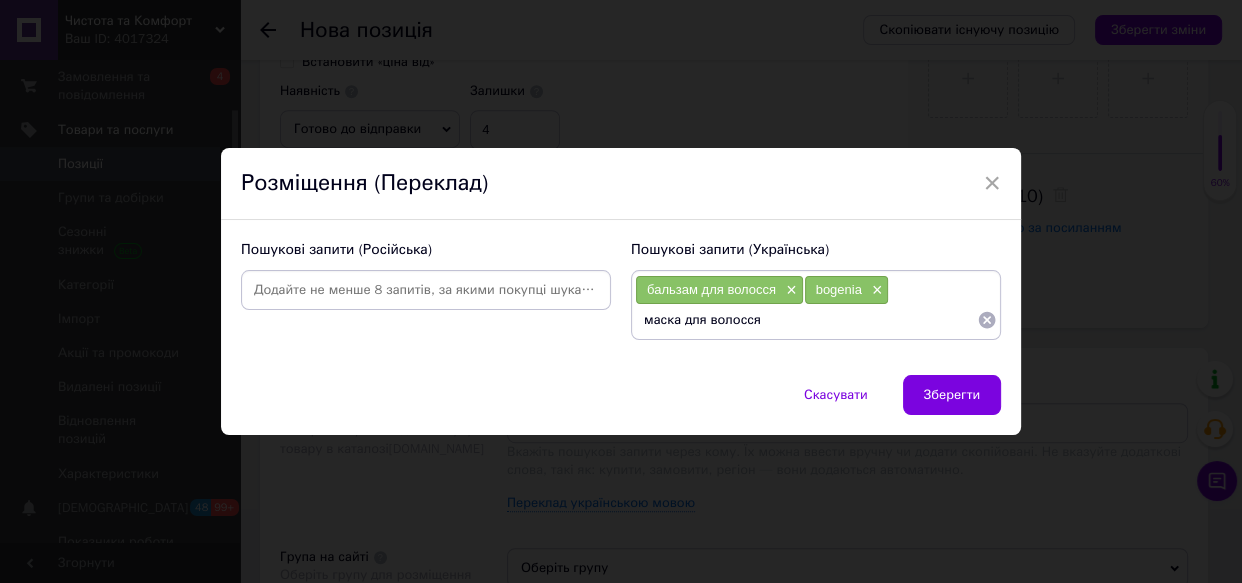 paste on "bogenia" 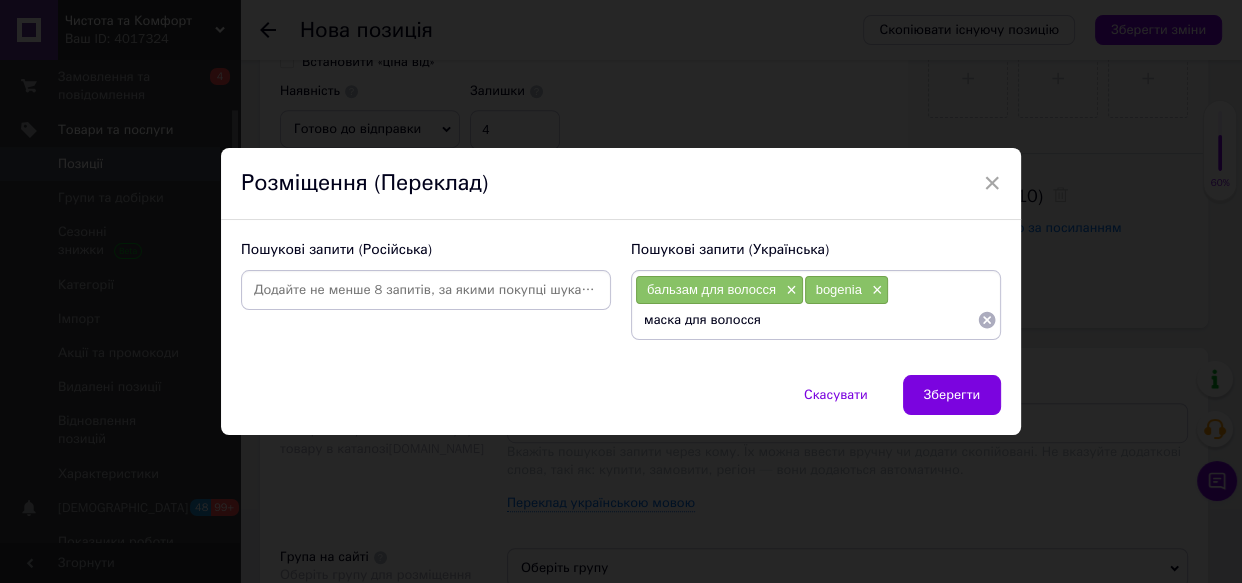 type on "маска для волосся bogenia" 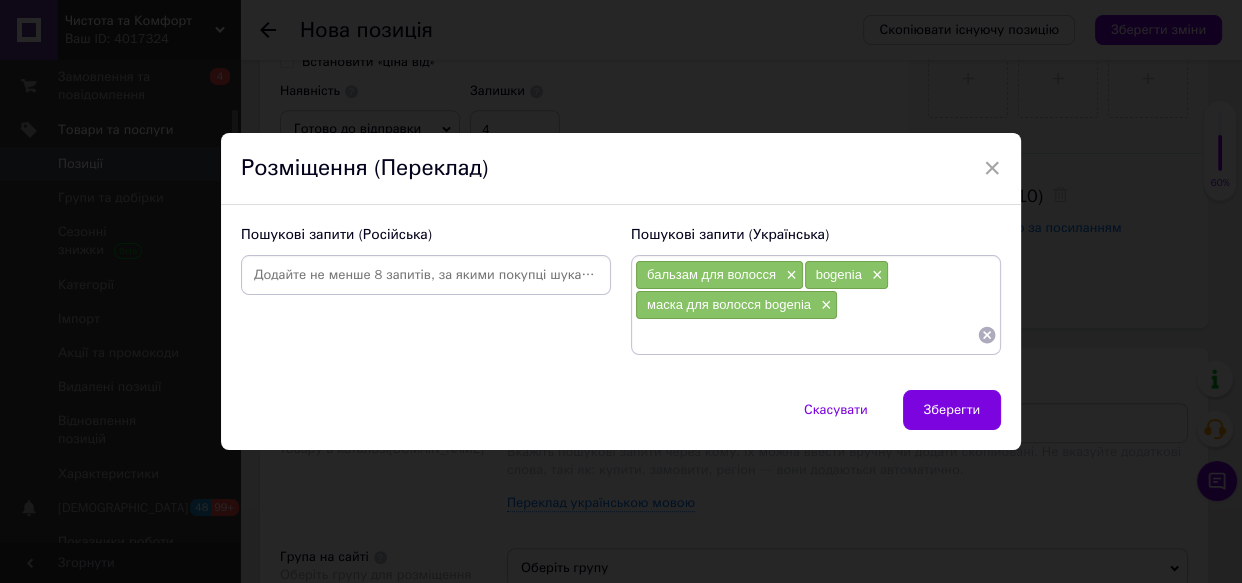 paste on "bogenia" 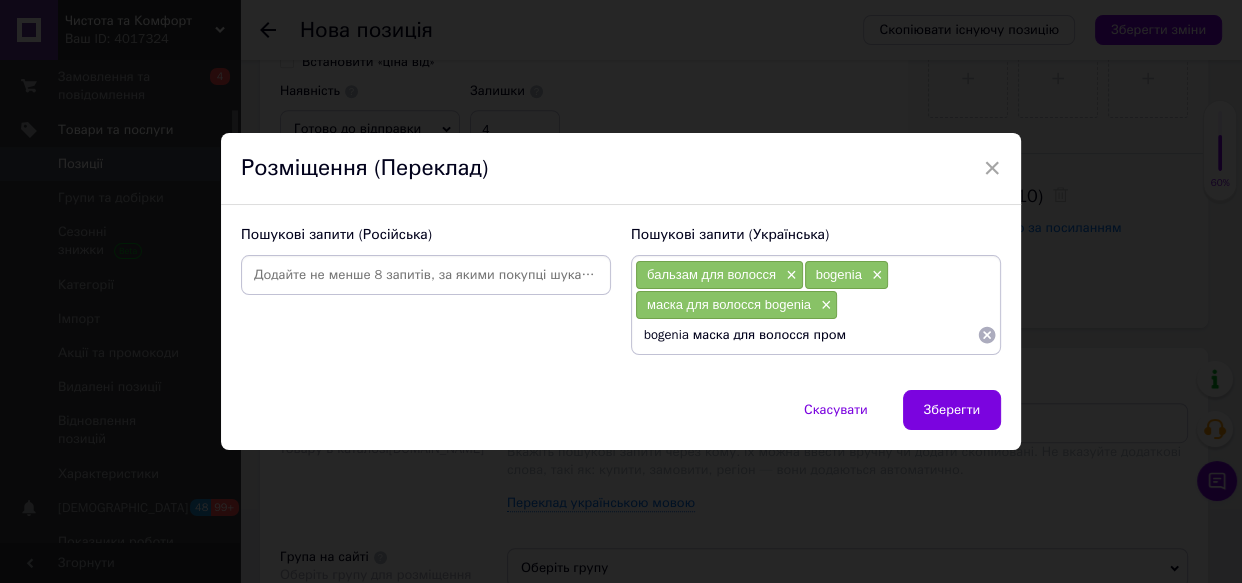 type on "bogenia маска для волосся пром" 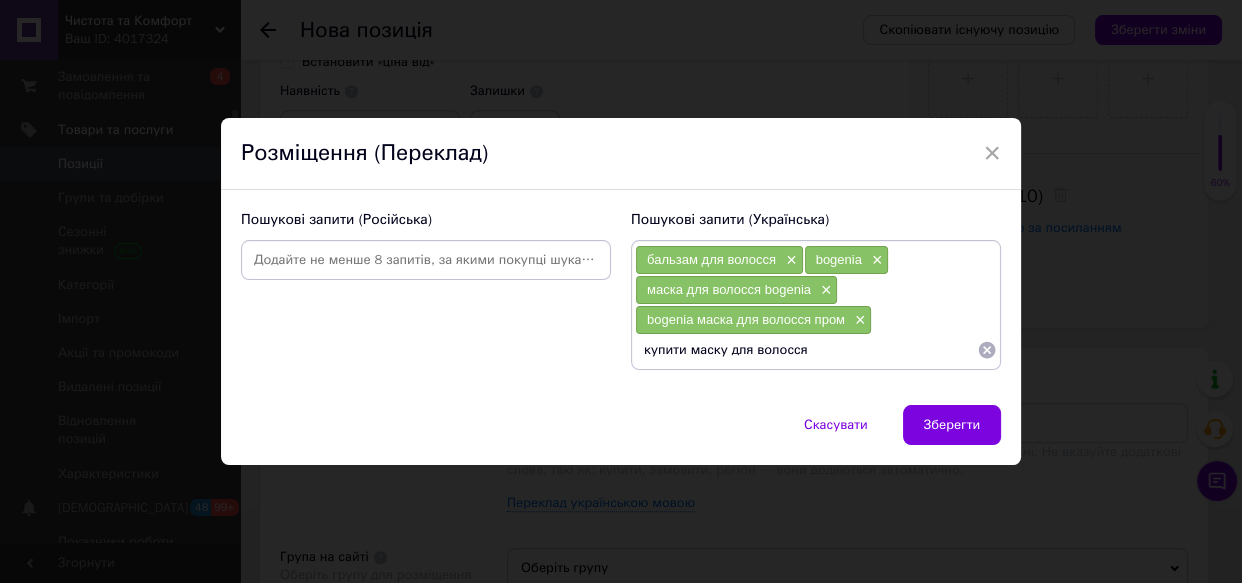 paste on "bogenia" 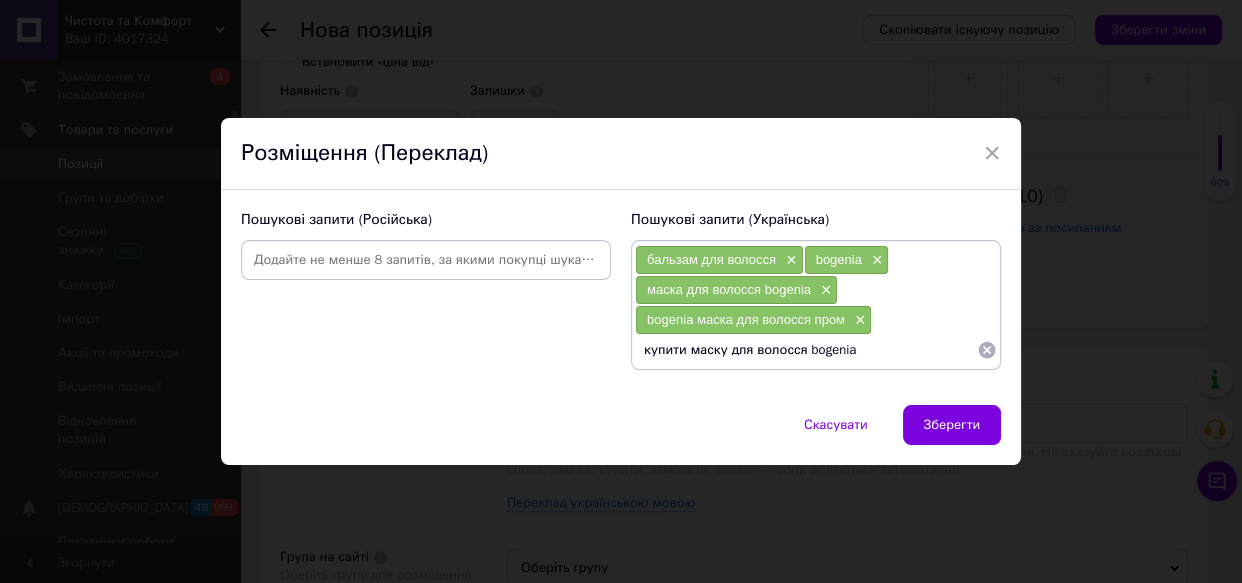 type 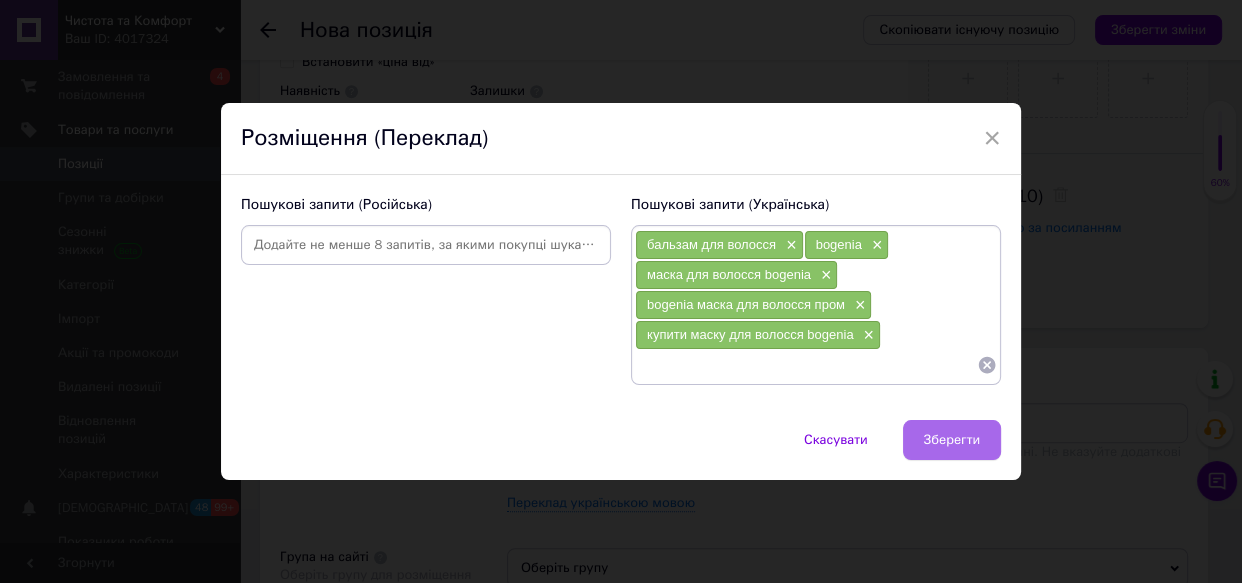 click on "Зберегти" at bounding box center [952, 440] 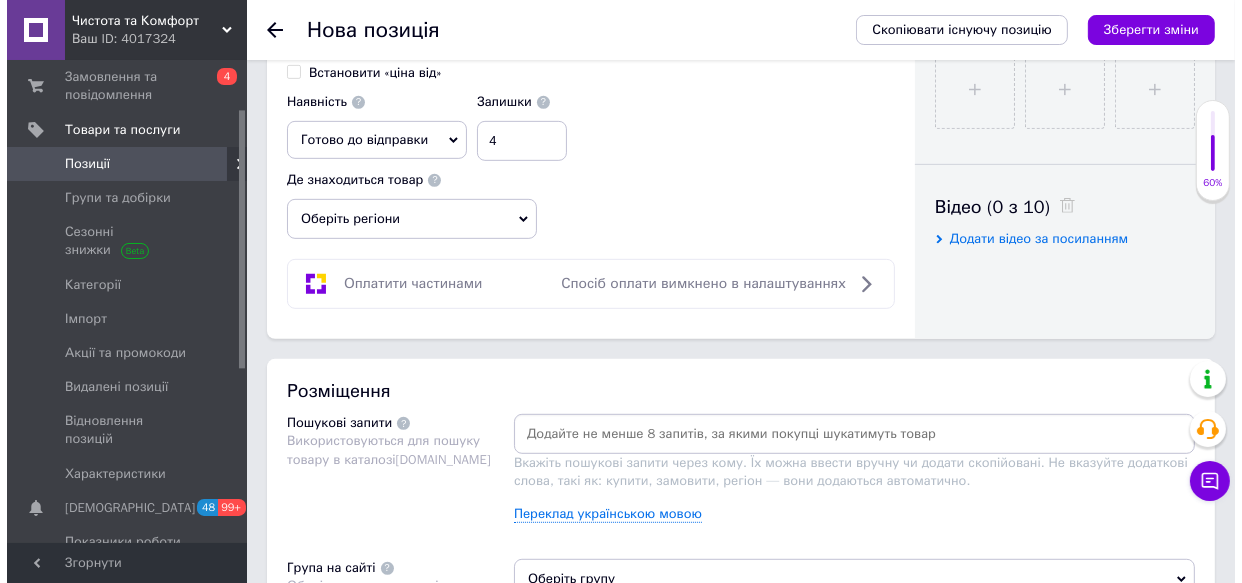scroll, scrollTop: 1000, scrollLeft: 0, axis: vertical 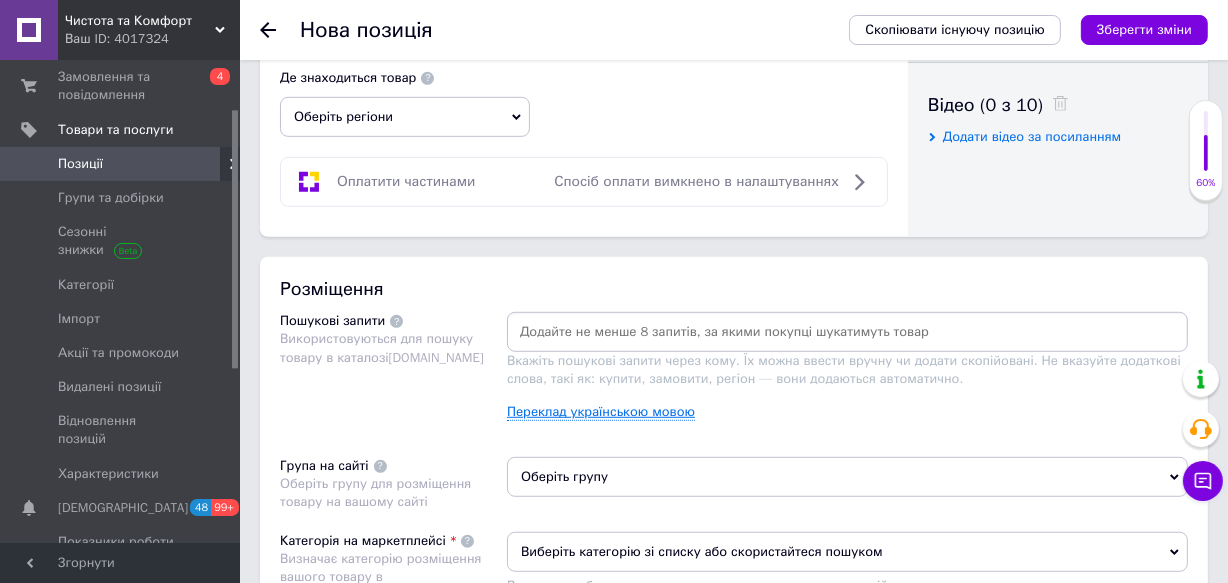 click on "Переклад українською мовою" at bounding box center [601, 412] 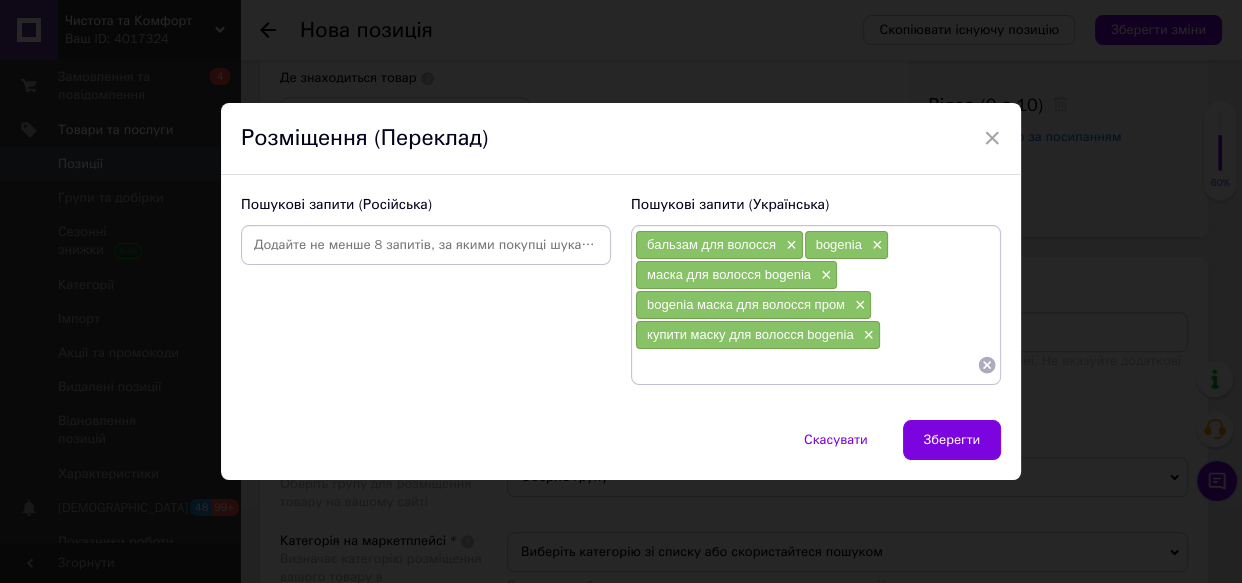 click at bounding box center (806, 365) 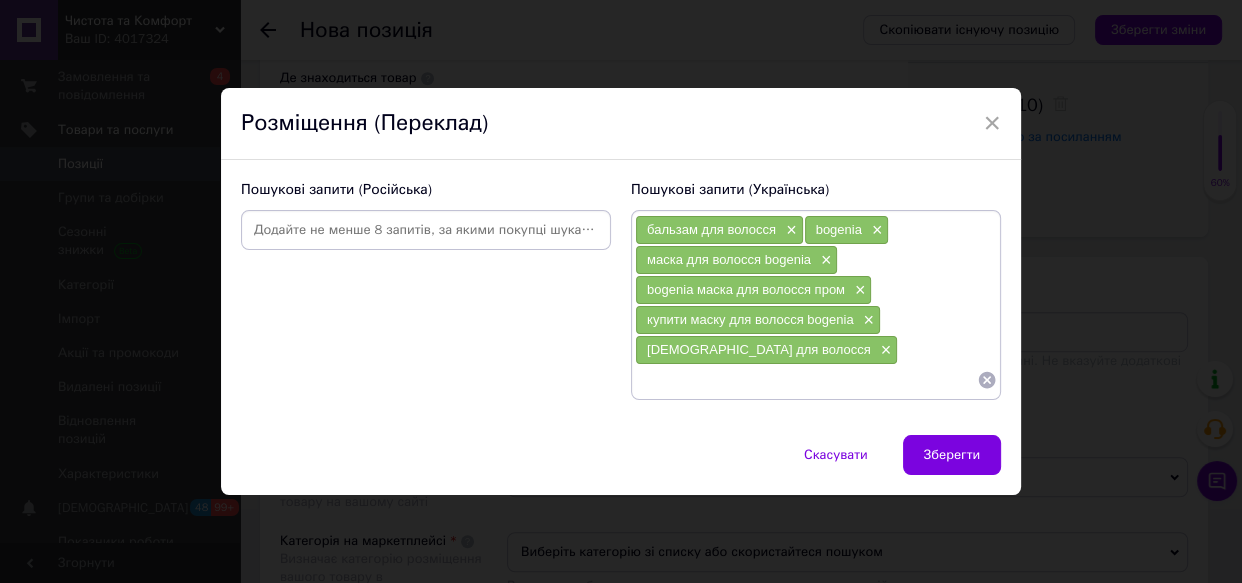 click at bounding box center [806, 380] 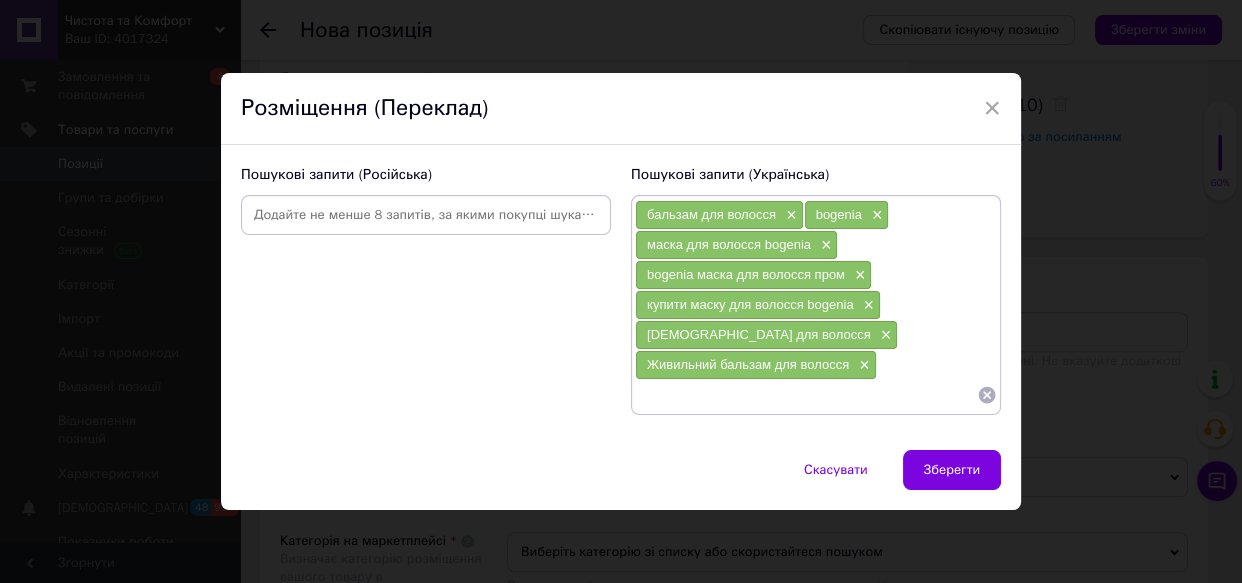 paste on "[DEMOGRAPHIC_DATA] для сухого волосся" 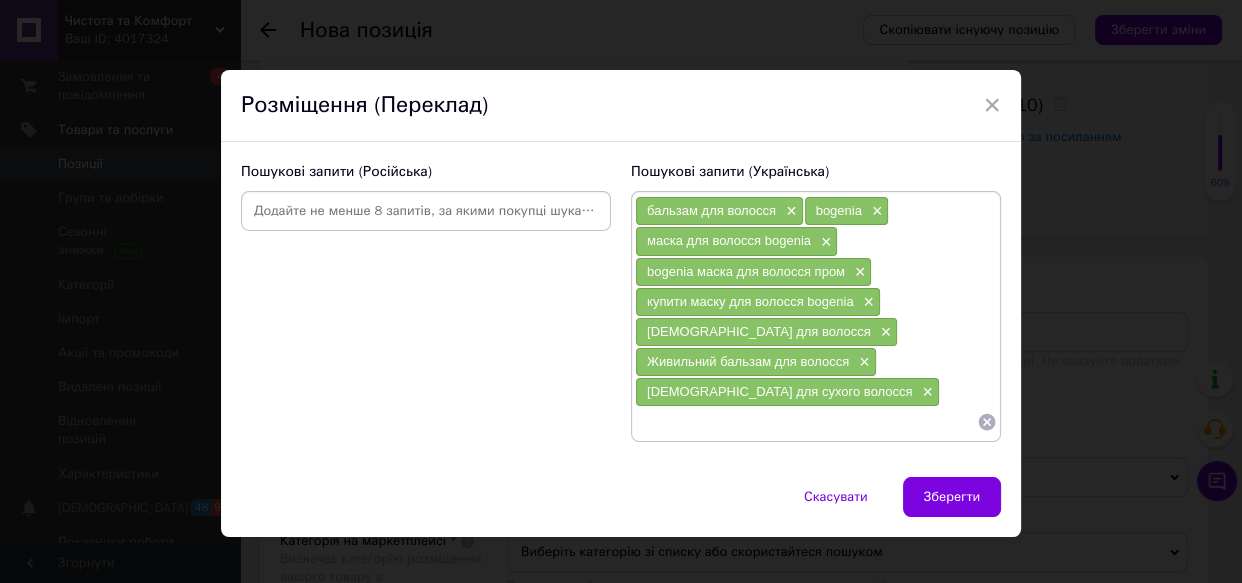paste on "Бальзам для пошкодженого волосся" 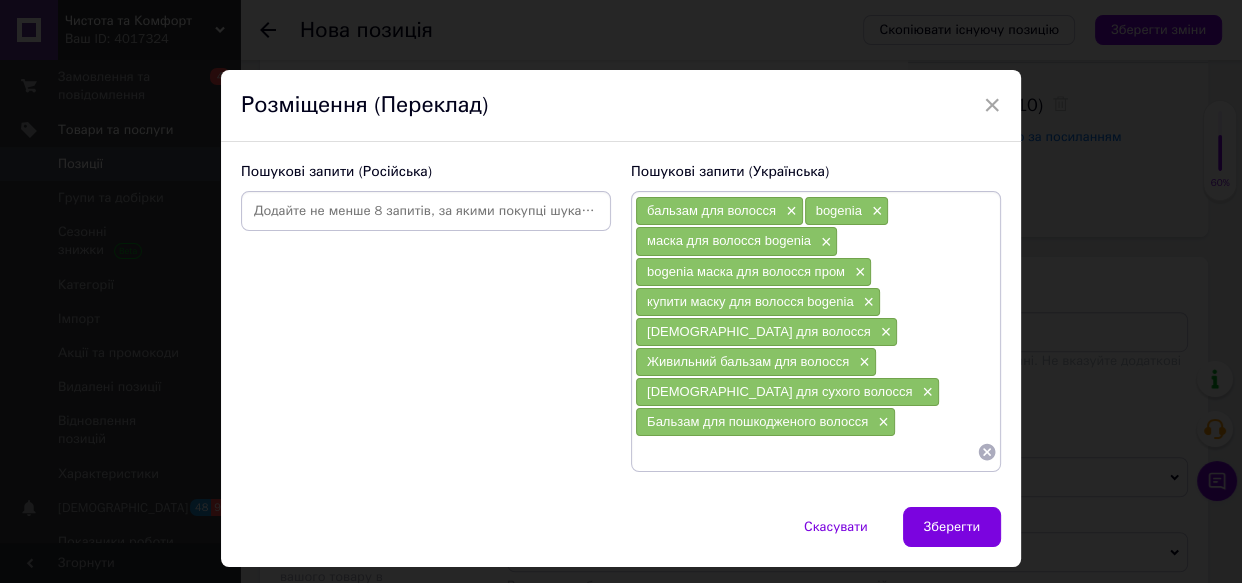 paste on "Відновлюючий бальзам для волосся" 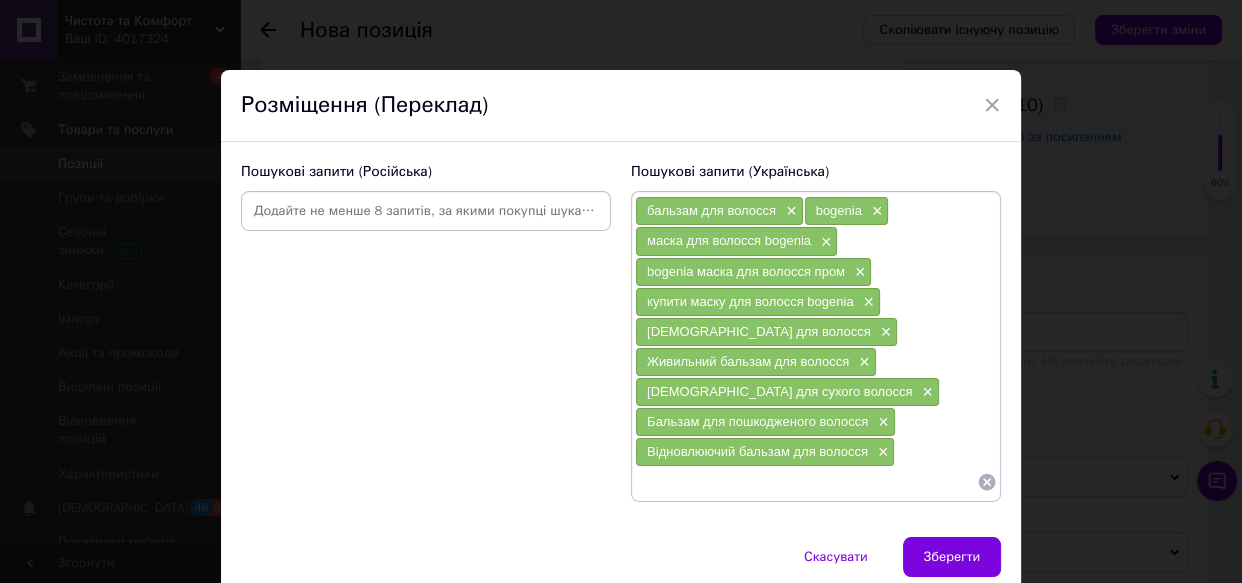 paste on "Професійний бальзам для волосся" 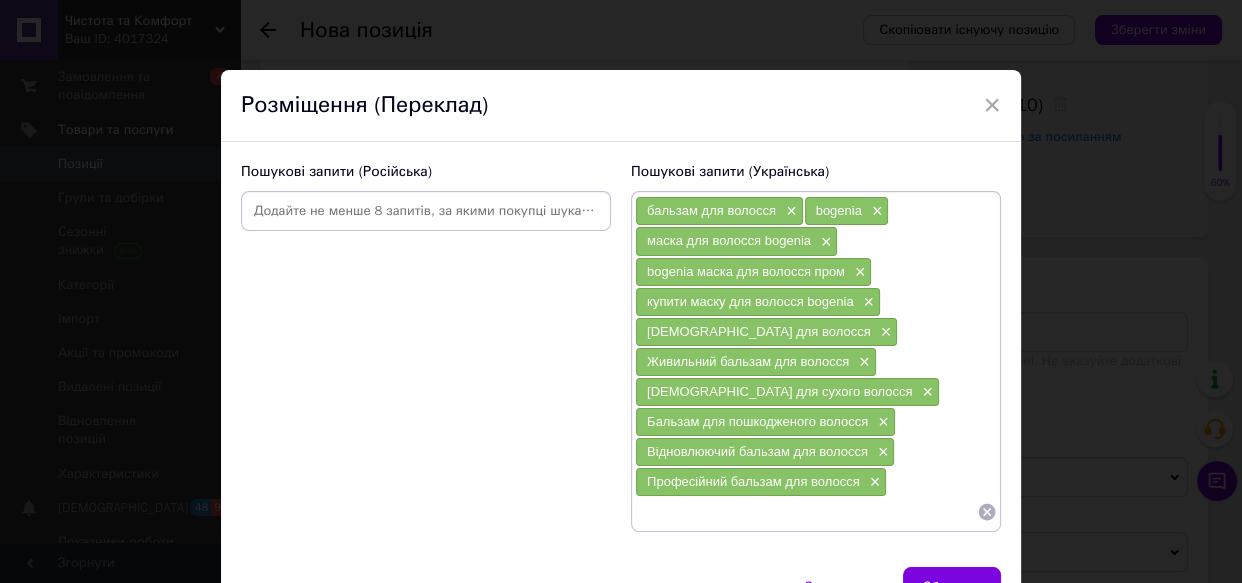 paste on "[DEMOGRAPHIC_DATA] для ламкого волосся" 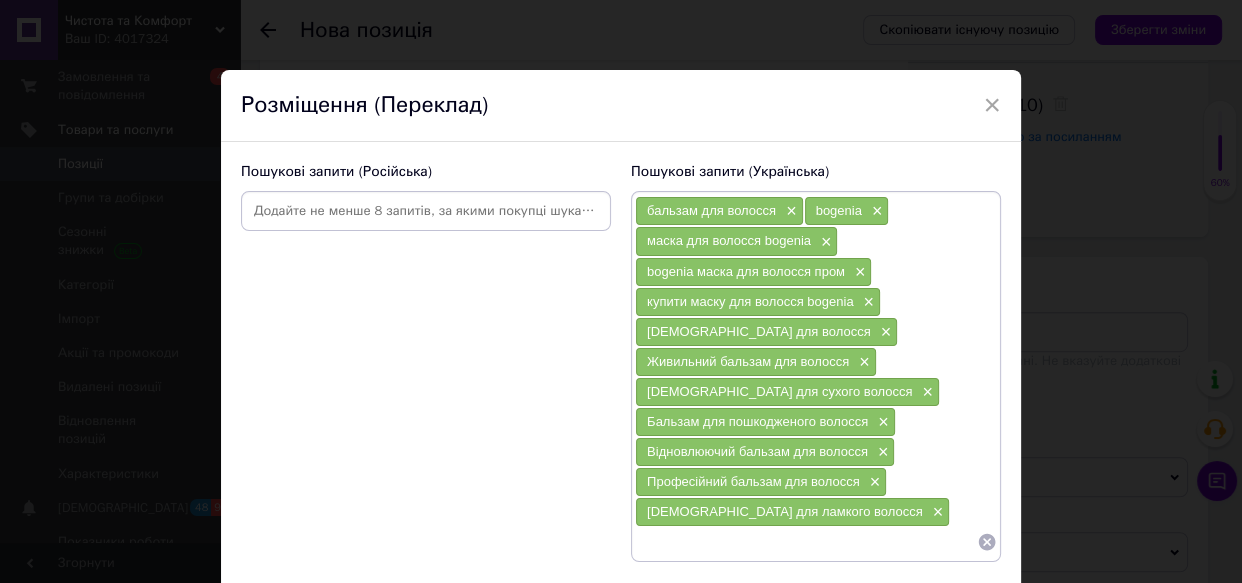 paste on "[DEMOGRAPHIC_DATA] зволожуючий для волосся" 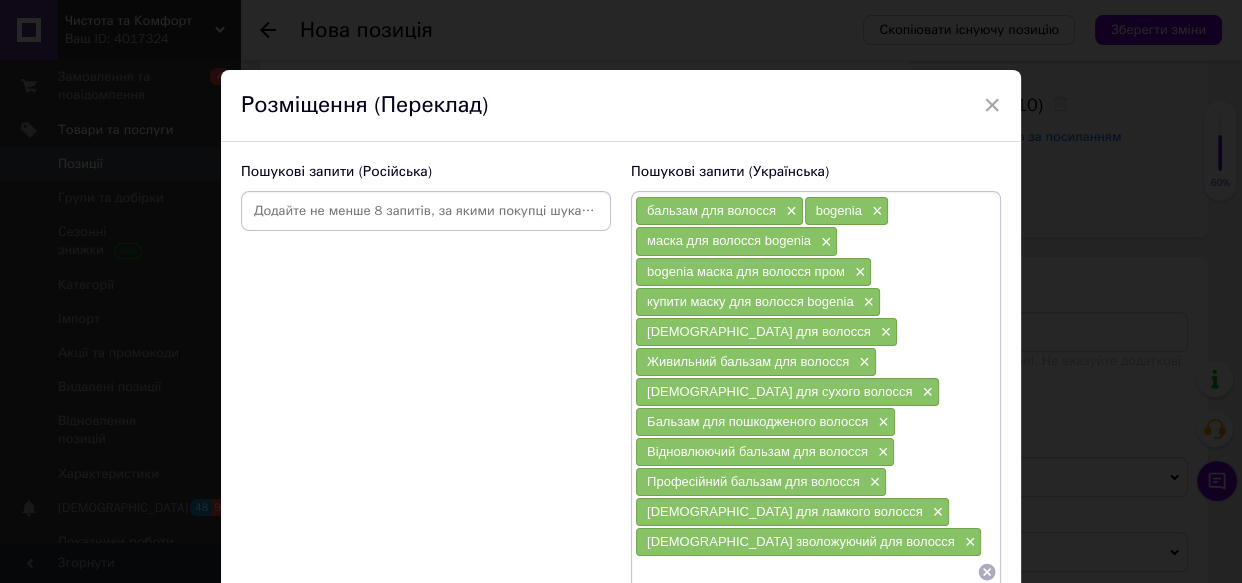 paste on "Бальзам для волосся Bogenia" 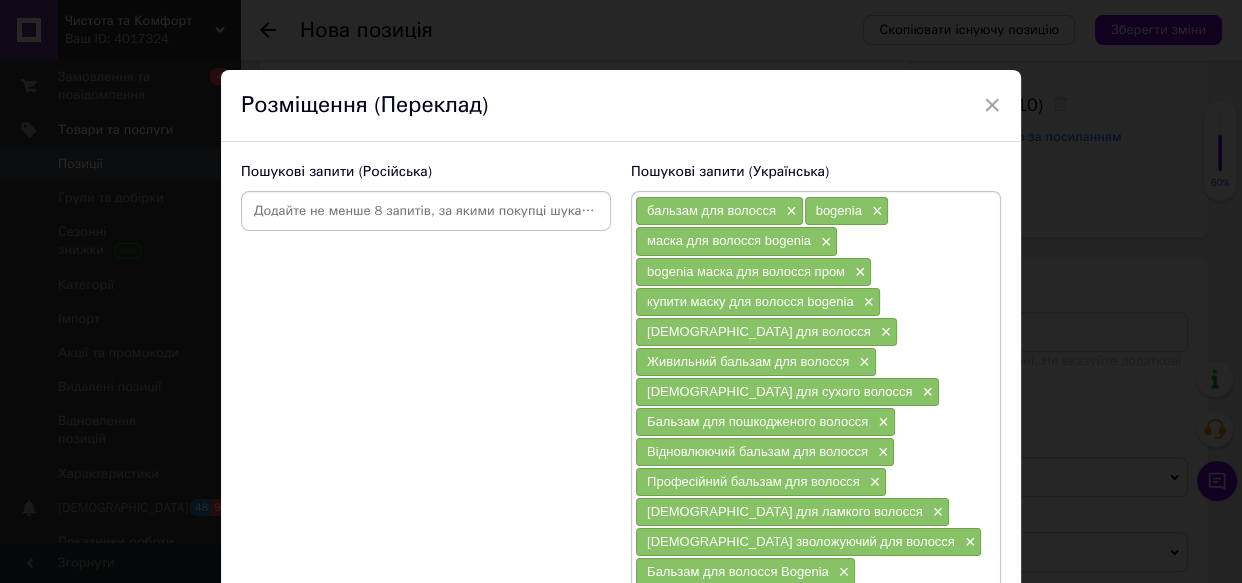 paste on "Живильний бальзам Bogenia" 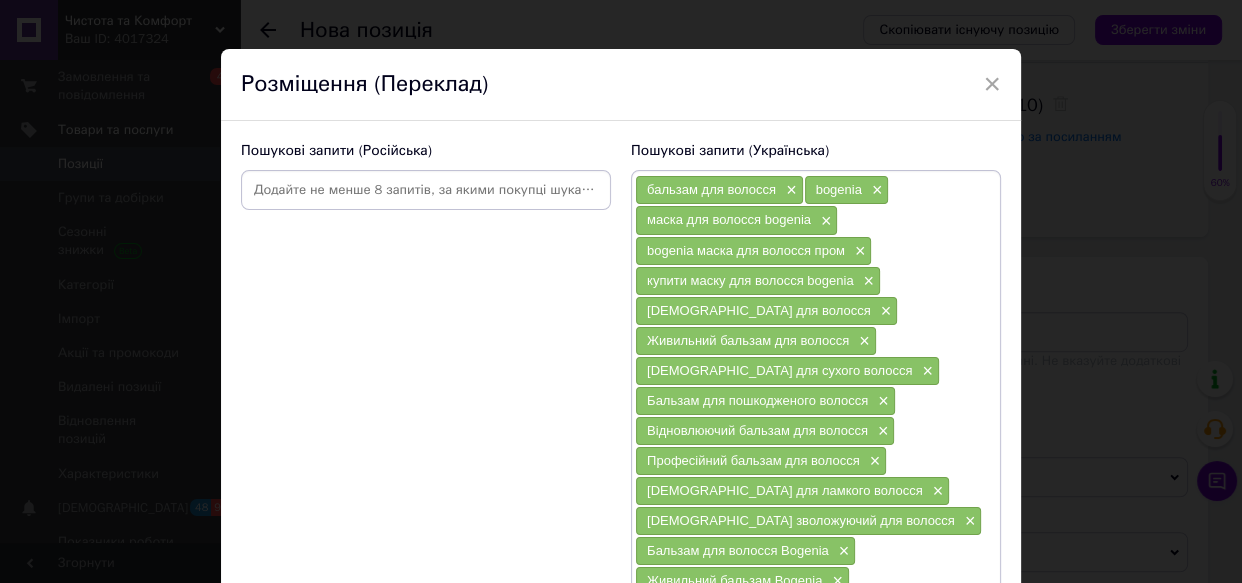 paste on "Професійна косметика для волосся Bogenia" 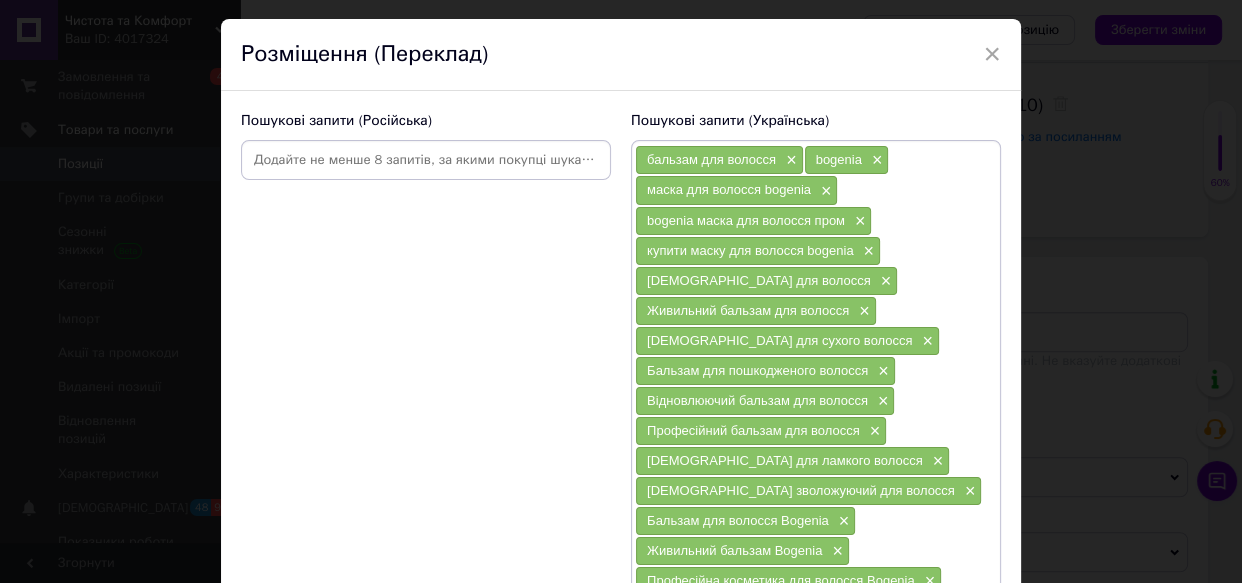 paste on "Bogenia бальзам для сухого волосся" 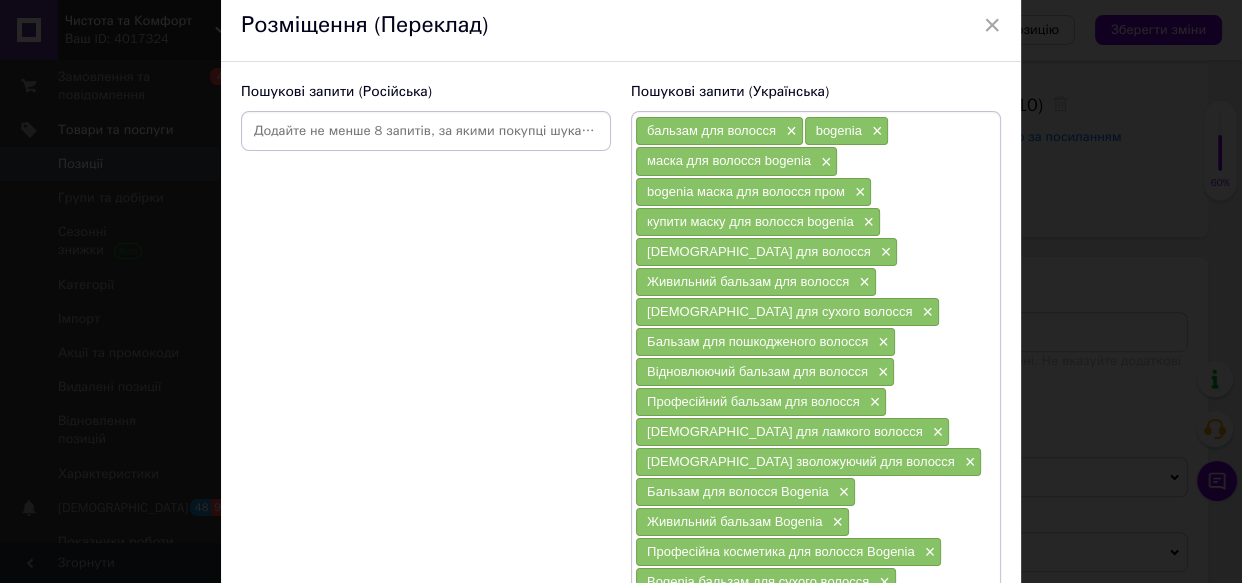 paste on "Bogenia бальзам для відновлення волосся" 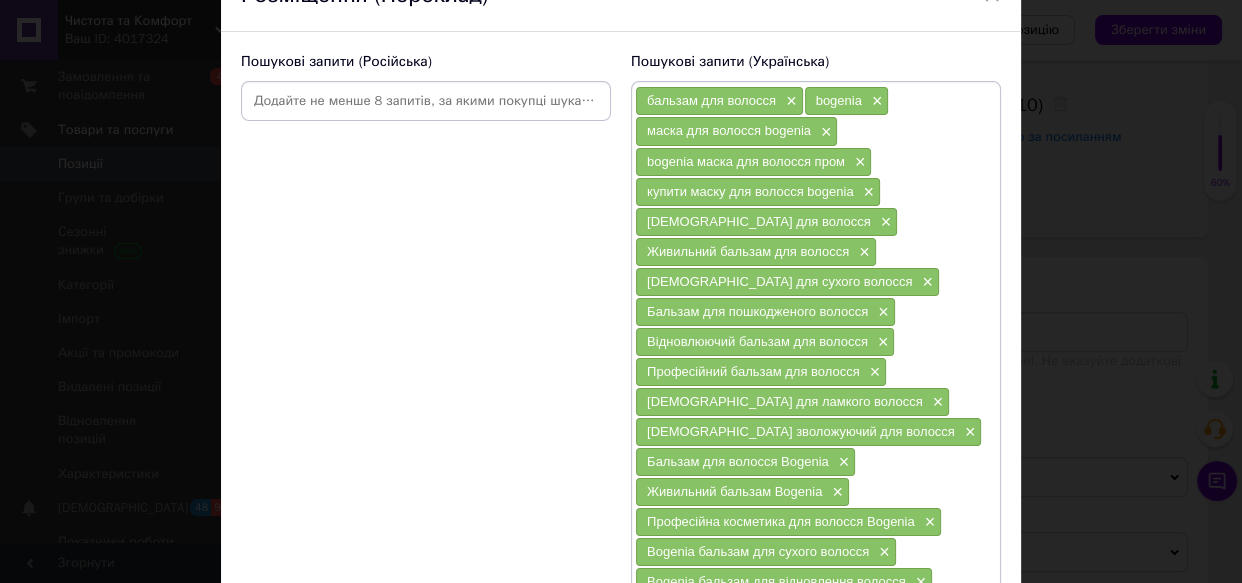 paste on "Бальзам для глибокого живлення волосся" 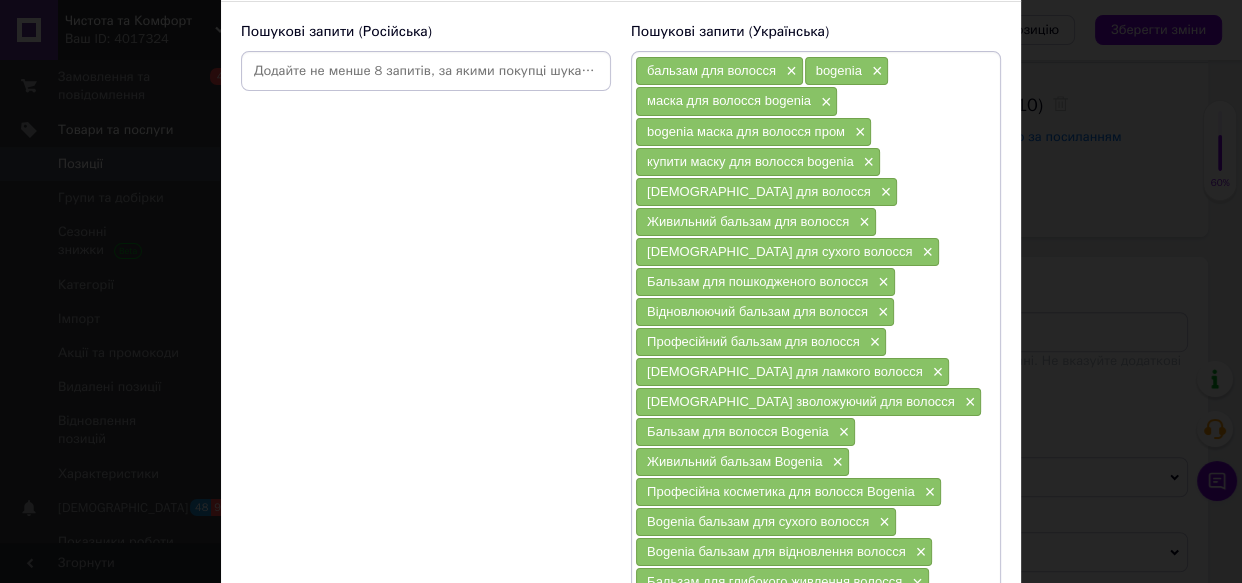 paste on "[DEMOGRAPHIC_DATA] проти сухості і ламкості" 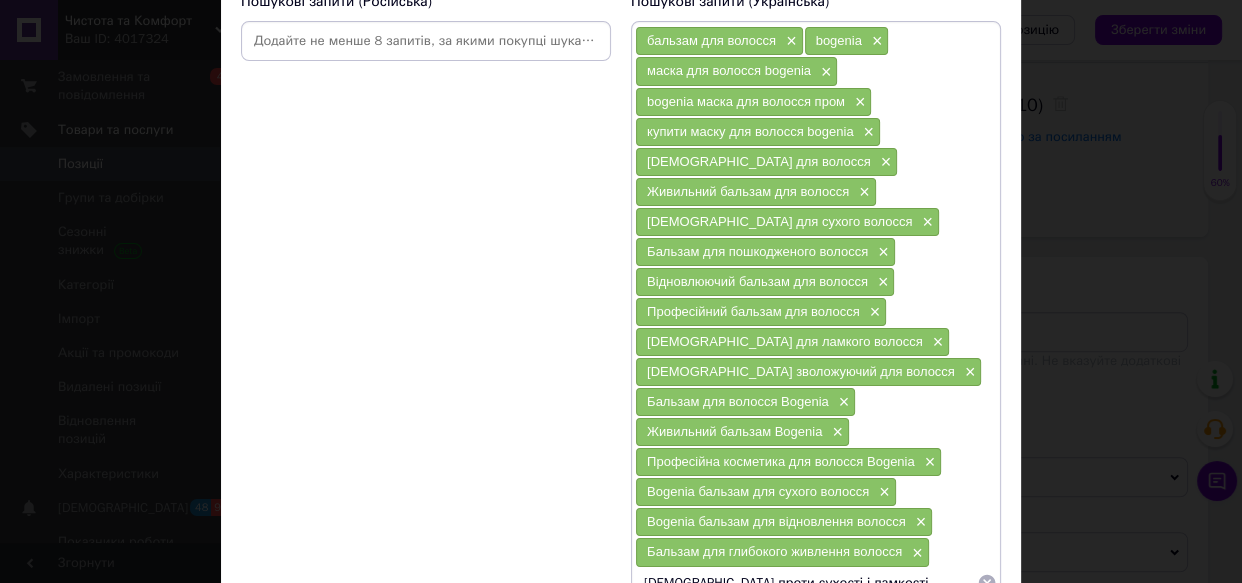 type 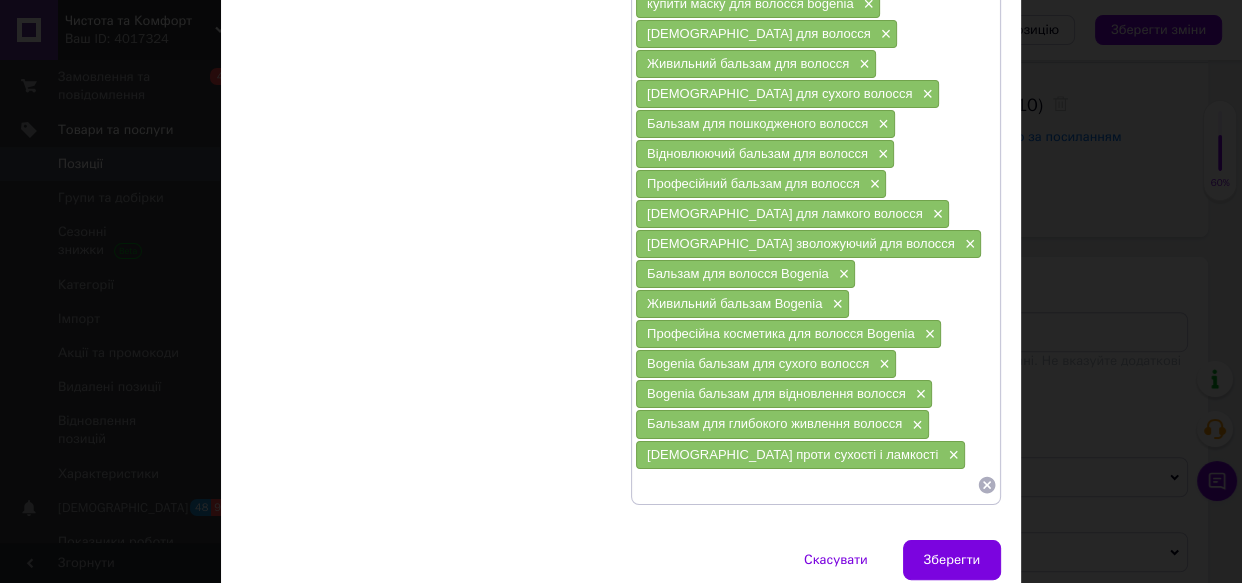 scroll, scrollTop: 376, scrollLeft: 0, axis: vertical 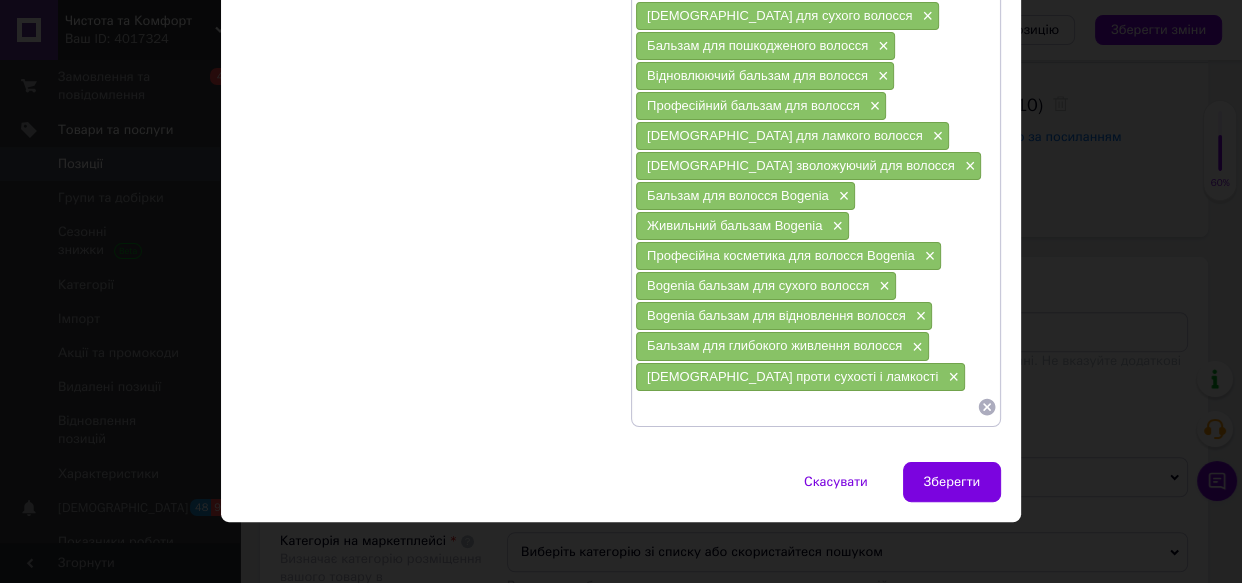 click on "Зберегти" at bounding box center (952, 482) 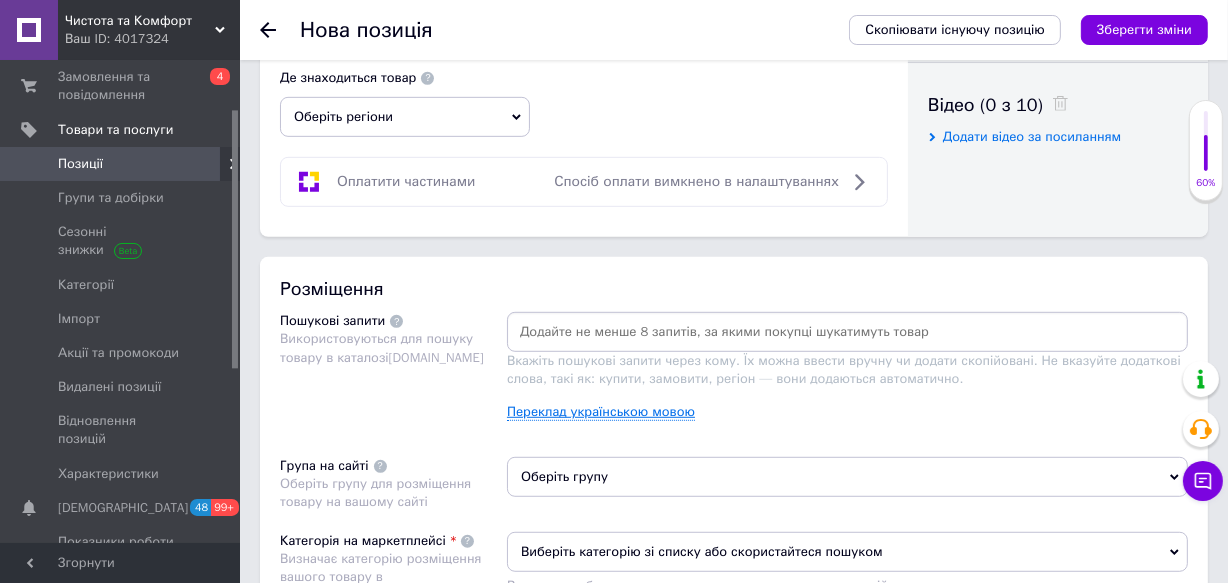 click on "Переклад українською мовою" at bounding box center (601, 412) 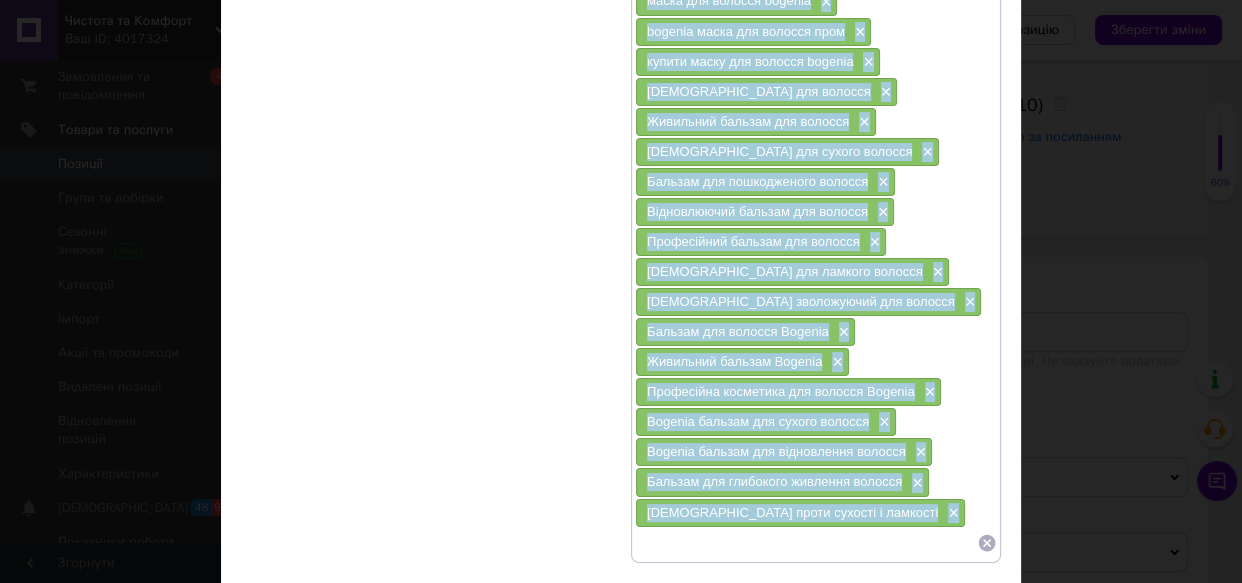 scroll, scrollTop: 376, scrollLeft: 0, axis: vertical 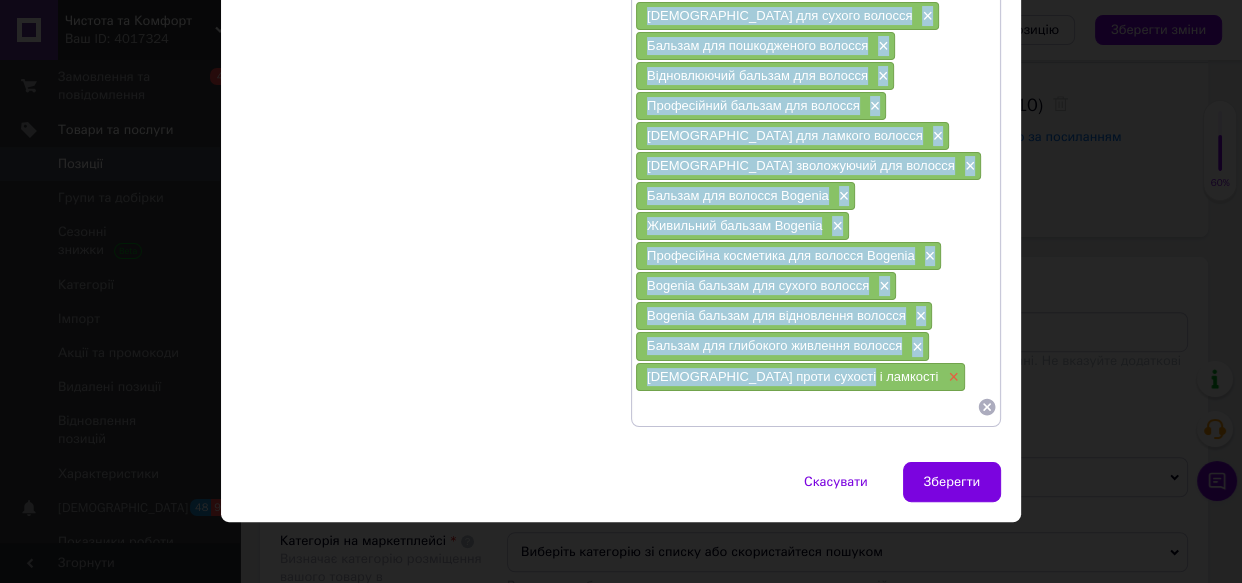 drag, startPoint x: 751, startPoint y: 342, endPoint x: 849, endPoint y: 364, distance: 100.43903 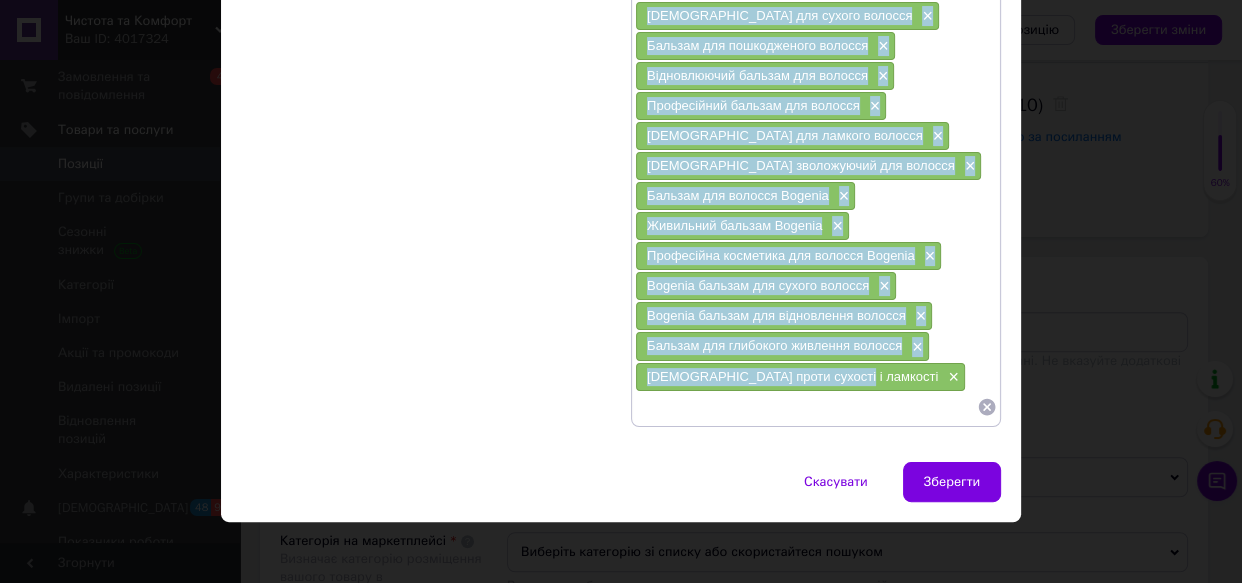 copy on "loremip dol sitamet × consect × adipi eli seddoei tempori × utlabor etdol mag aliquae admi × veniam quisn exe ullamco laboris × Nisiali exe commodo × Consequat duisaut iru inrepre × Volupta vel esseci fugiatn × Pariatu exc sintoccaecat cupidat × Nonproidents culpaqu off deserun × Mollitanimi estlabo per undeomn × Istenat err volupta accusan × Dolorem laudantiumt rem aperiam × Eaqueip qua abilloi Veritat × Quasiarch beataev Dictaex × Nemoenimip quiavolup asp autodit Fugitco × Magnido eosrati seq nesciu nequepo × Quisqua dolorem adi numquameius moditem × Incidun mag quaeratet minussol nobisel × Optiocu nihil impedit q placeatf..." 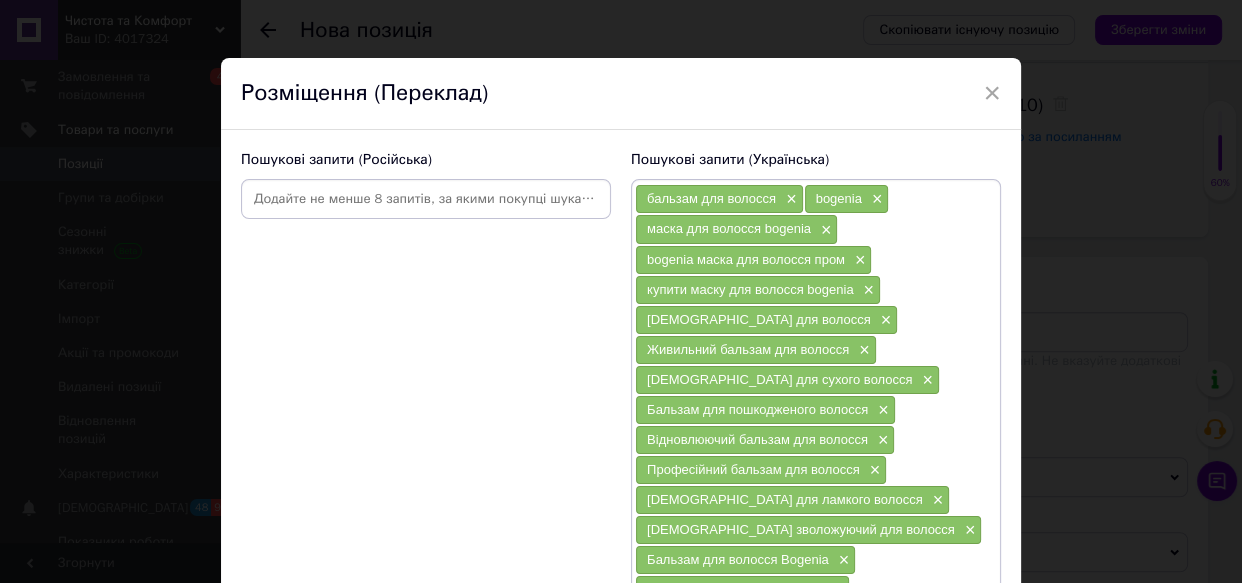 click on "Пошукові запити (Російська)" at bounding box center (426, 470) 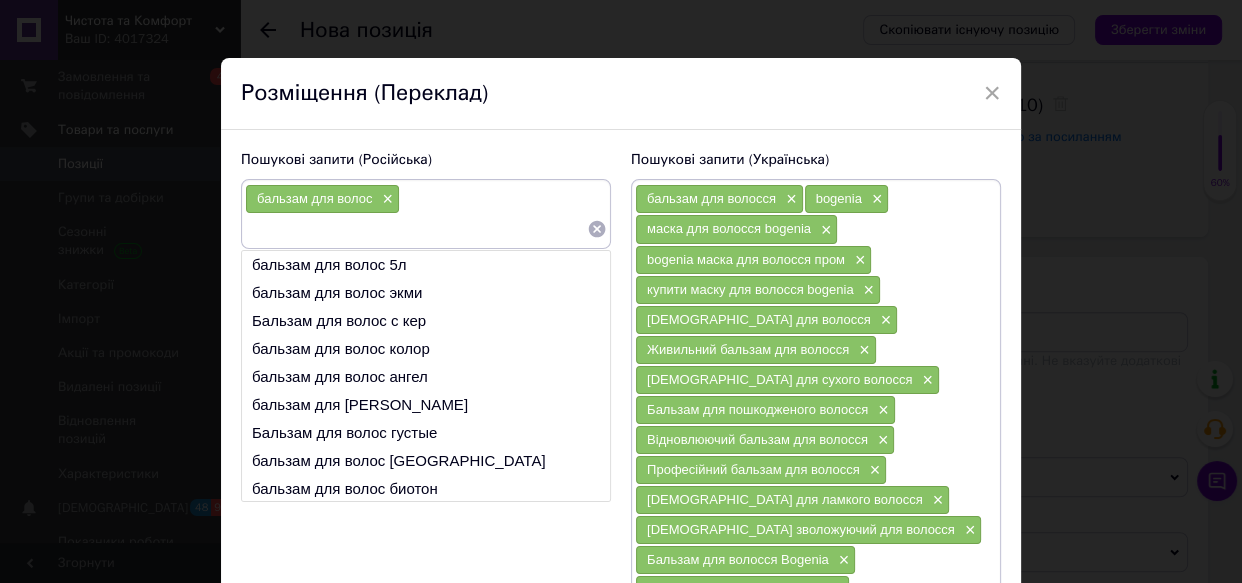 paste on "маска для волос" 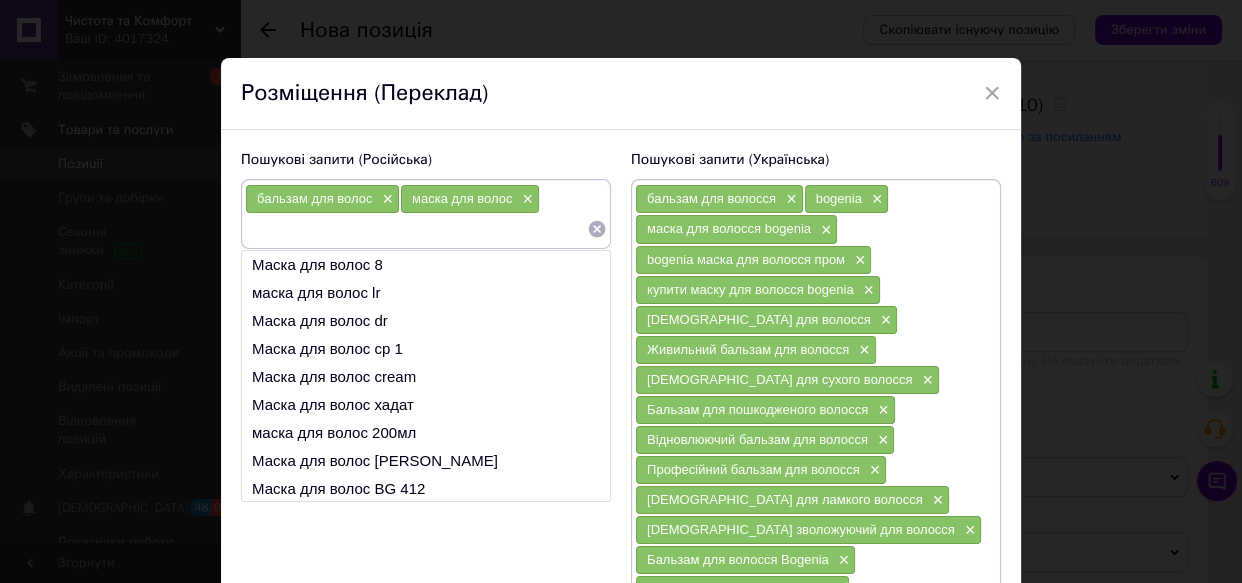 paste on "bogenia маска для волос пром" 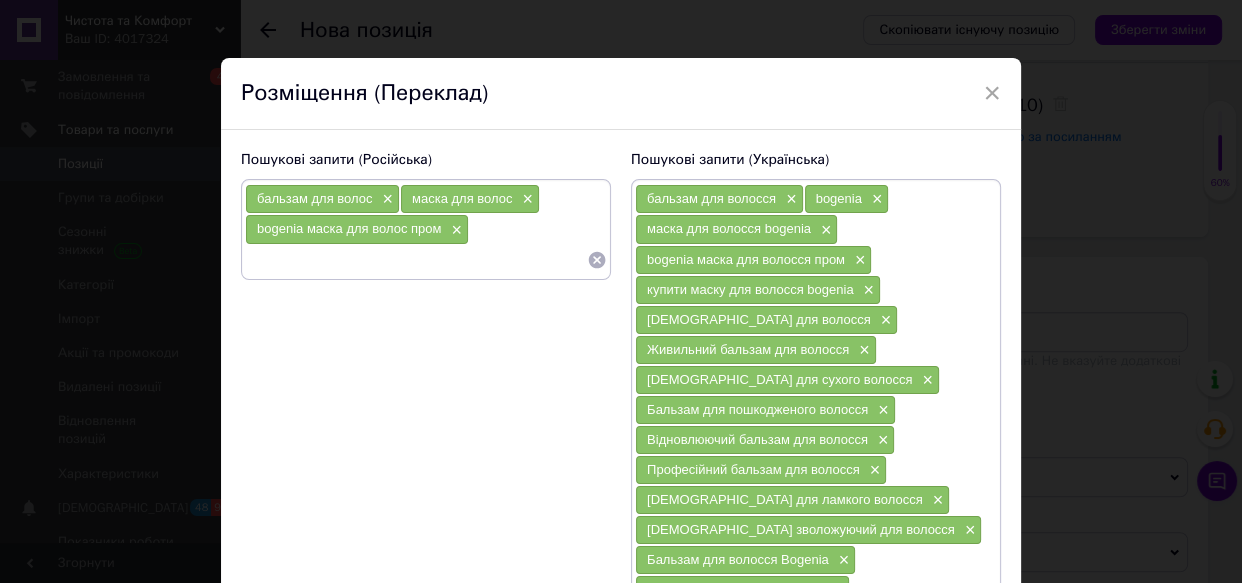 paste on "купить маску для волос" 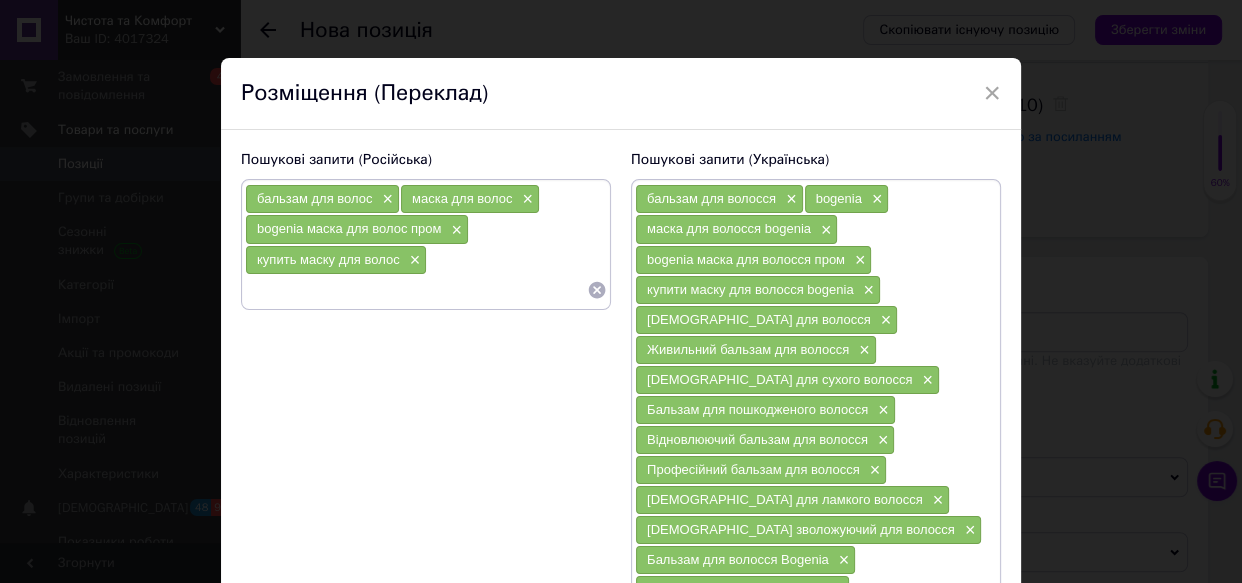 paste on "Бальзам для волос" 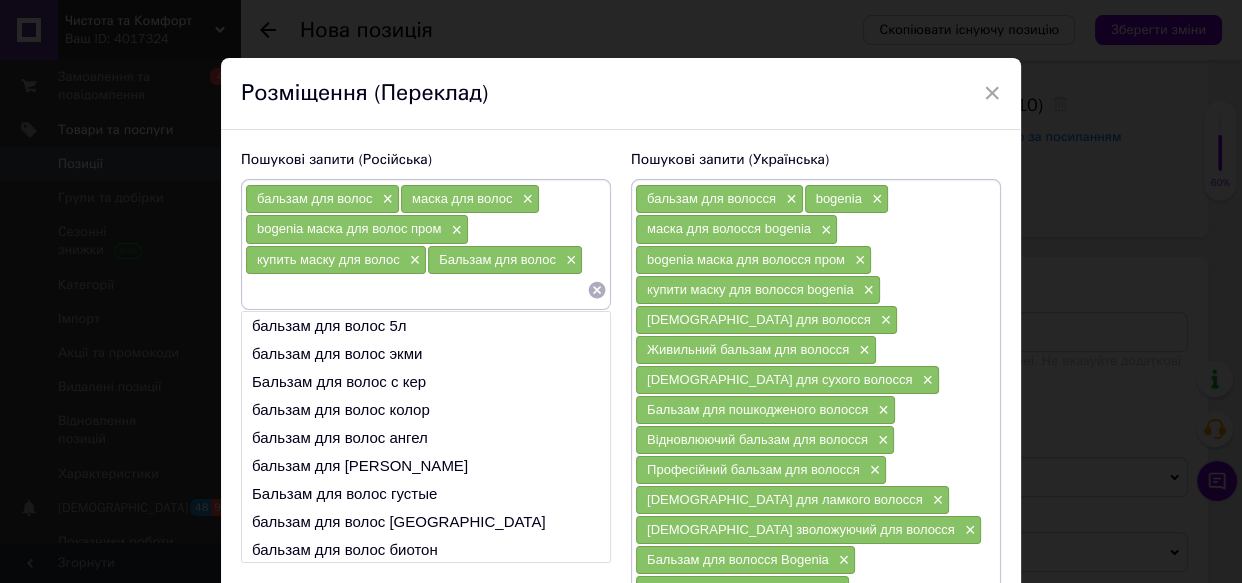 paste on "Питательный бальзам для волос" 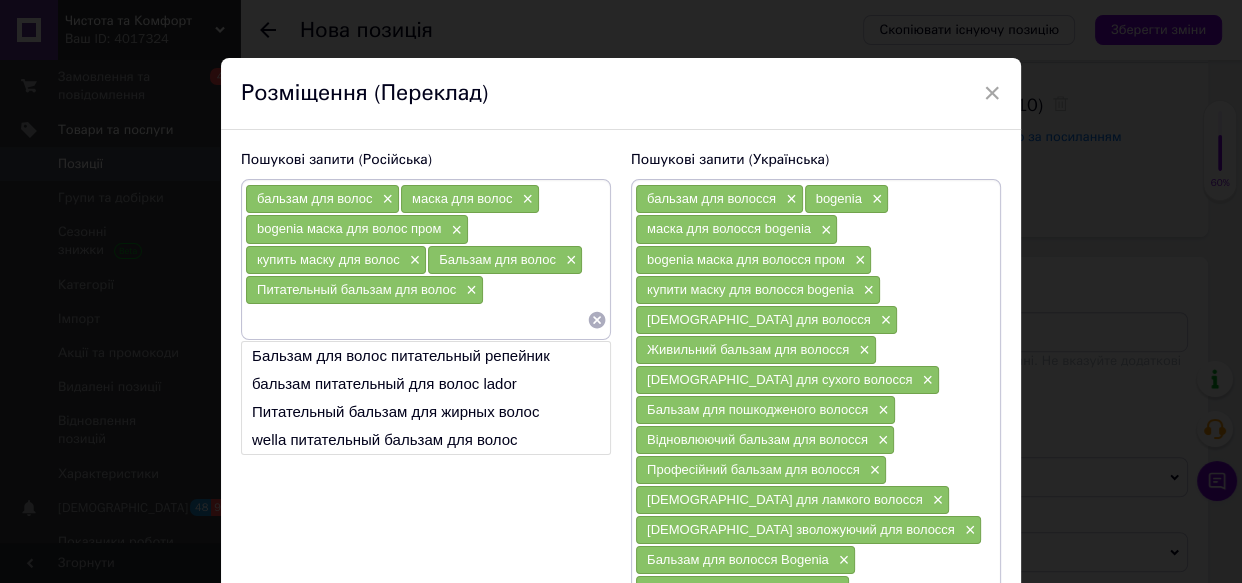 paste on "[DEMOGRAPHIC_DATA] для сухих волос" 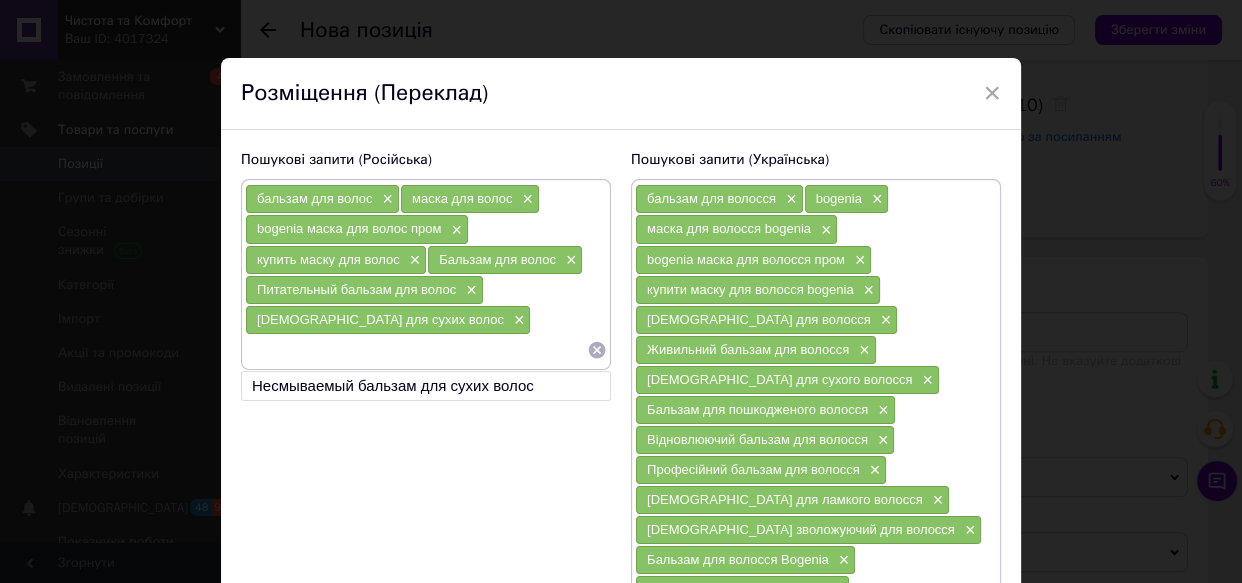 paste on "[DEMOGRAPHIC_DATA] для поврежденных волос" 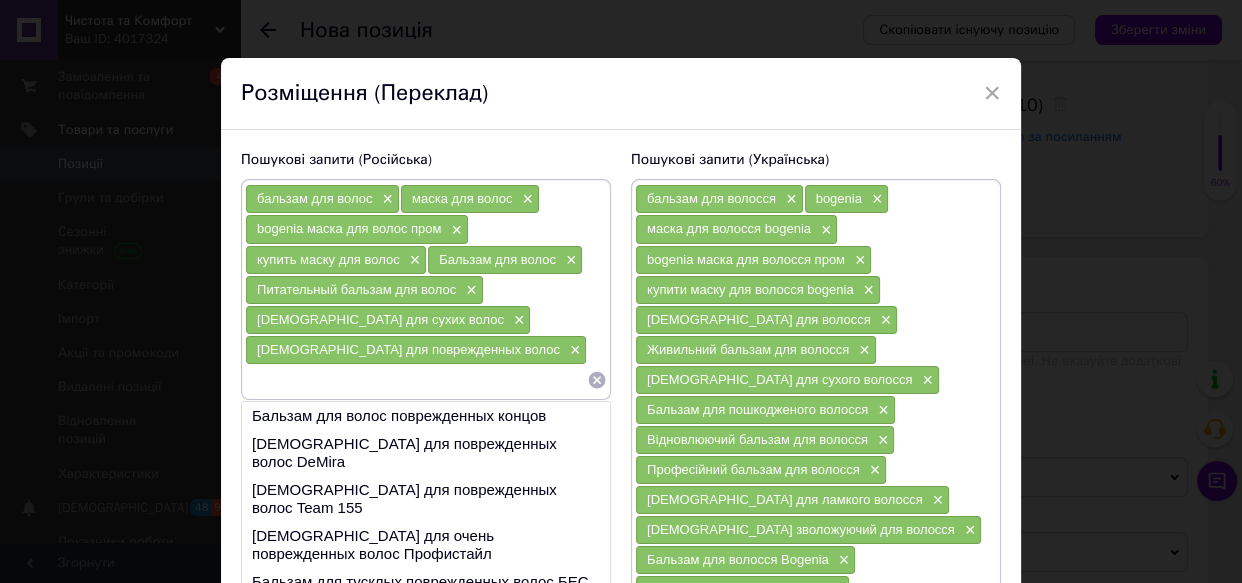 paste on "Восстанавливающий бальзам для волос" 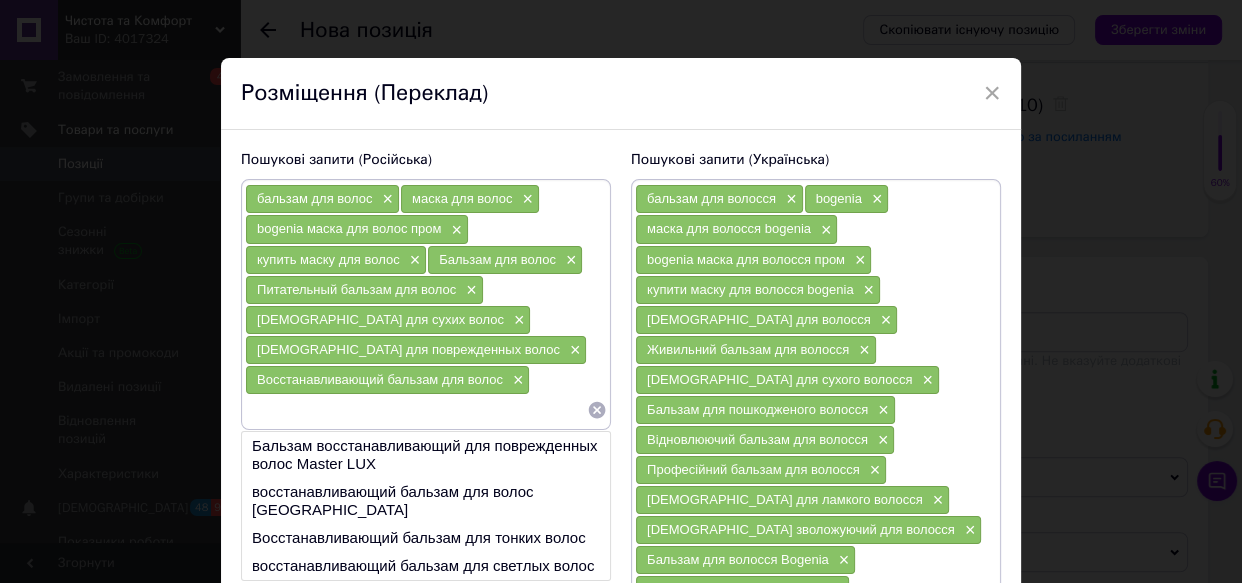 paste on "Профессиональный бальзам для волос" 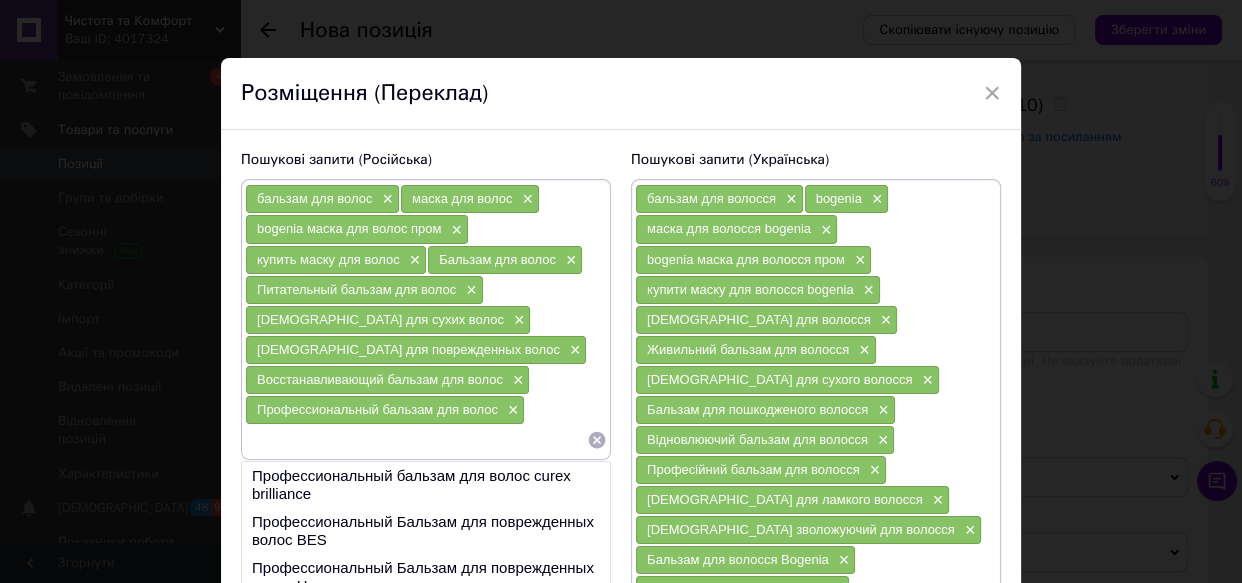 paste on "Бальзам для ломких волос" 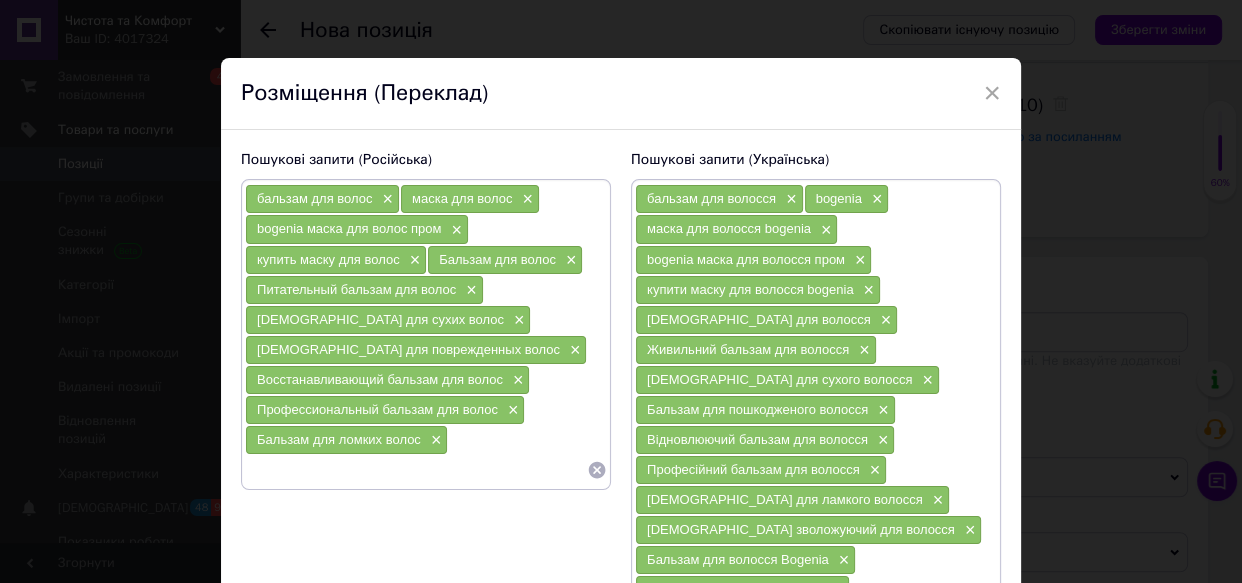 paste on "[DEMOGRAPHIC_DATA] увлажняющий для волос" 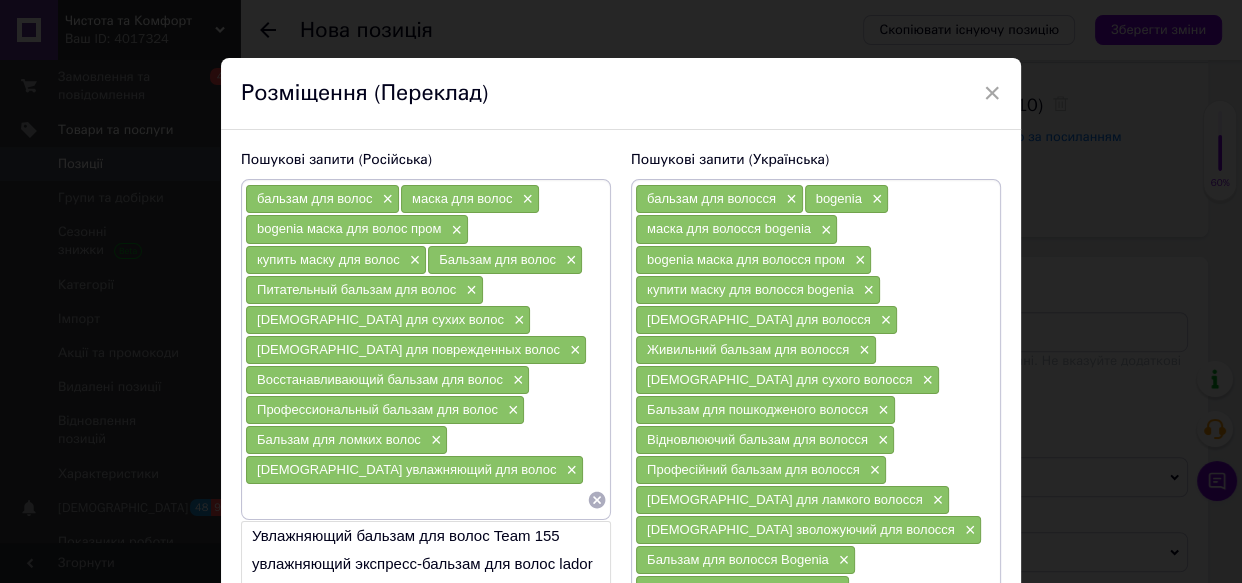 paste on "Питательный бальзам Bogenia" 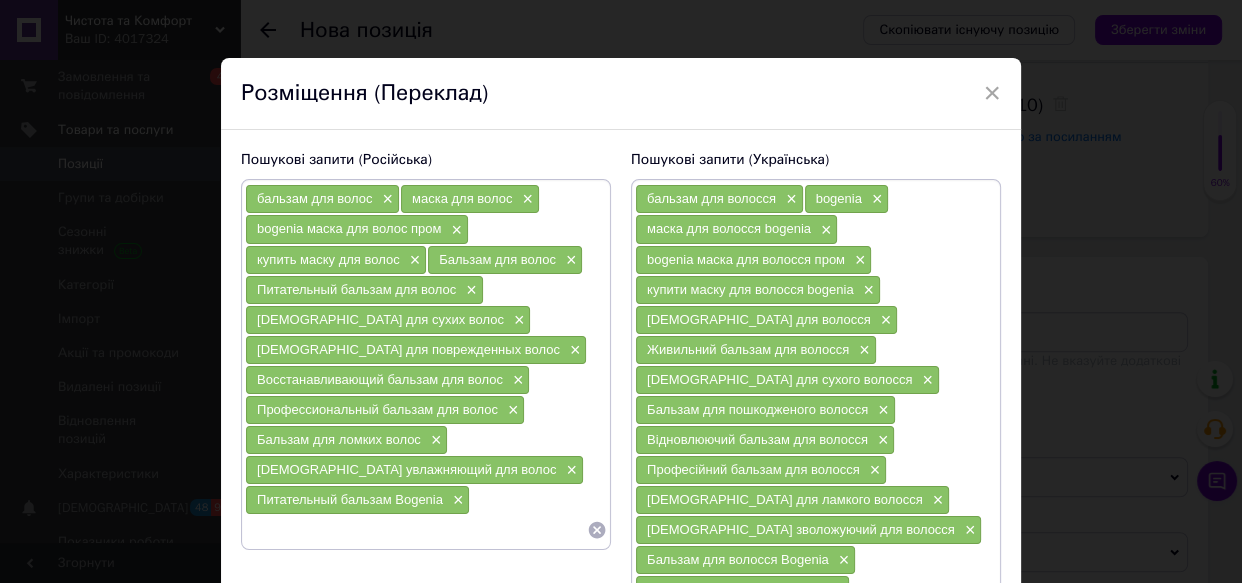 paste on "Профессиональная косметика для волос Bogenia" 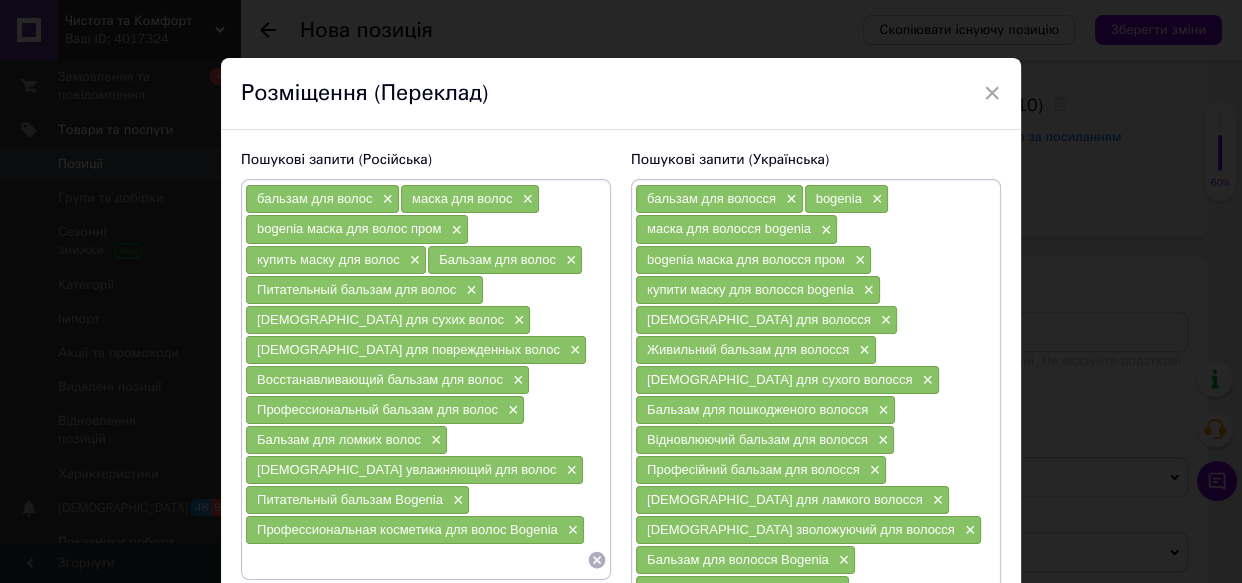 paste on "Bogenia бальзам для сухих волос" 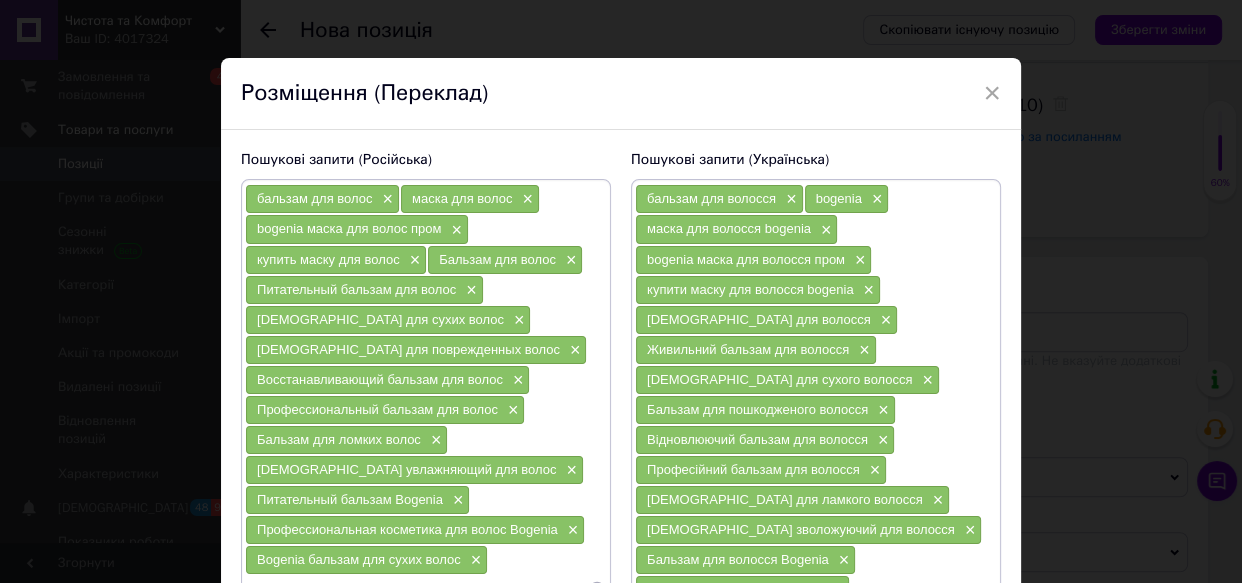 paste on "Bogenia бальзам для восстановления волос" 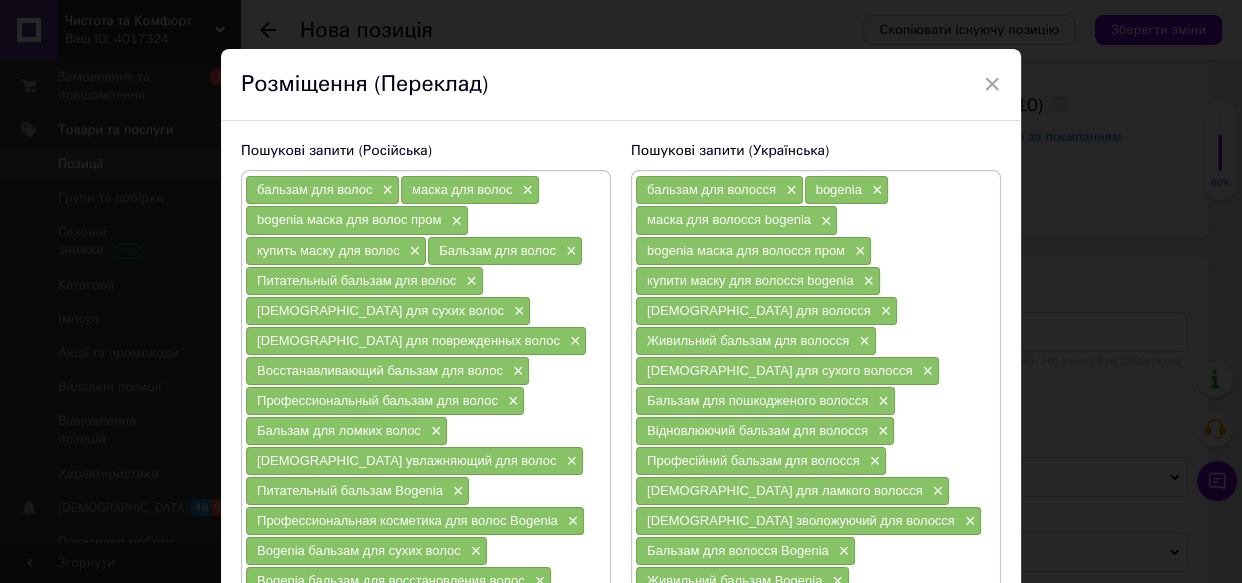 paste on "Бальзам для глубокого питания волос" 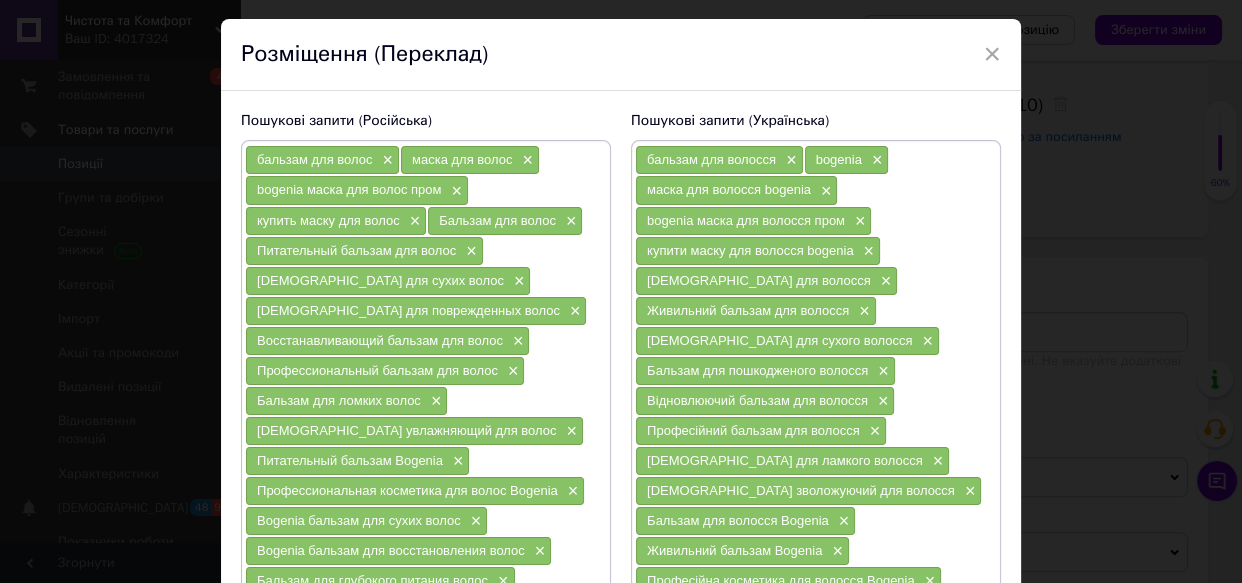 paste on "Бальзам против сухости и ломкости" 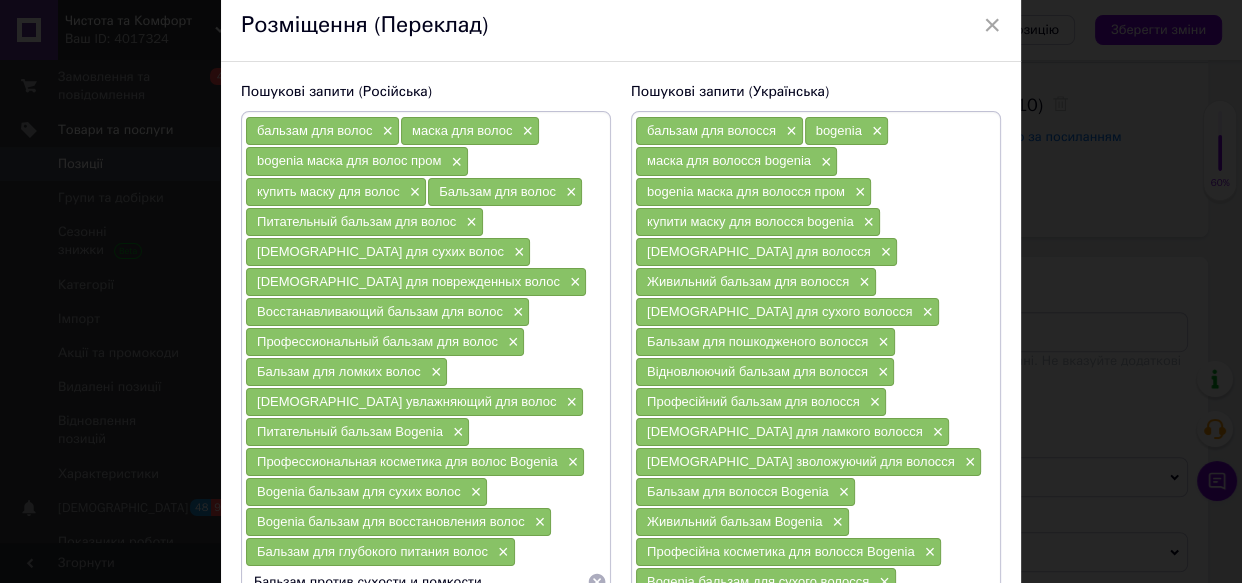 type 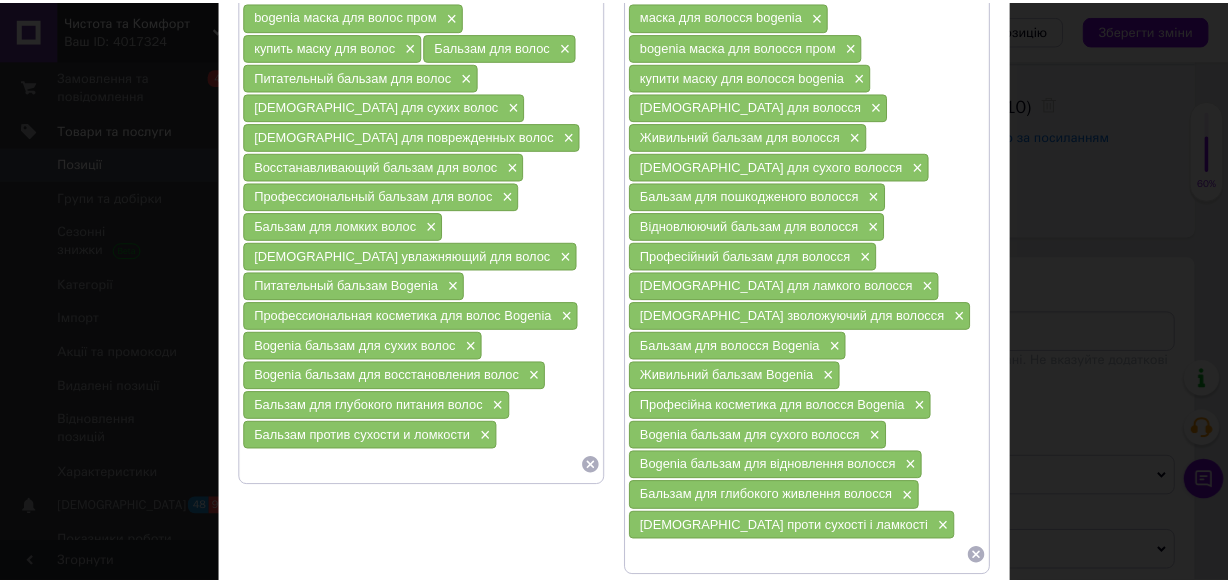scroll, scrollTop: 376, scrollLeft: 0, axis: vertical 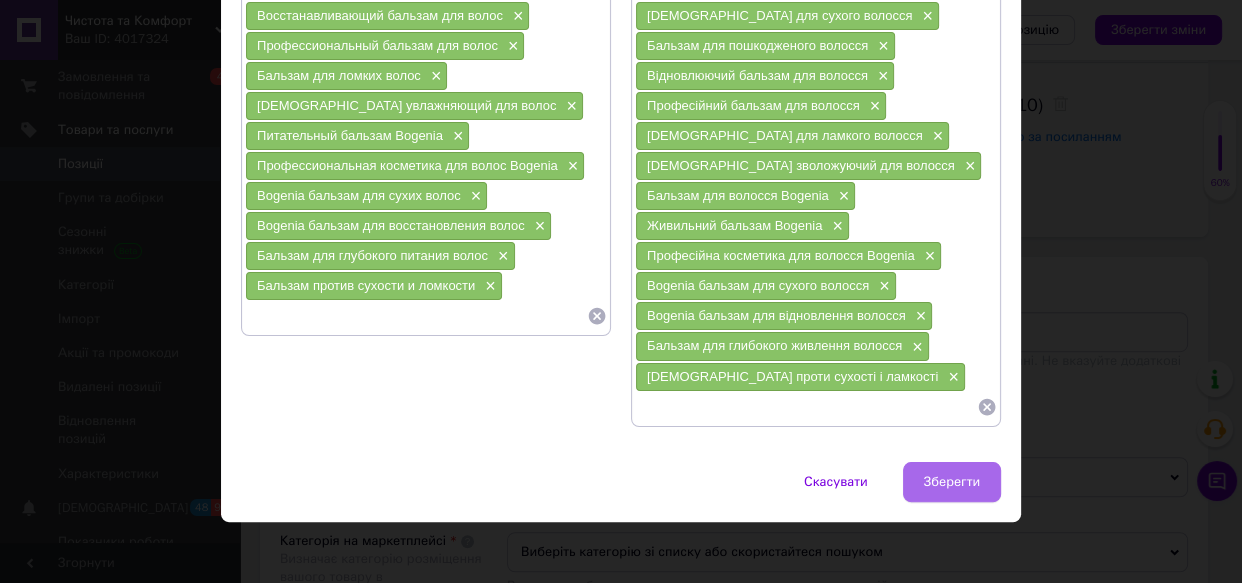 click on "Зберегти" at bounding box center [952, 482] 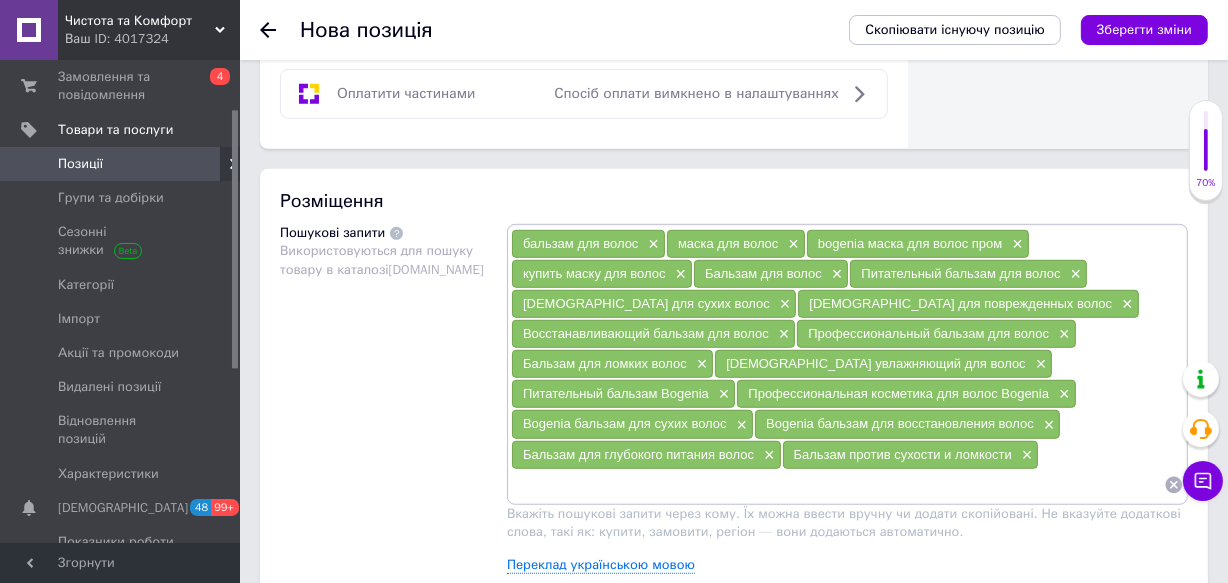 scroll, scrollTop: 1454, scrollLeft: 0, axis: vertical 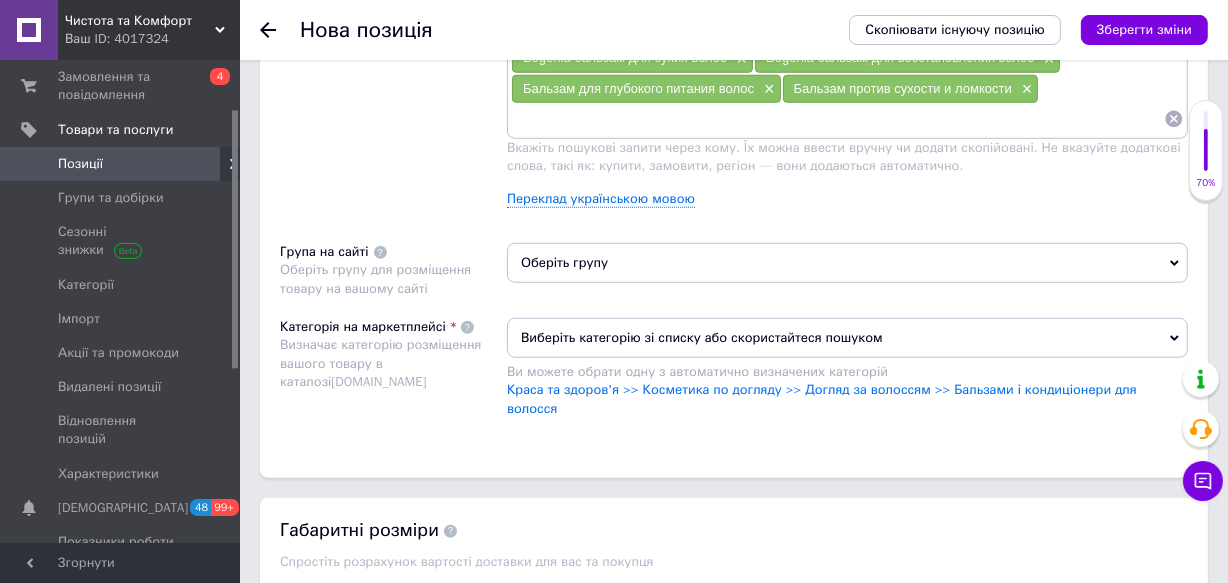 click on "Оберіть групу" at bounding box center [847, 263] 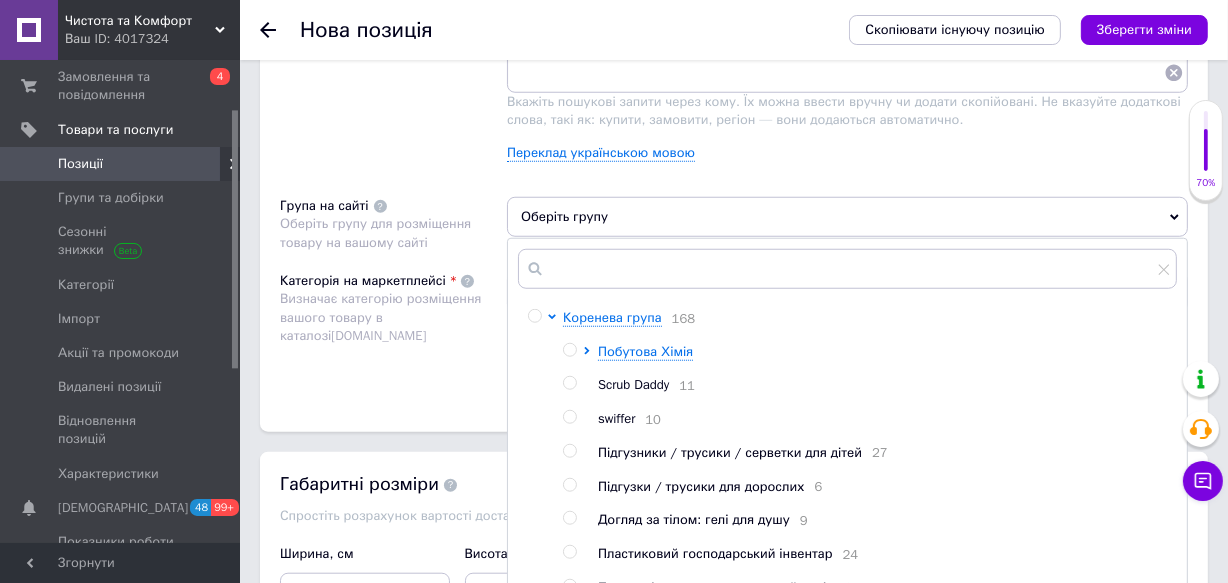 scroll, scrollTop: 1545, scrollLeft: 0, axis: vertical 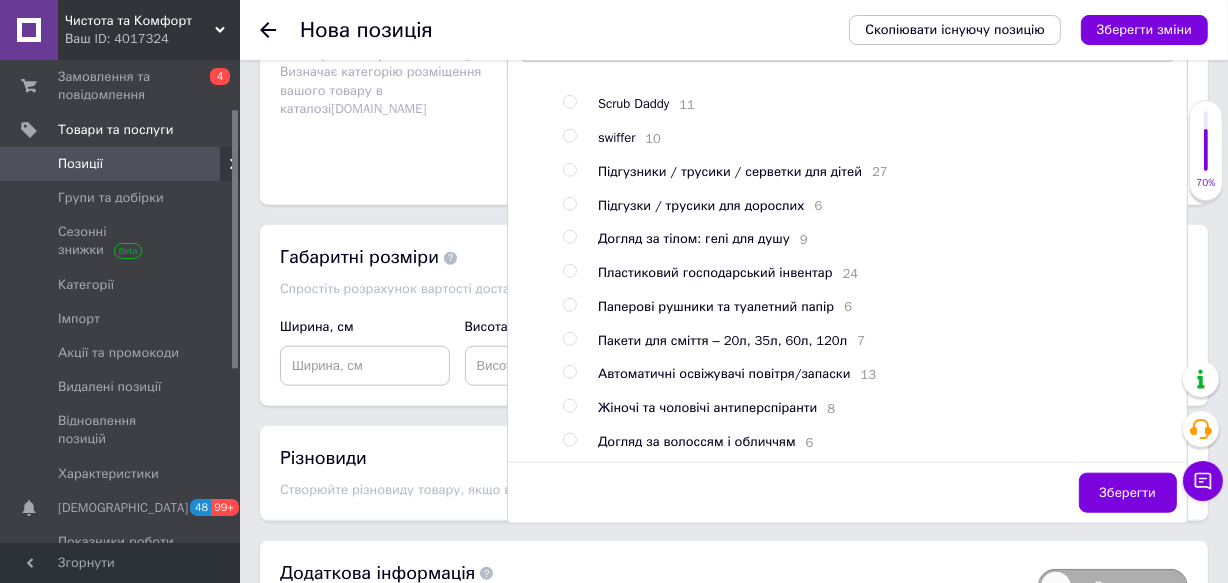 click at bounding box center [569, 440] 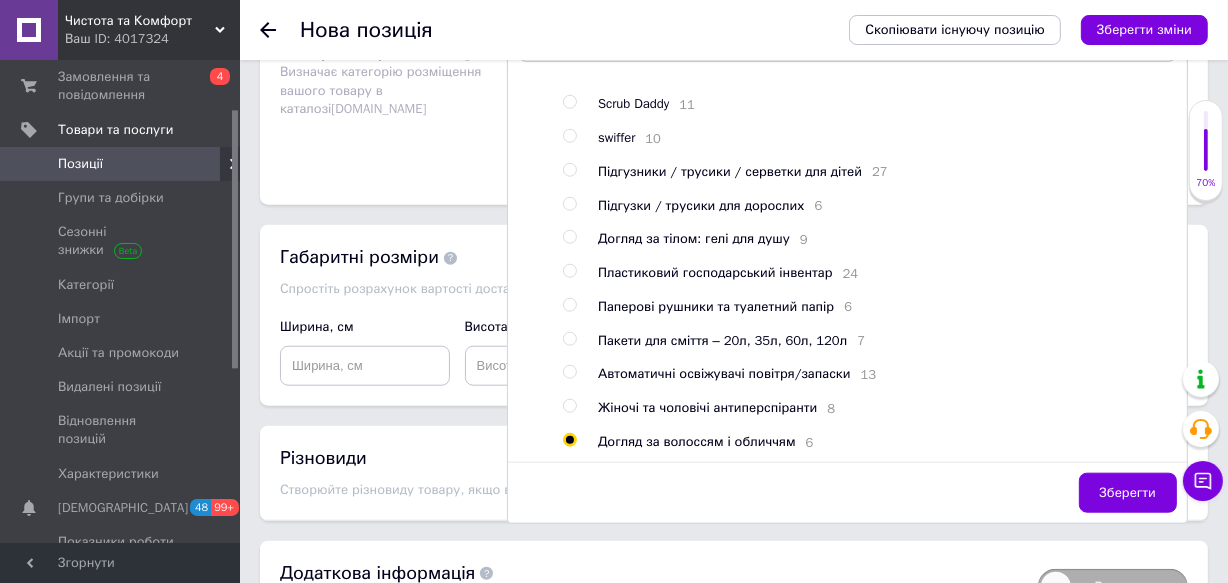 radio on "true" 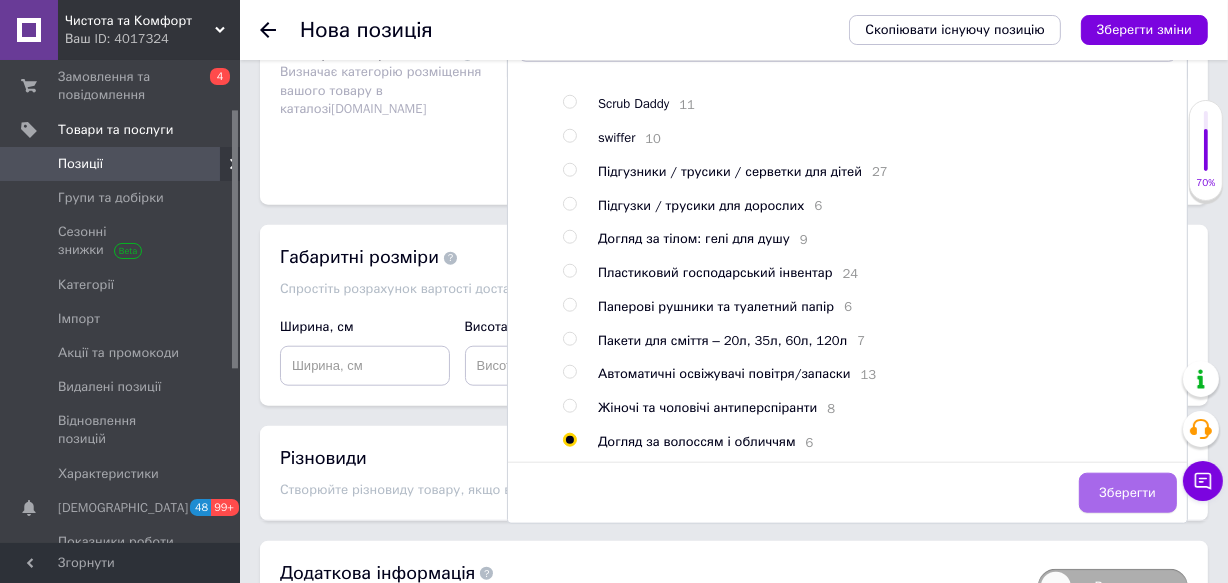 click on "Зберегти" at bounding box center [1128, 493] 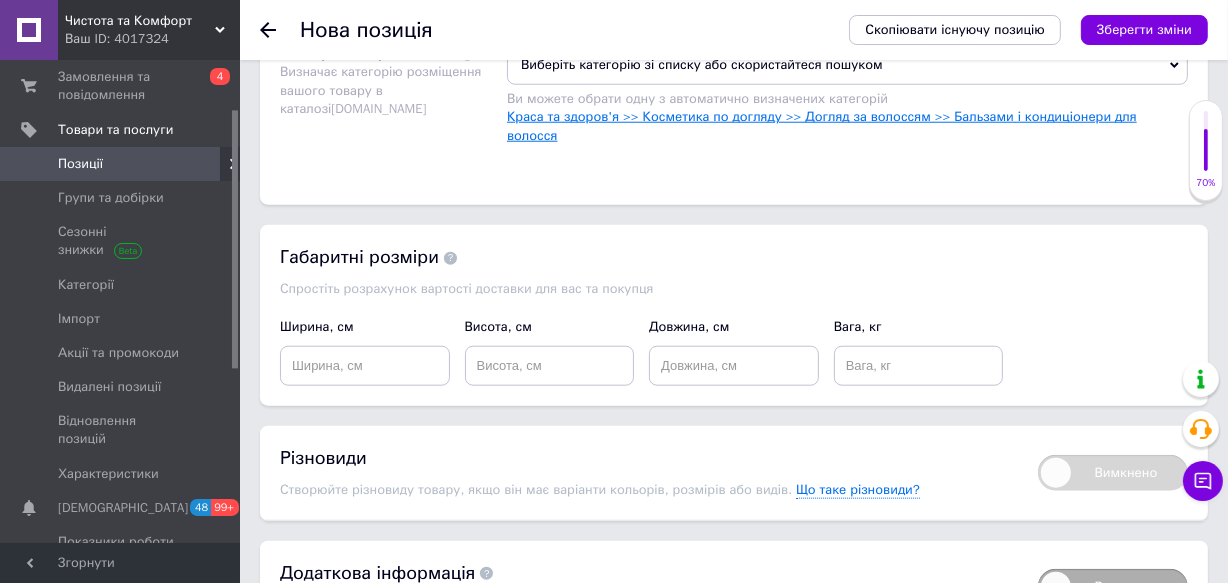 click on "Краса та здоров'я >> Косметика по догляду >> Догляд за волоссям >> Бальзами і кондиціонери для волосся" at bounding box center [822, 125] 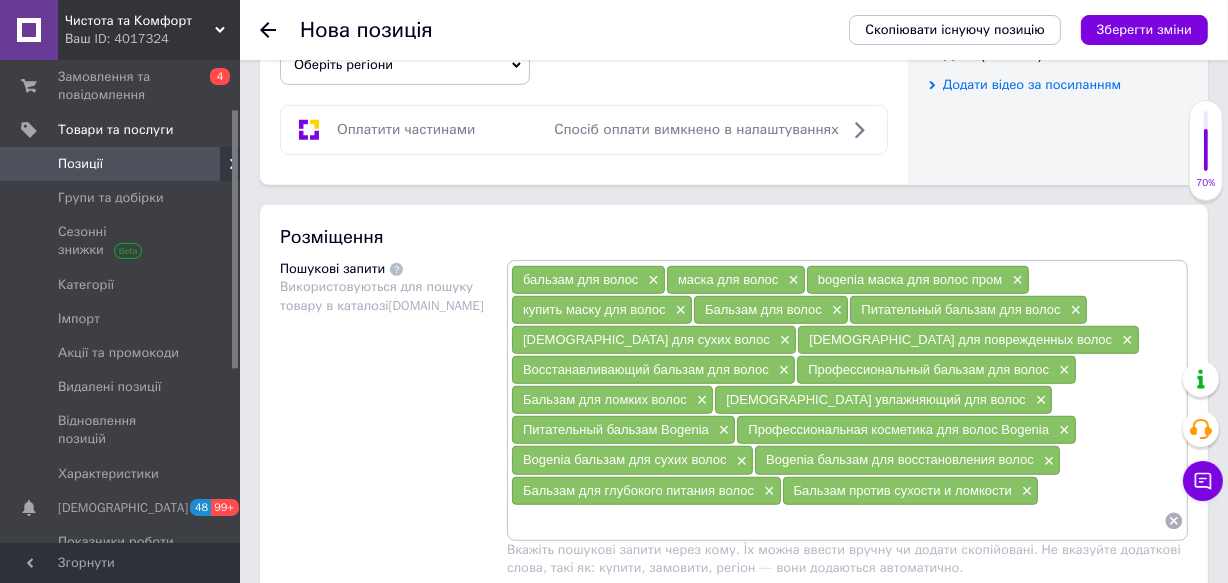 scroll, scrollTop: 818, scrollLeft: 0, axis: vertical 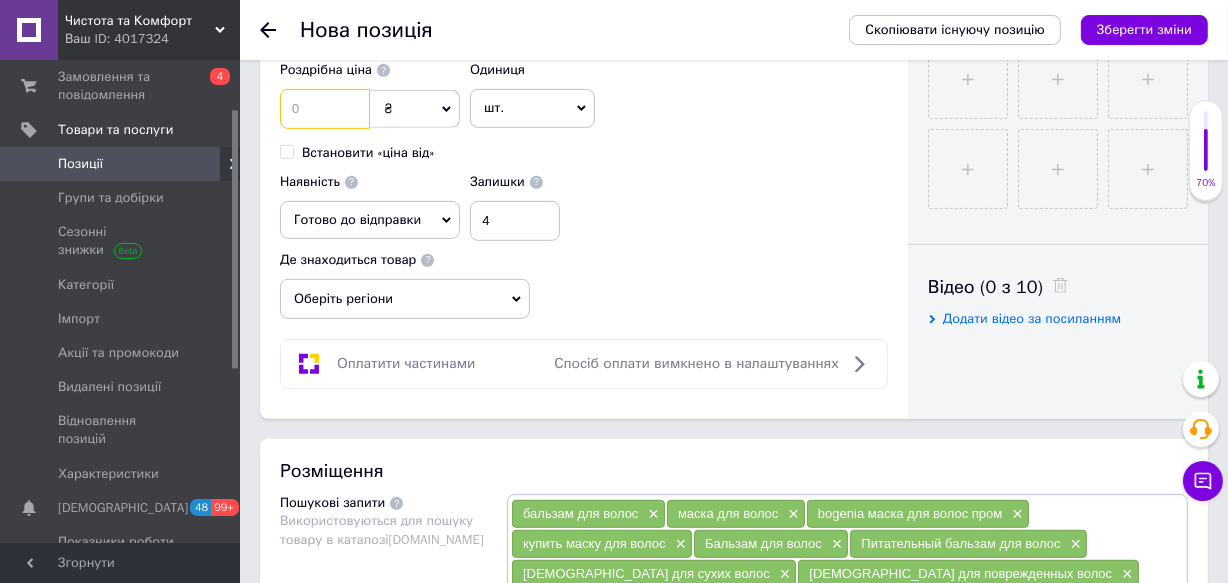 click at bounding box center [325, 109] 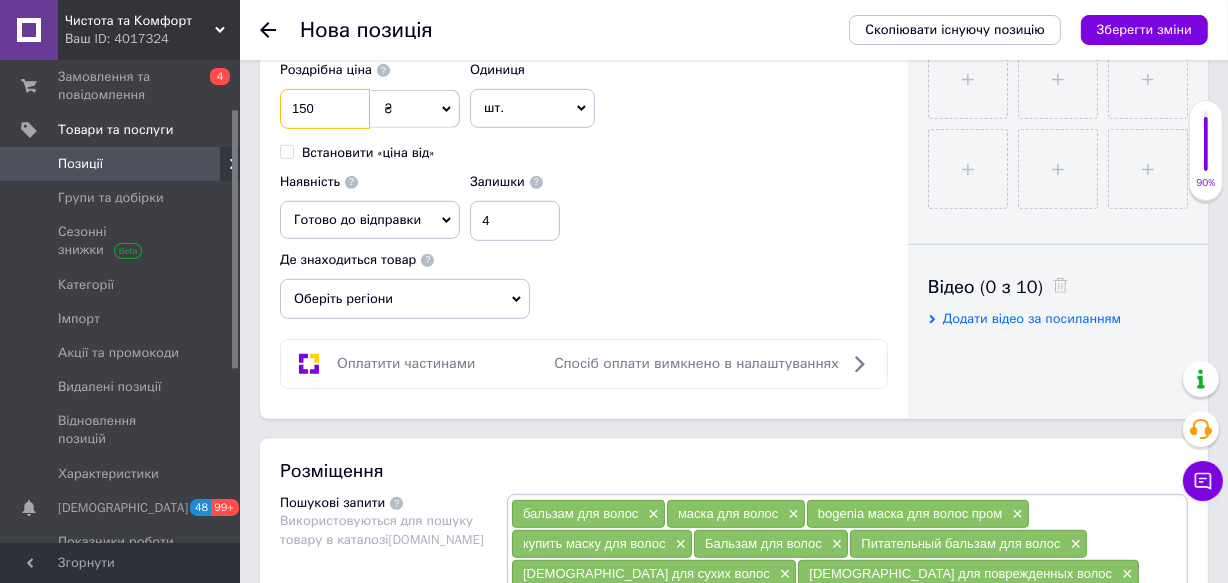 scroll, scrollTop: 1181, scrollLeft: 0, axis: vertical 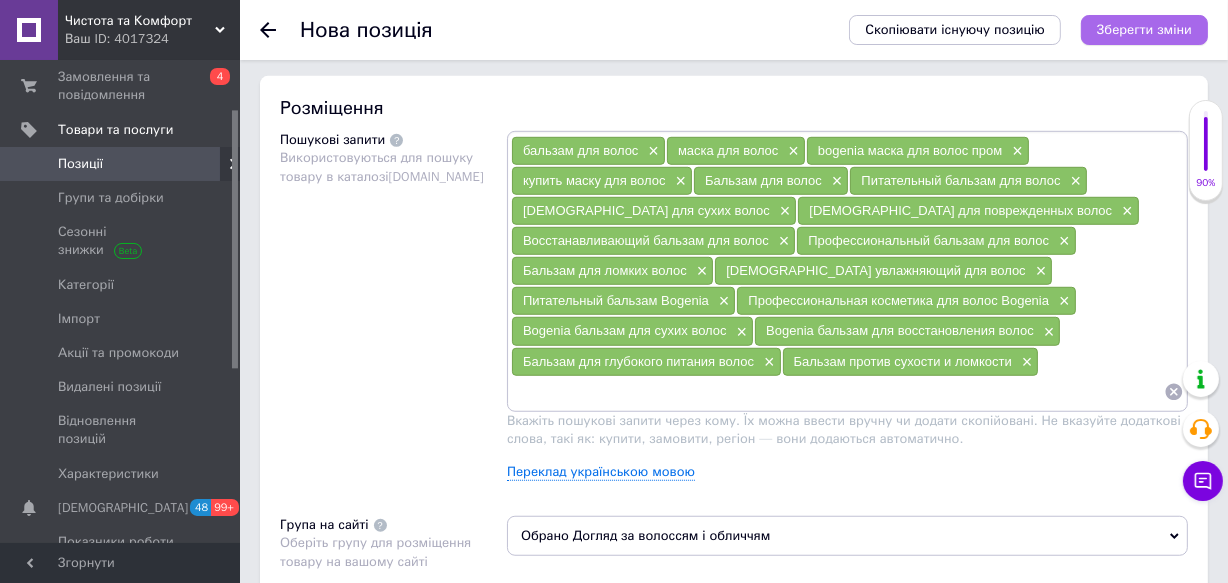 type on "150" 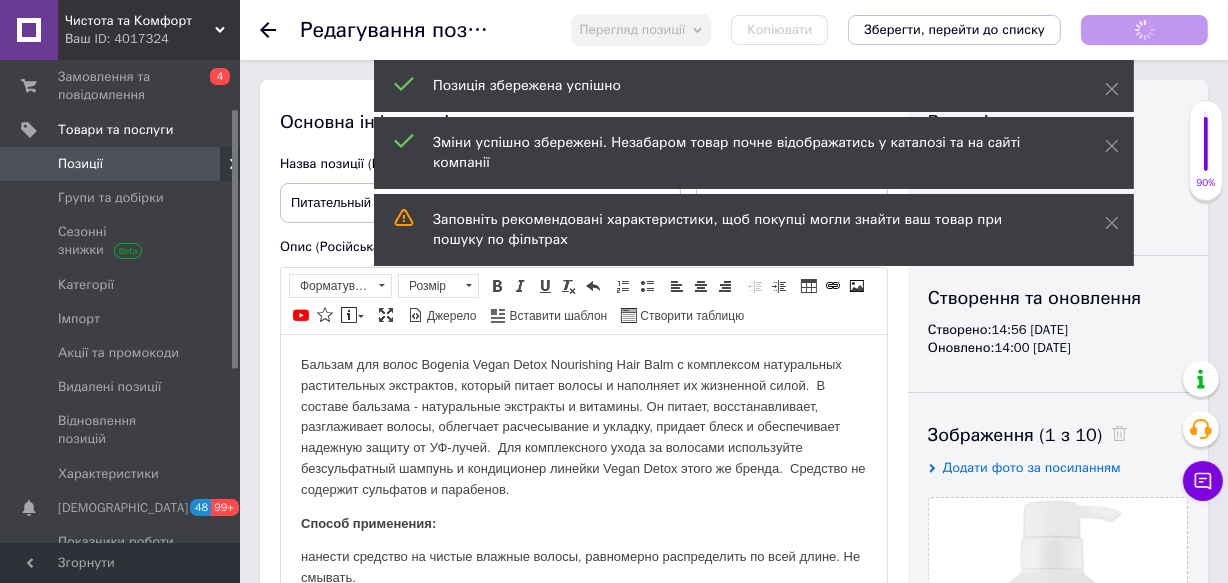 scroll, scrollTop: 0, scrollLeft: 0, axis: both 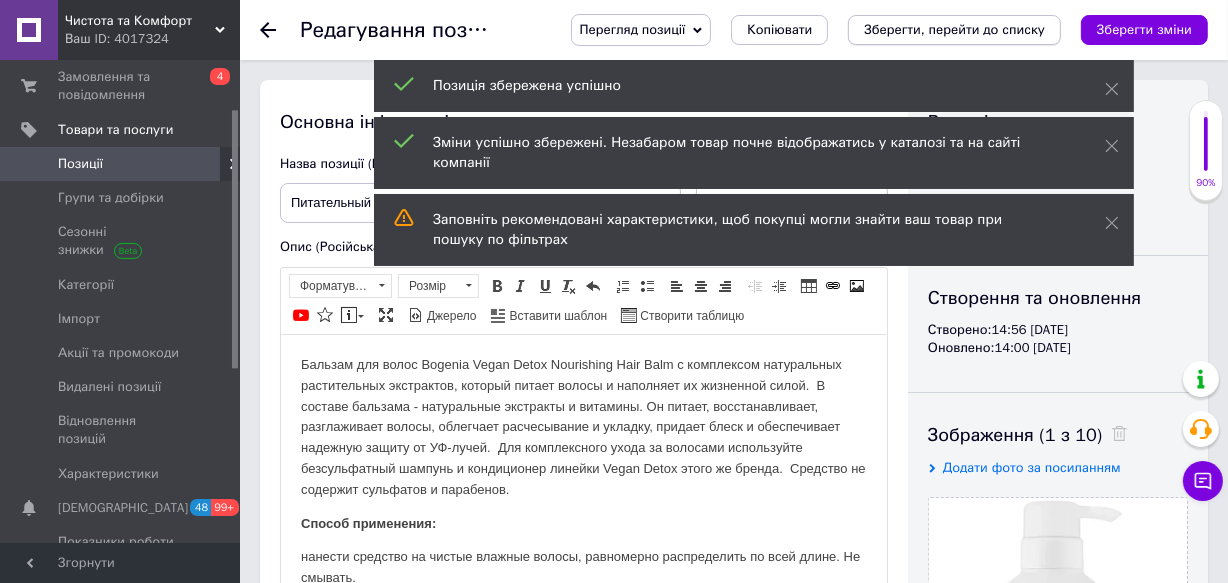 click on "Зберегти, перейти до списку" at bounding box center (954, 30) 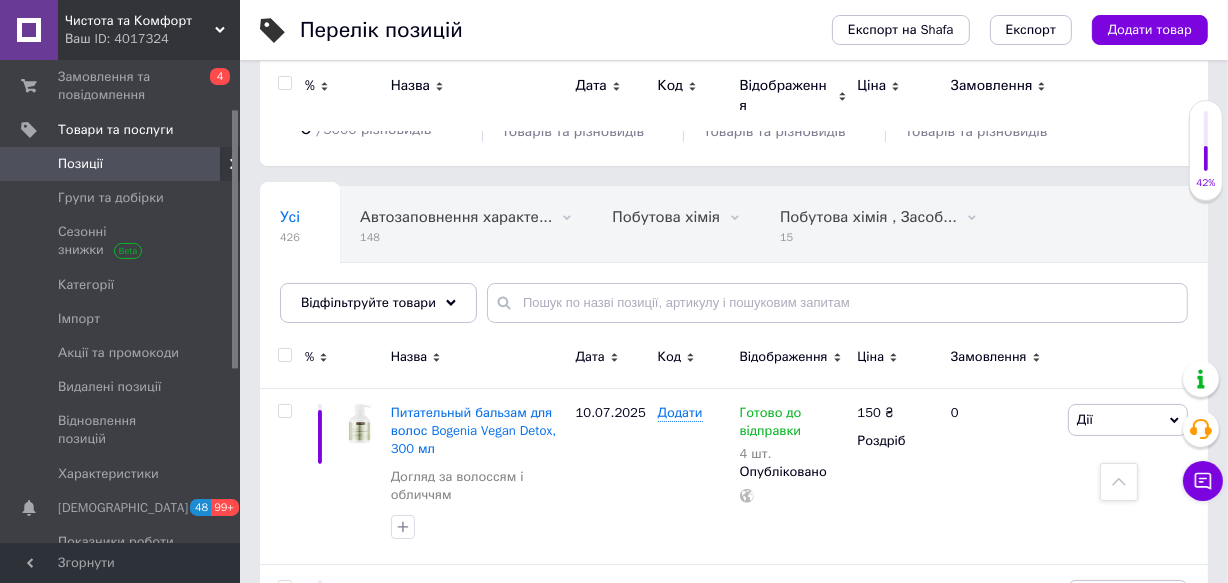 scroll, scrollTop: 0, scrollLeft: 0, axis: both 